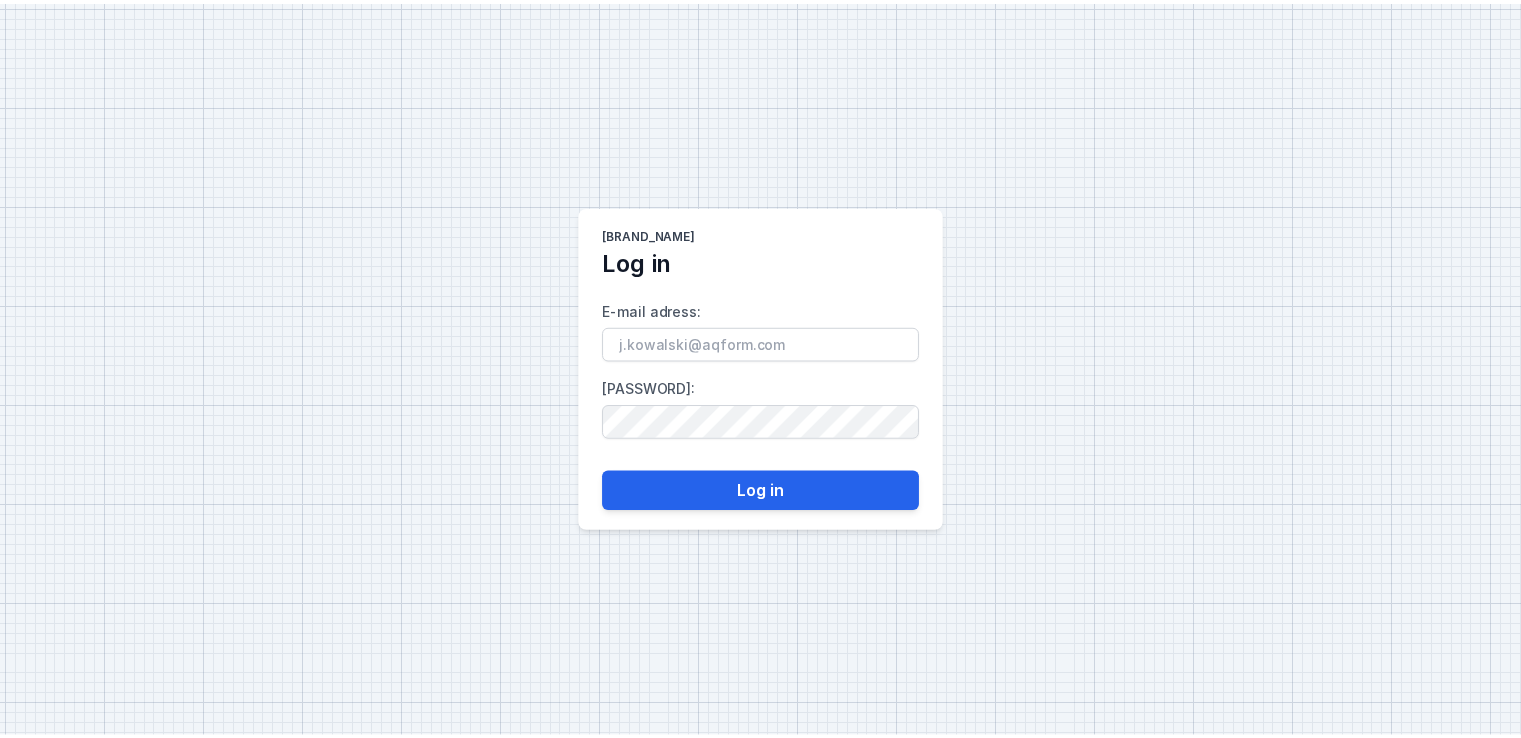 scroll, scrollTop: 0, scrollLeft: 0, axis: both 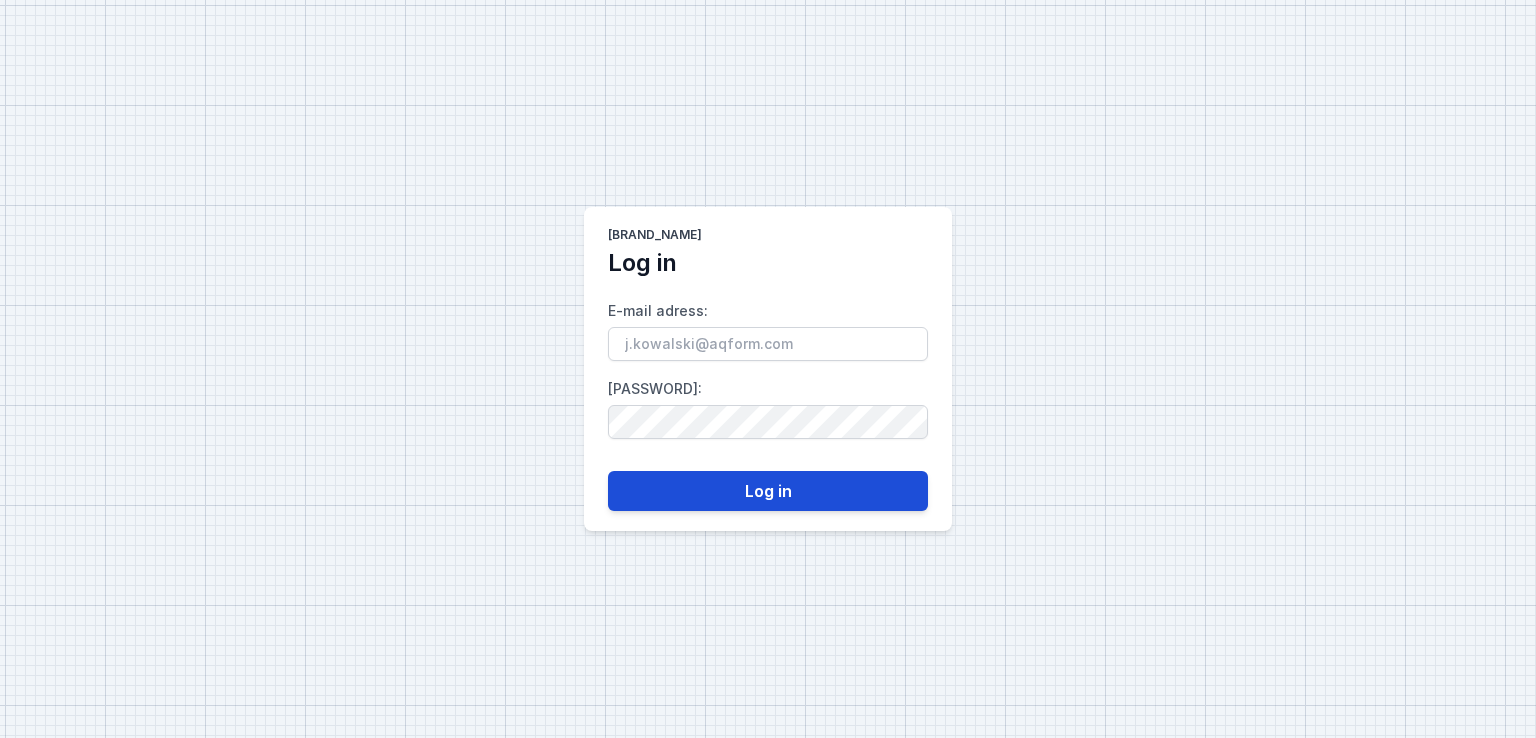 type on "[FIRST].[LAST]@[DOMAIN]" 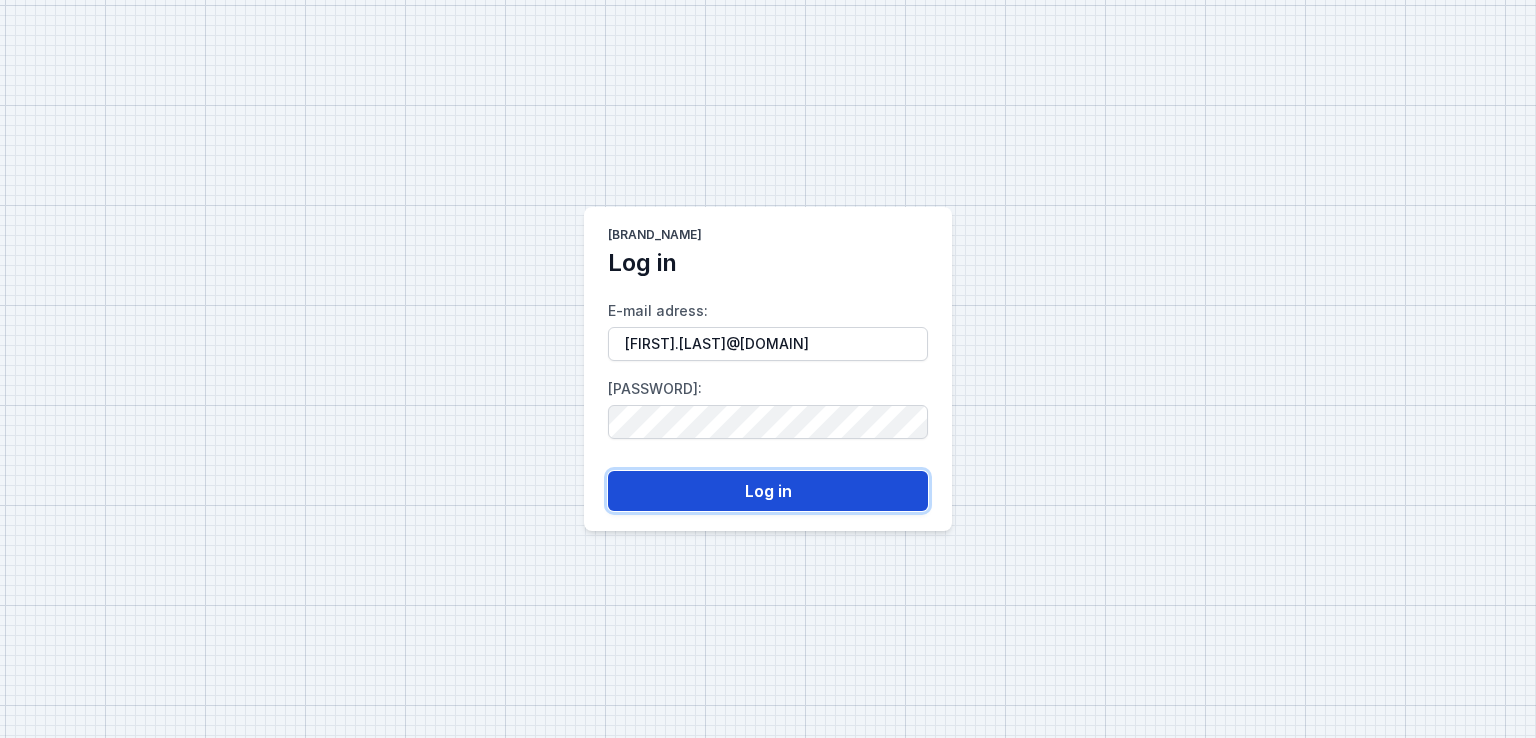 click on "Log in" at bounding box center (768, 491) 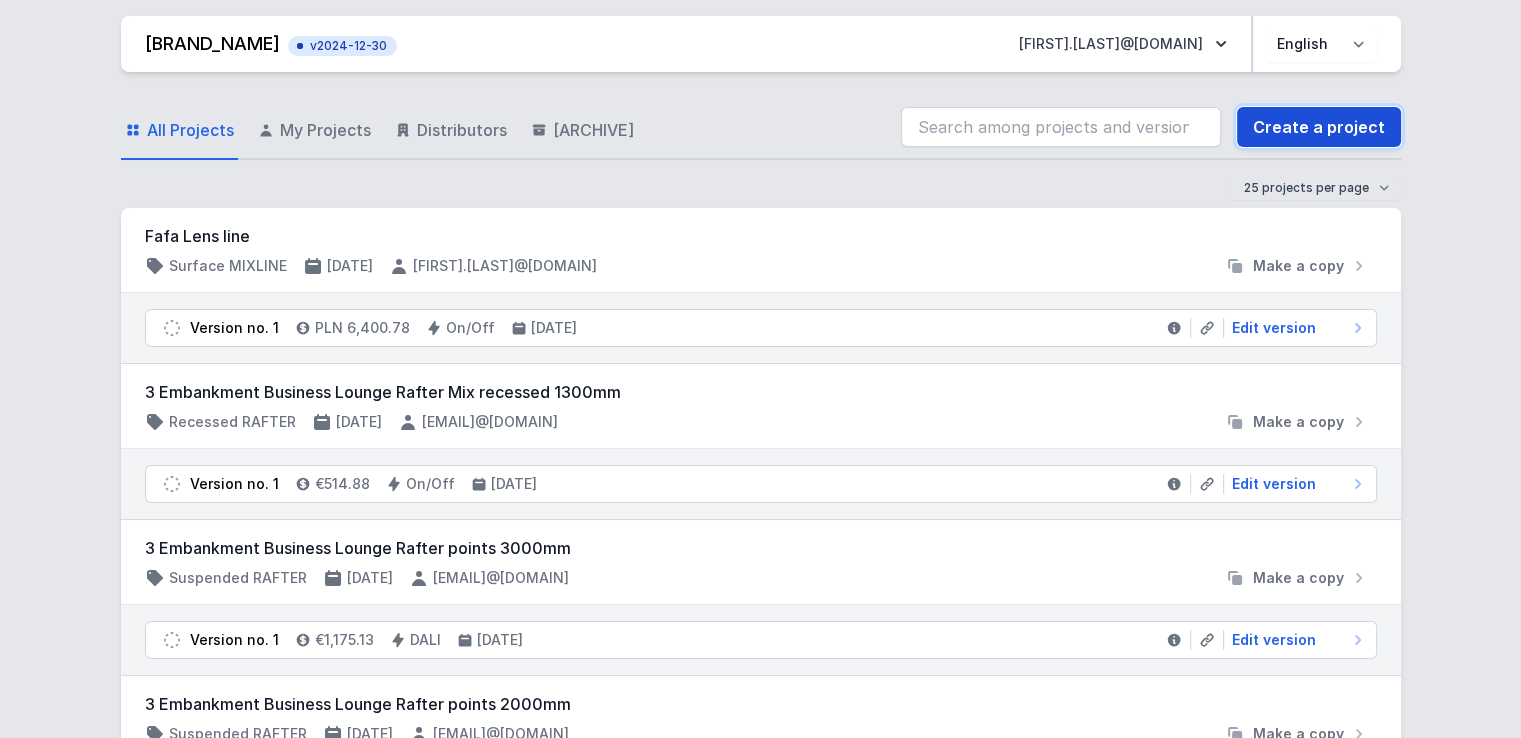 click on "Create a project" at bounding box center (1319, 127) 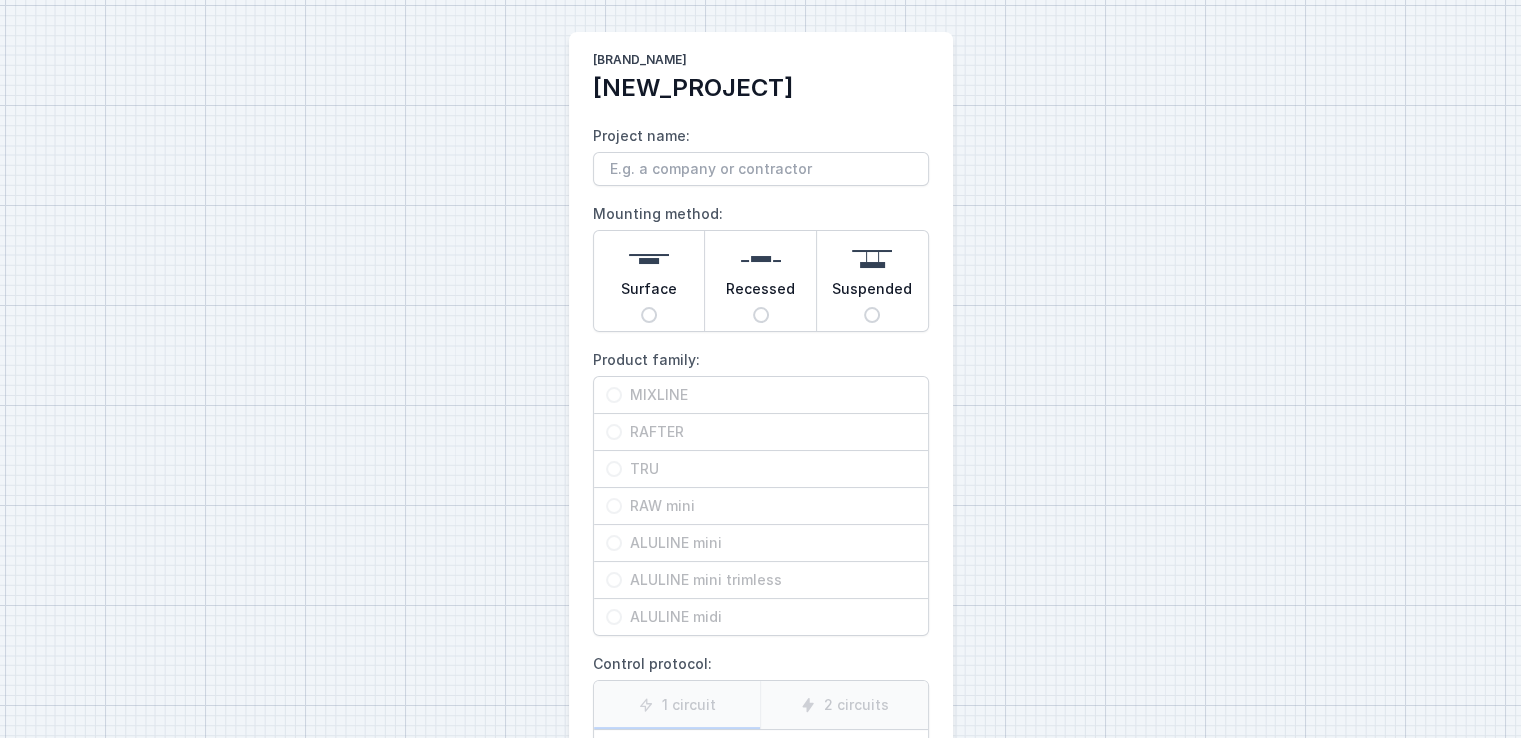 click on "Suspended" at bounding box center [649, 315] 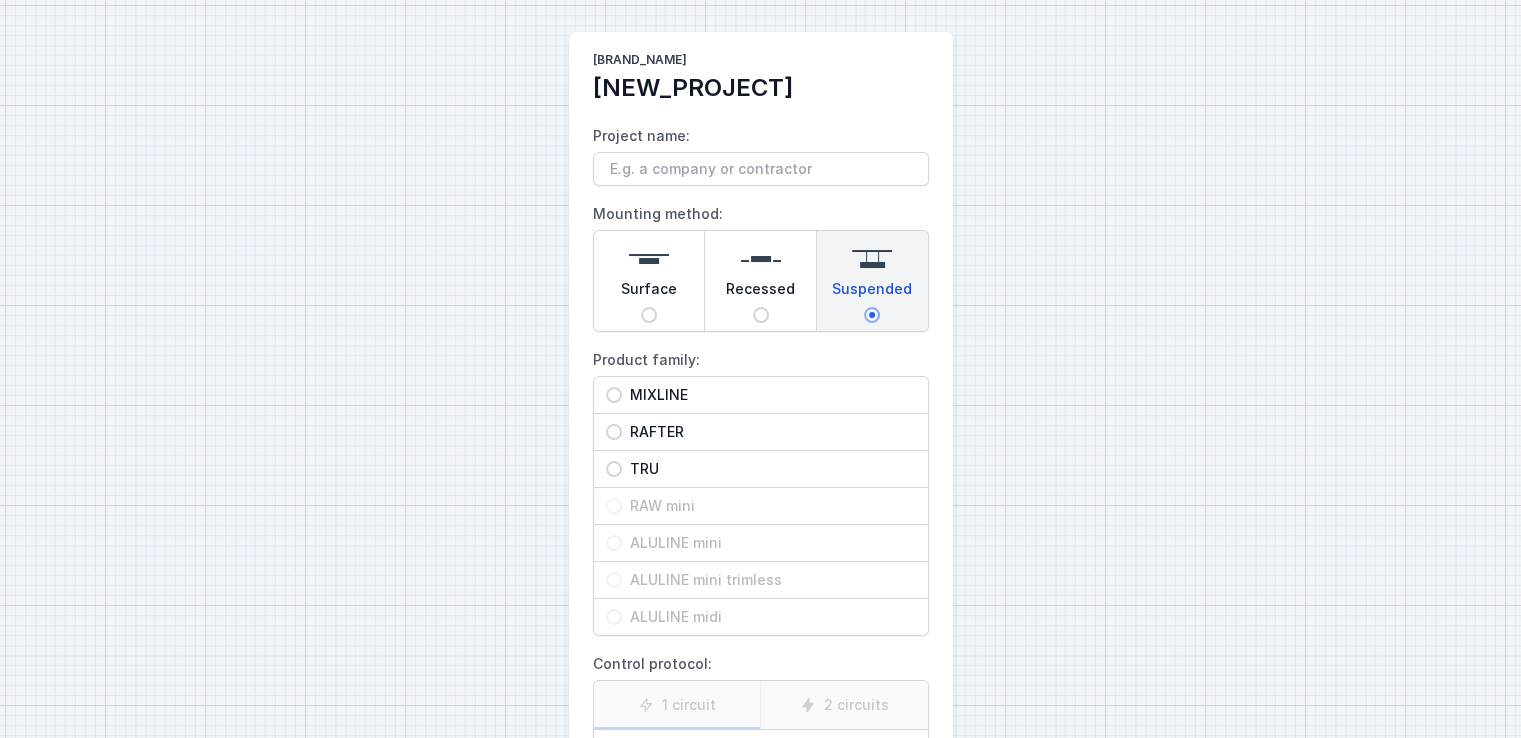click on "RAFTER" at bounding box center (614, 395) 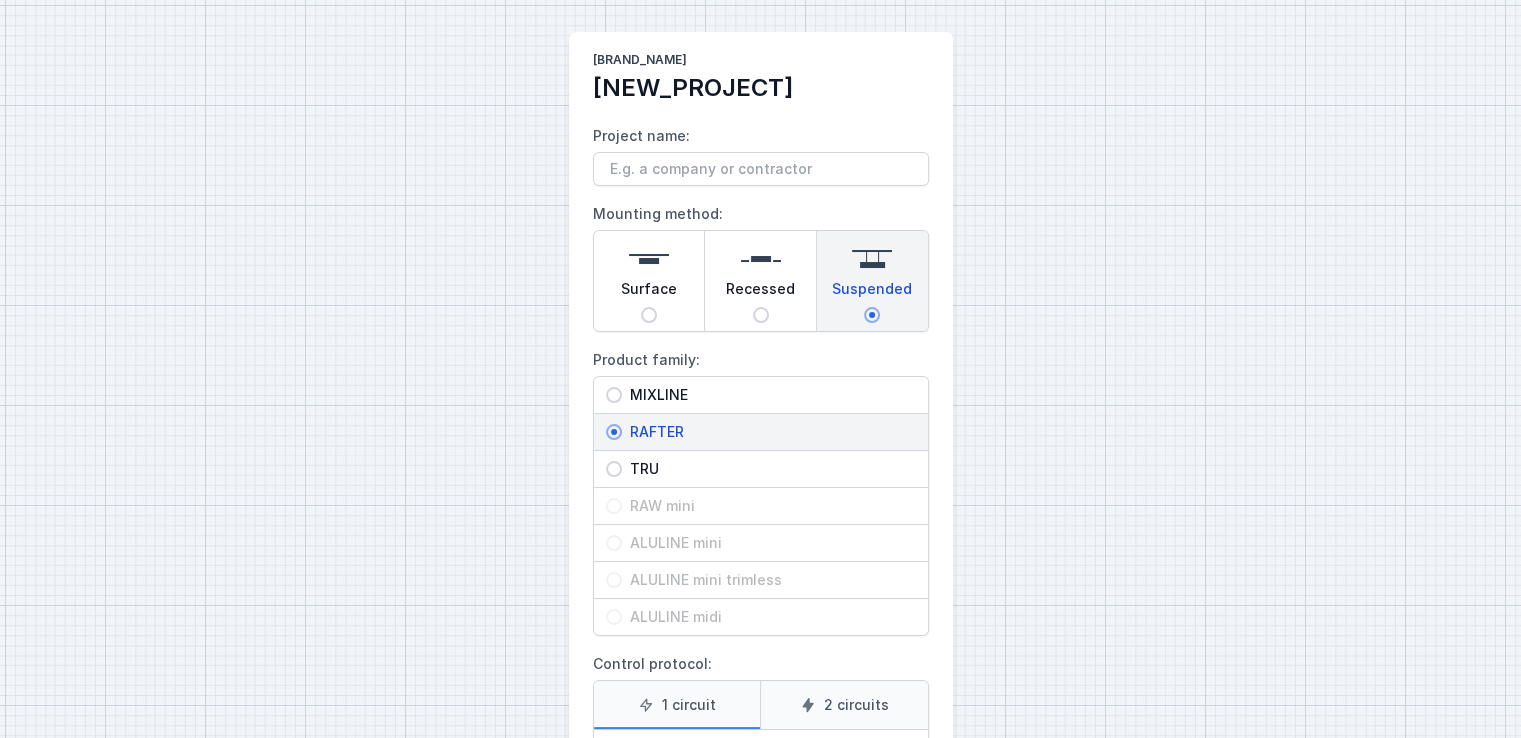 scroll, scrollTop: 260, scrollLeft: 0, axis: vertical 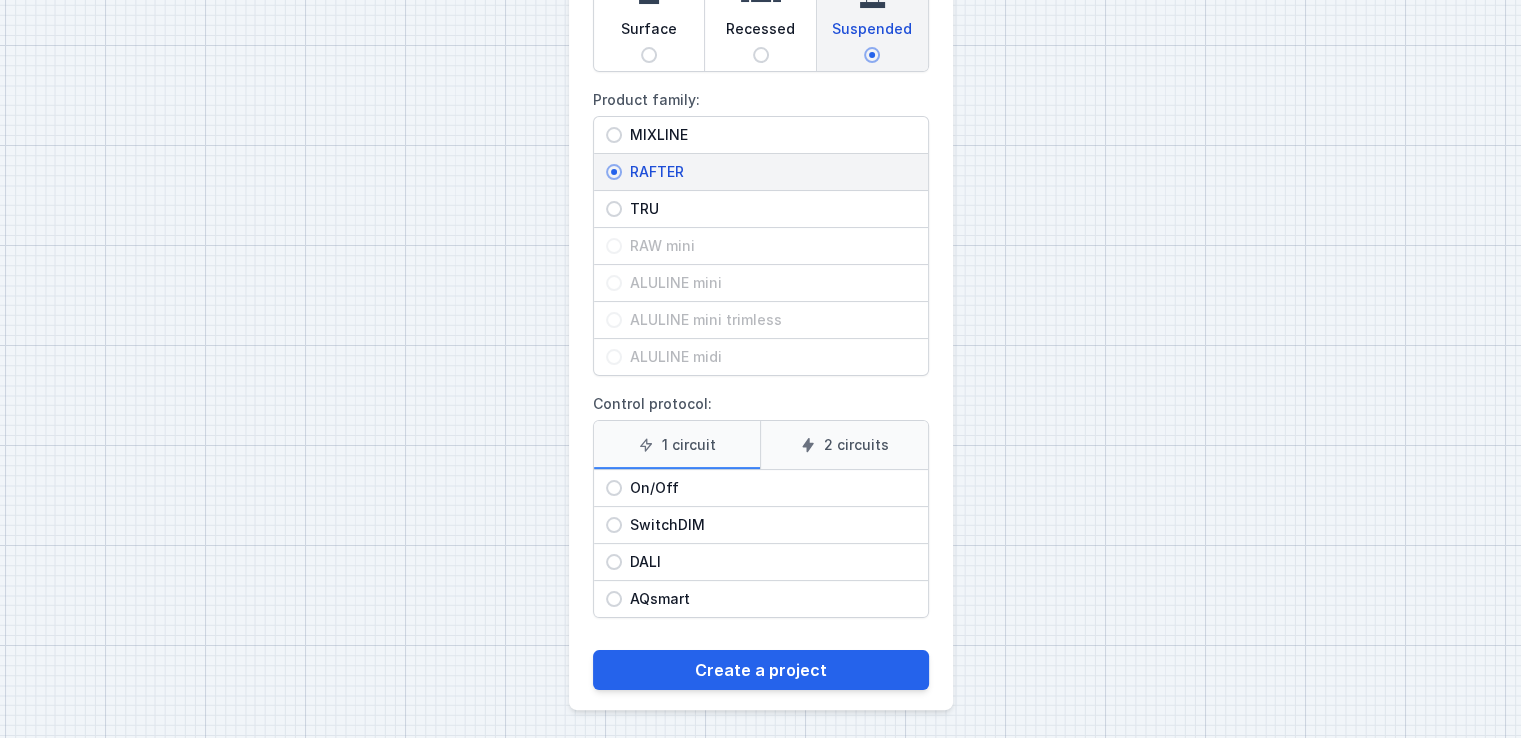 click on "On/Off" at bounding box center [614, 488] 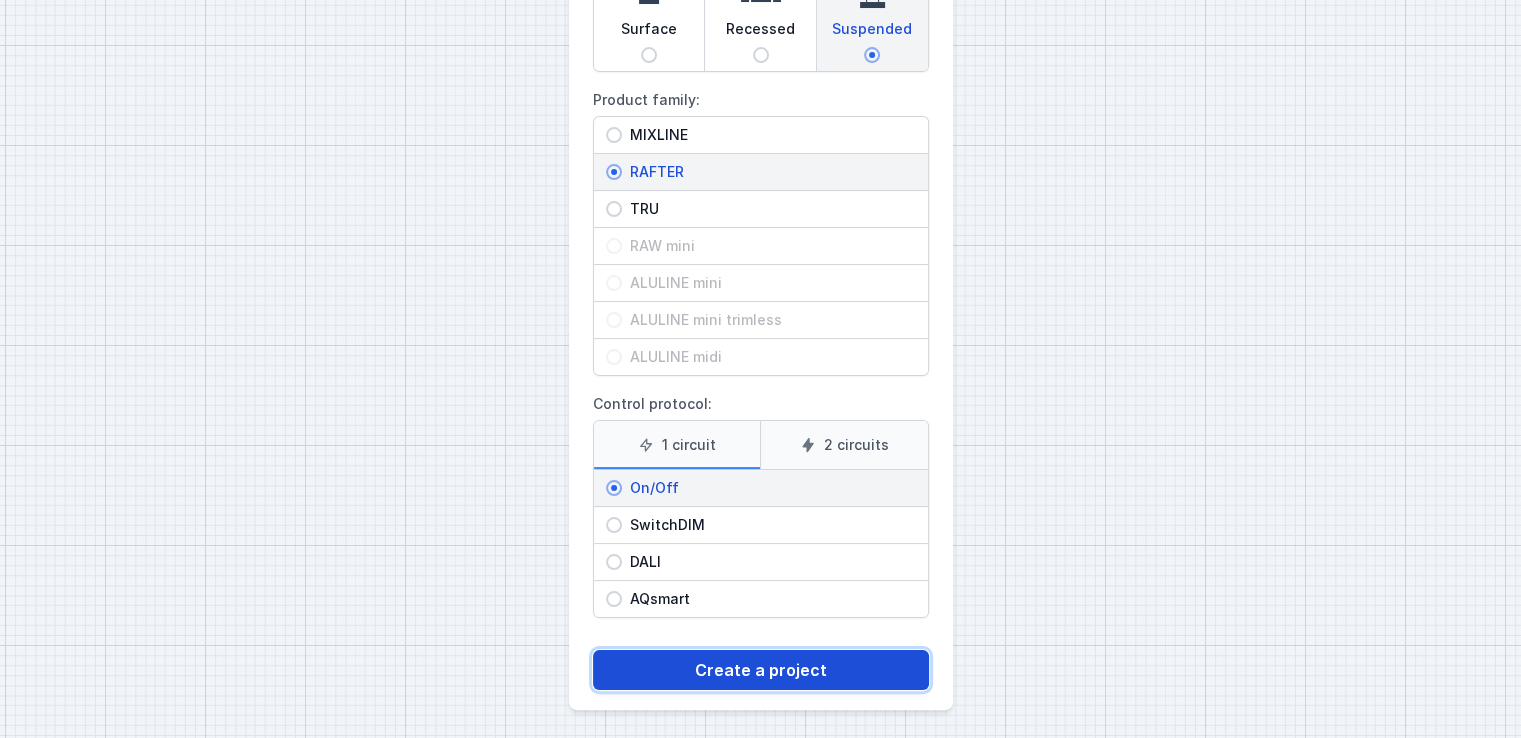 click on "Create a project" at bounding box center [761, 670] 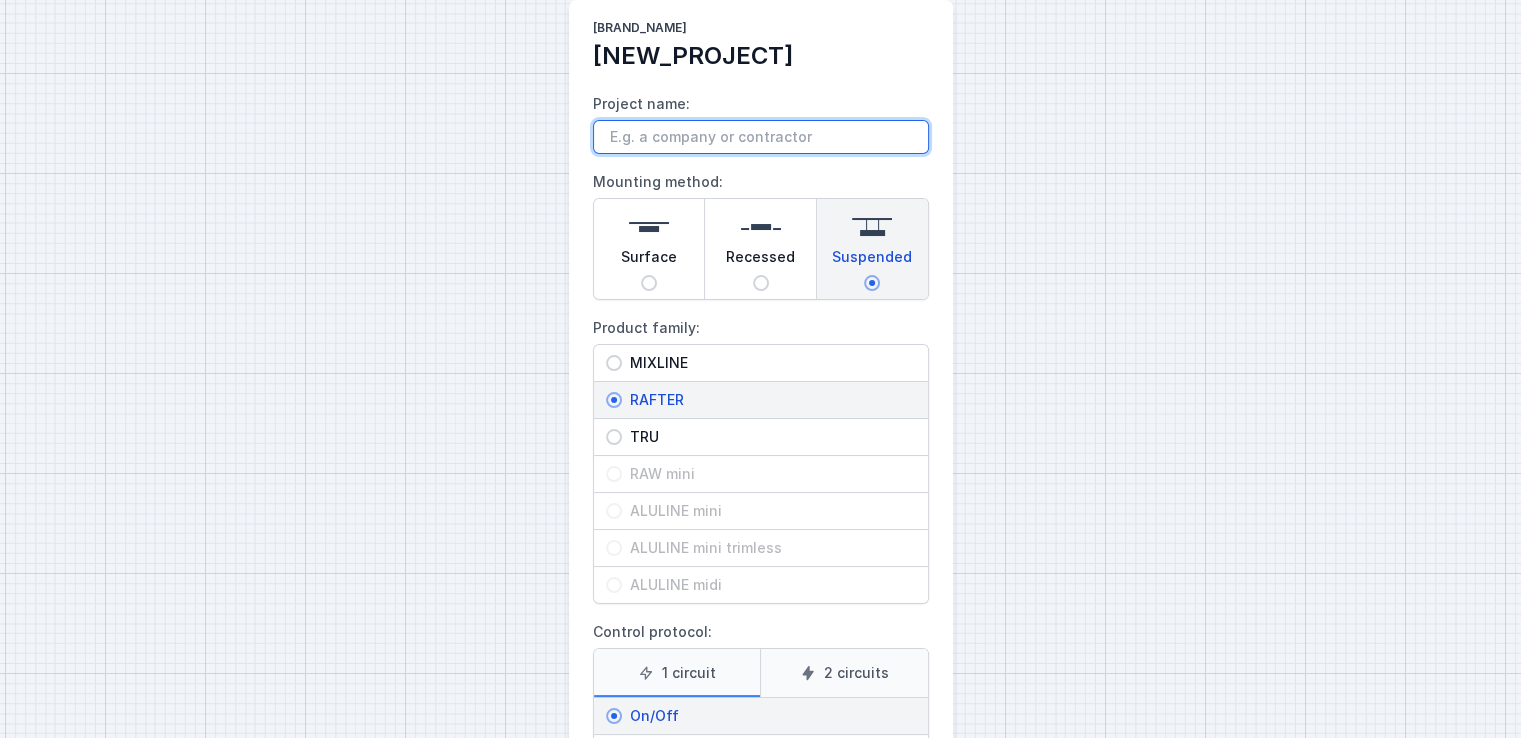 scroll, scrollTop: 32, scrollLeft: 0, axis: vertical 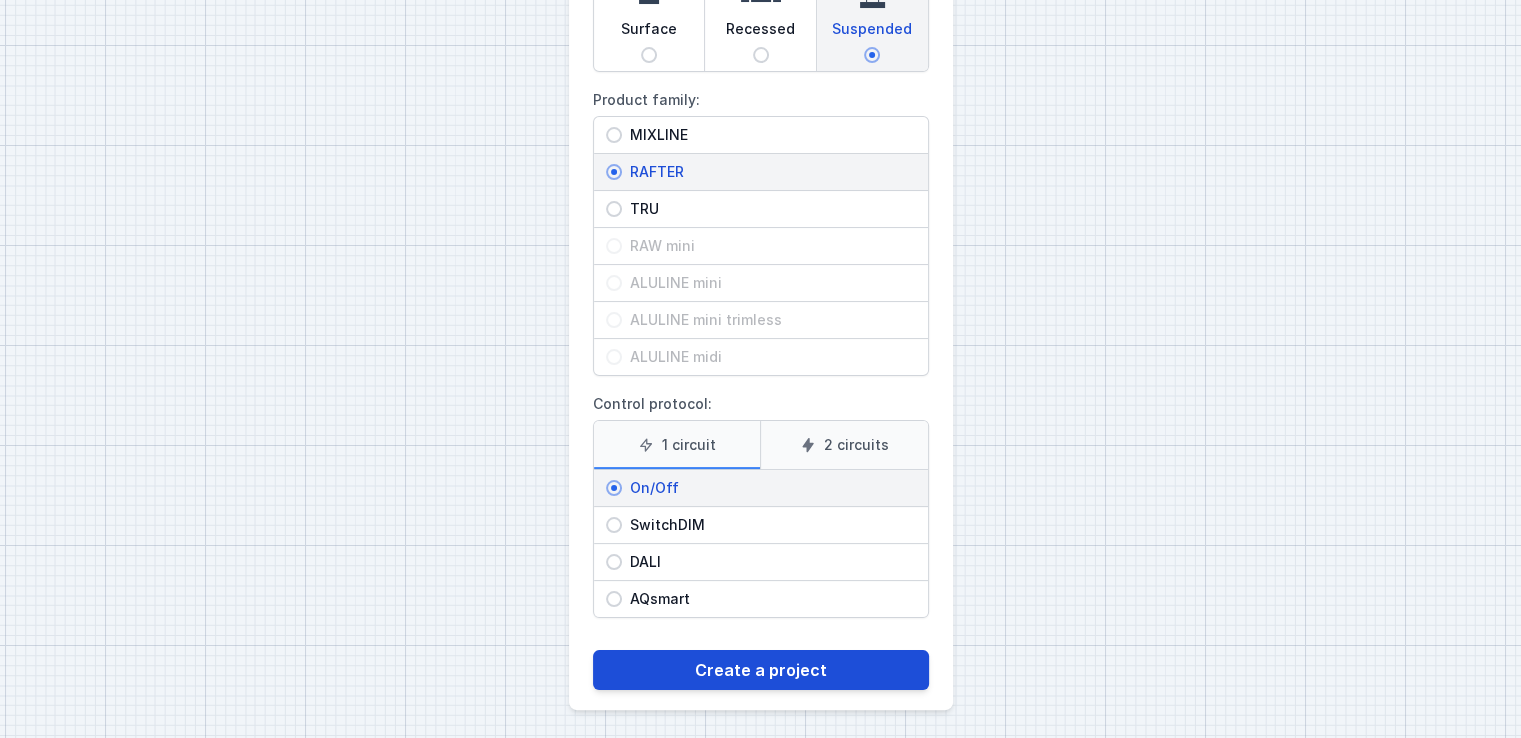 type on "Cebeo rafter suspended" 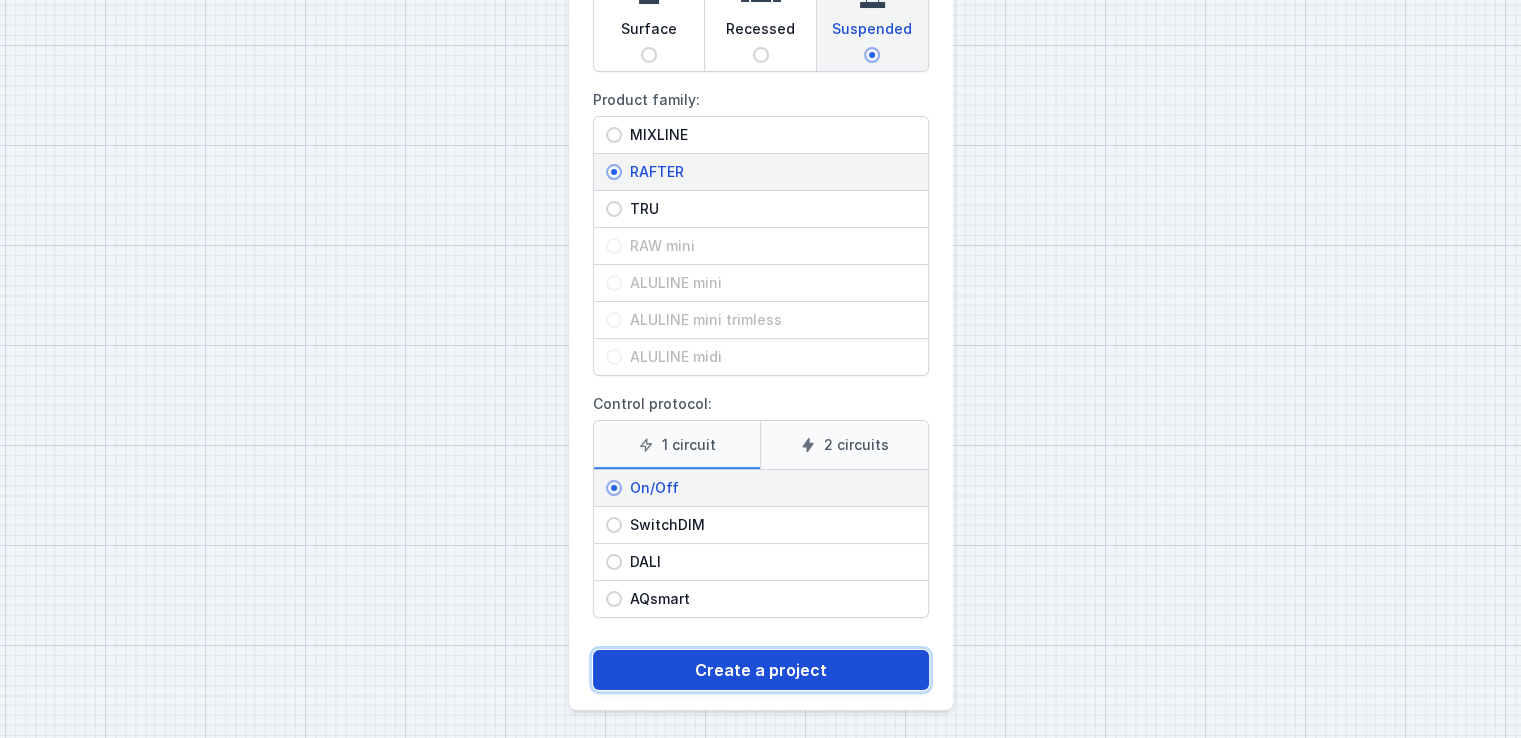 click on "Create a project" at bounding box center [761, 670] 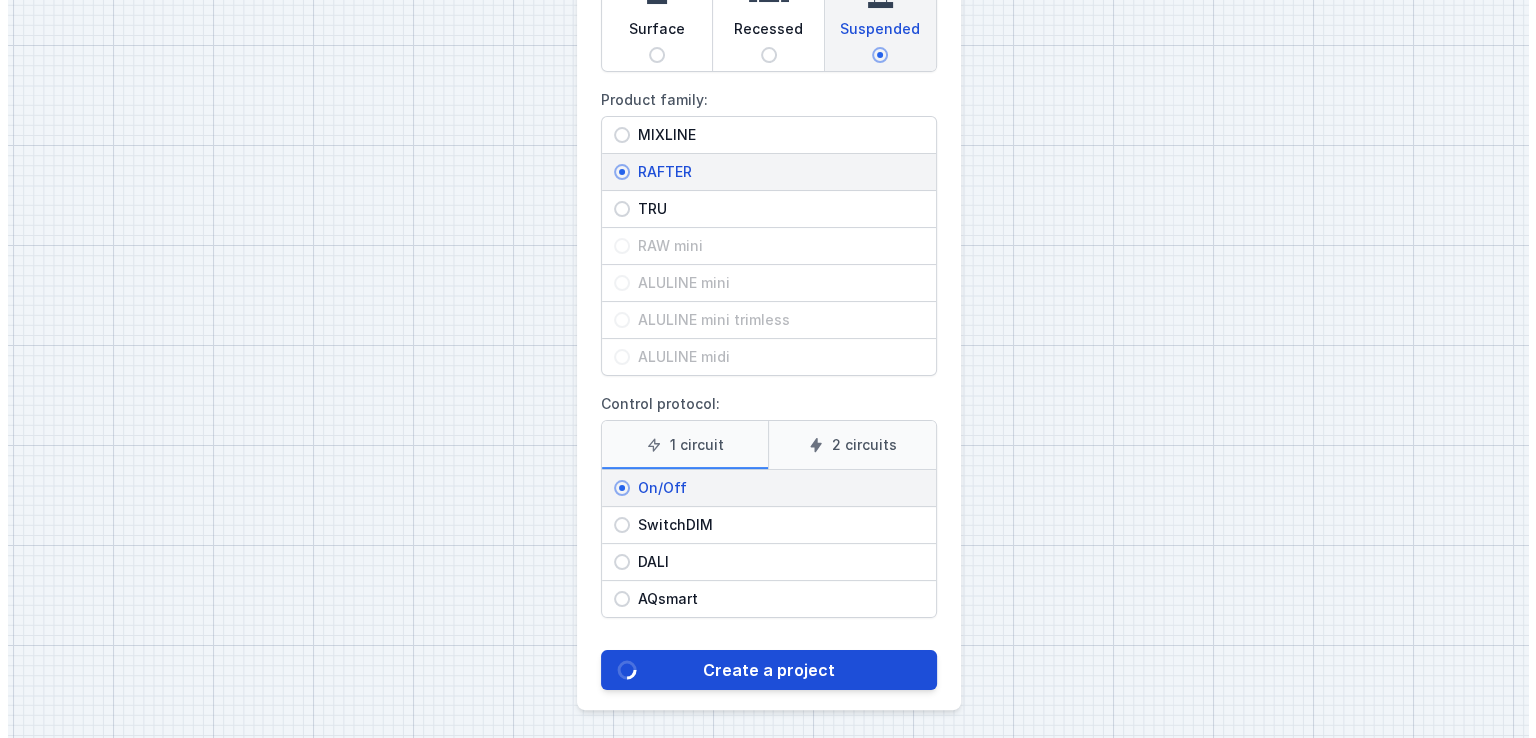 scroll, scrollTop: 0, scrollLeft: 0, axis: both 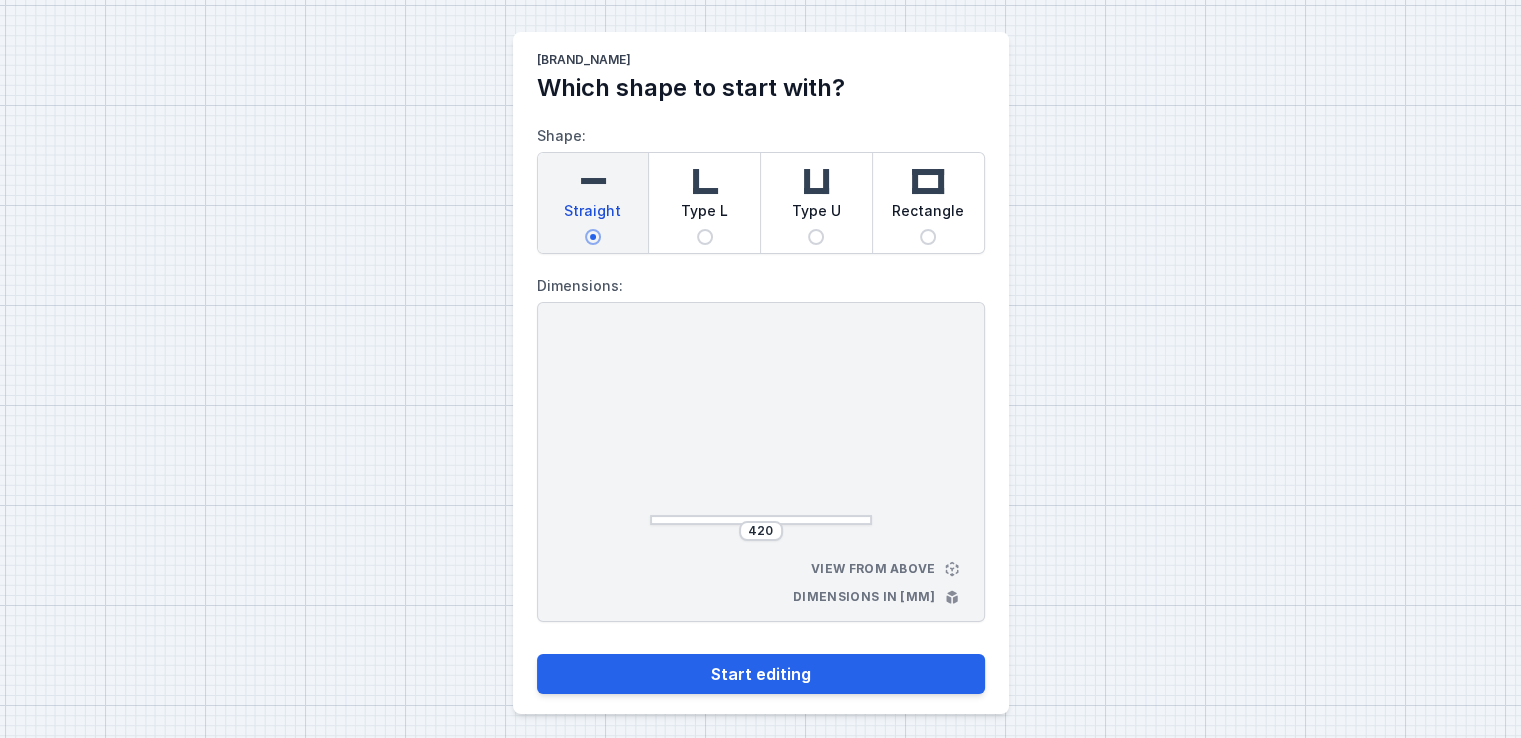click on "Type L" at bounding box center (593, 237) 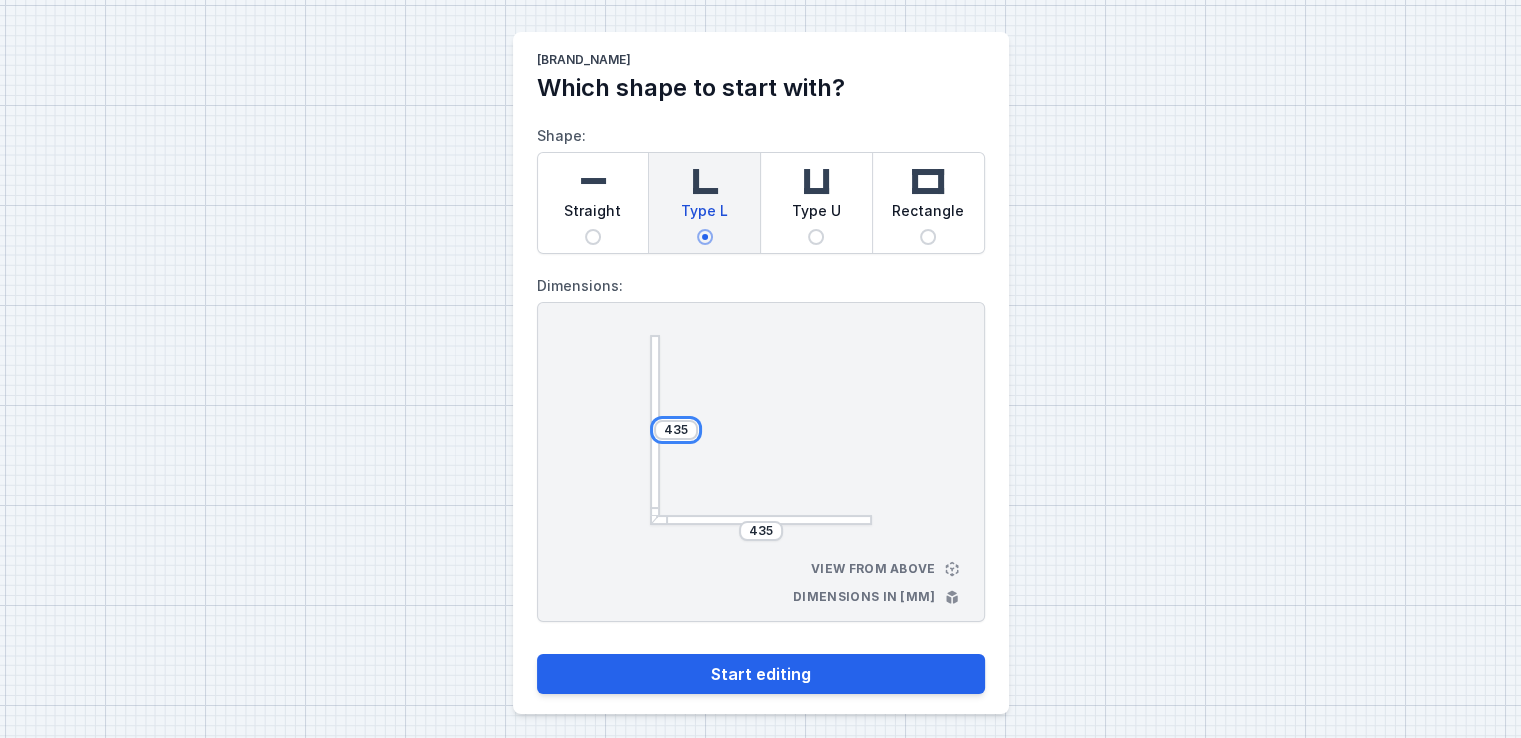 click on "435" at bounding box center [676, 430] 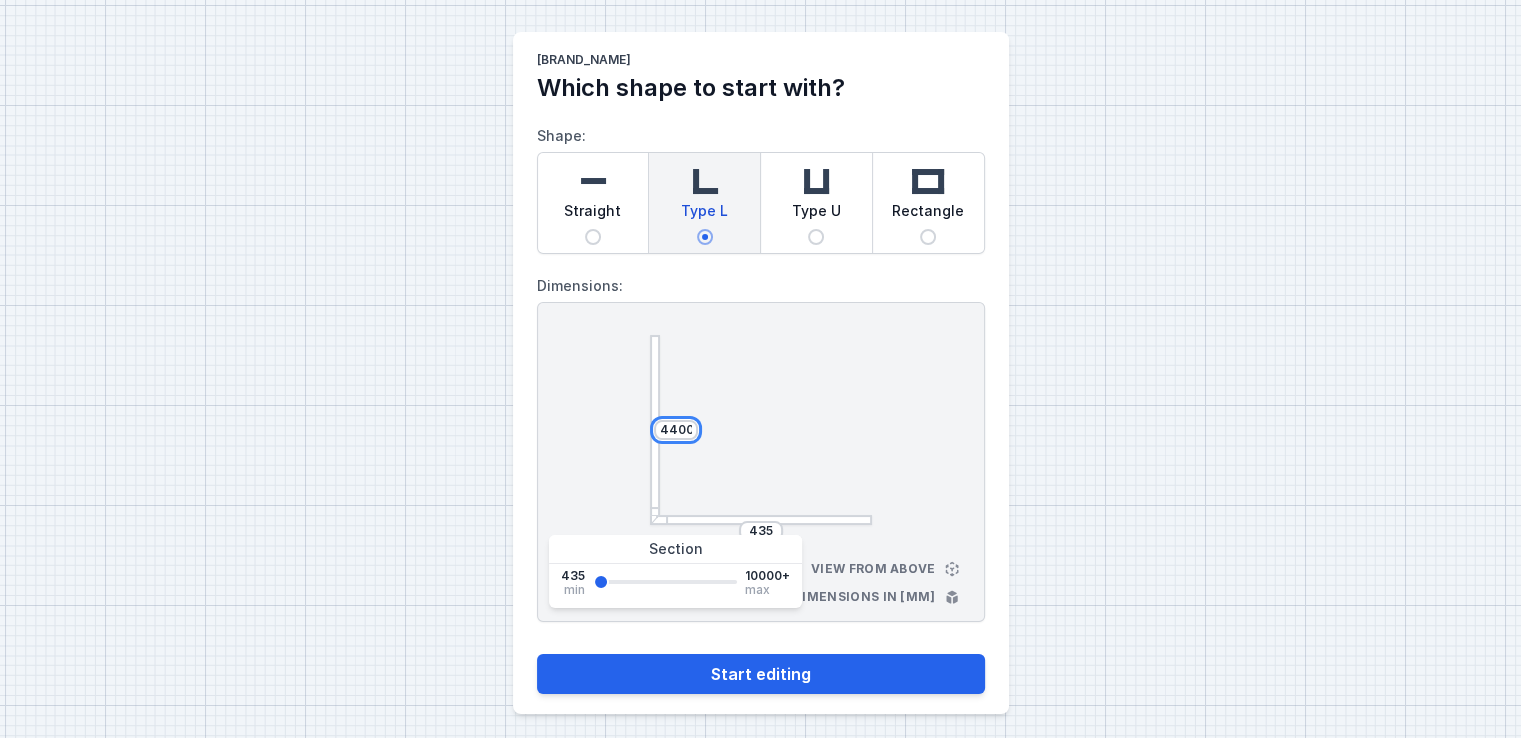 type on "4400" 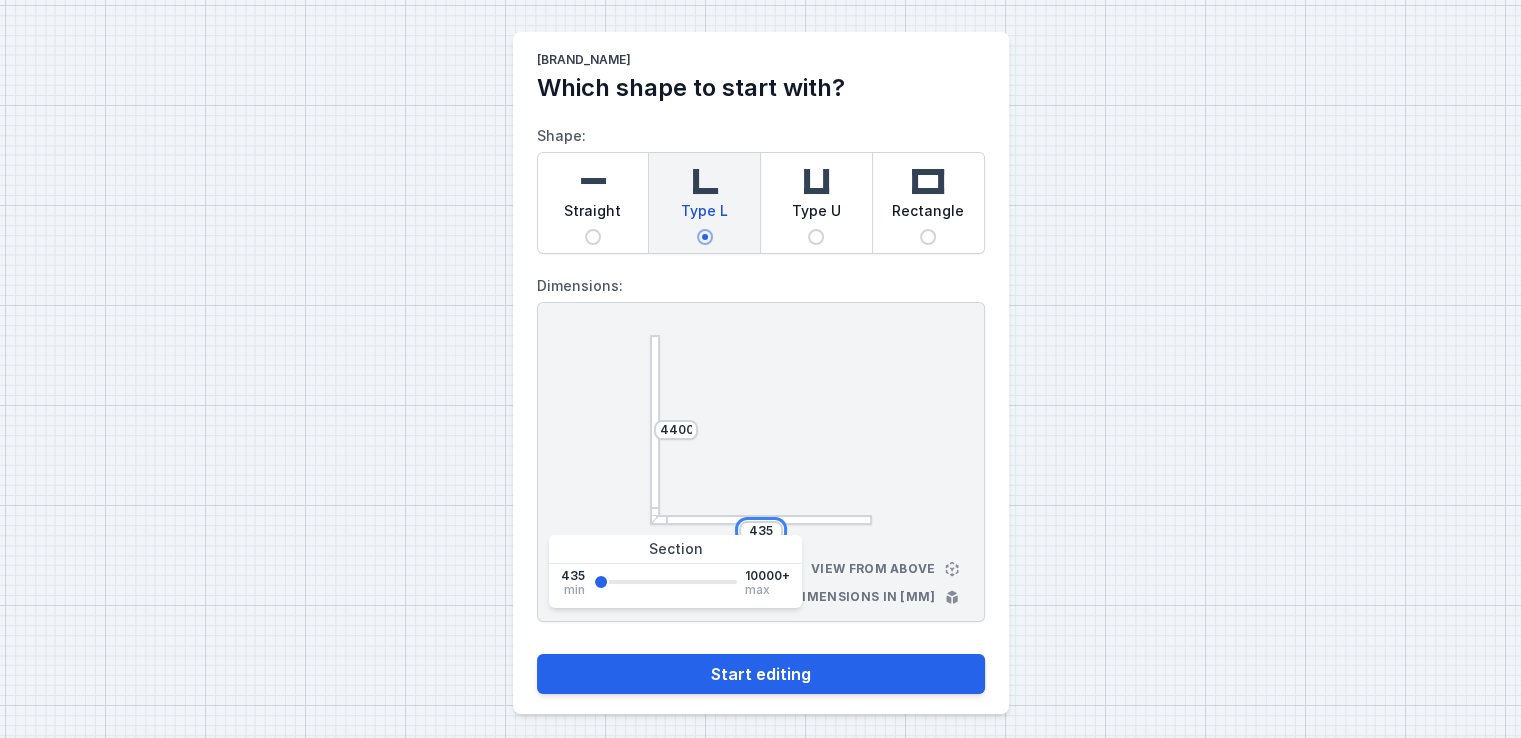 click on "435" at bounding box center [676, 430] 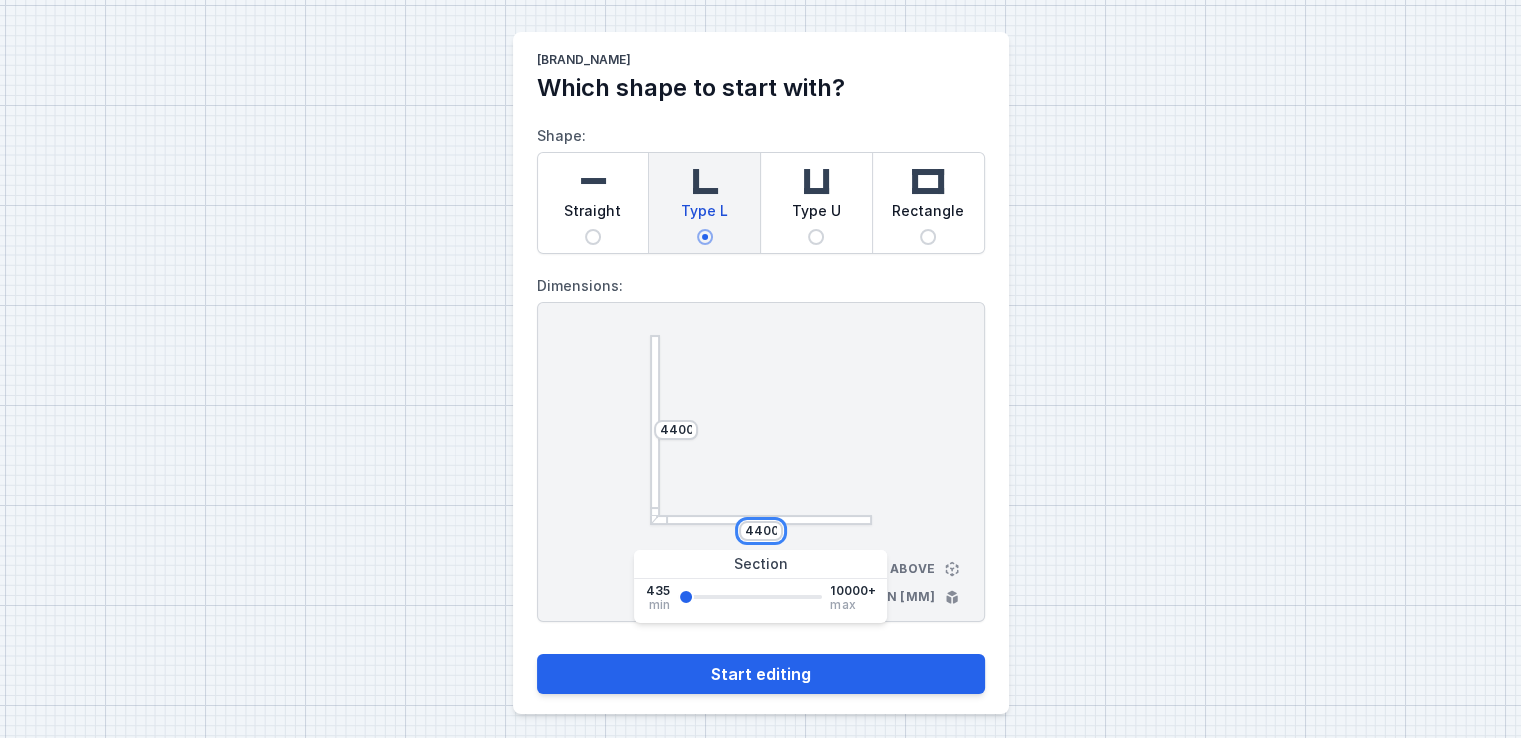 type on "4400" 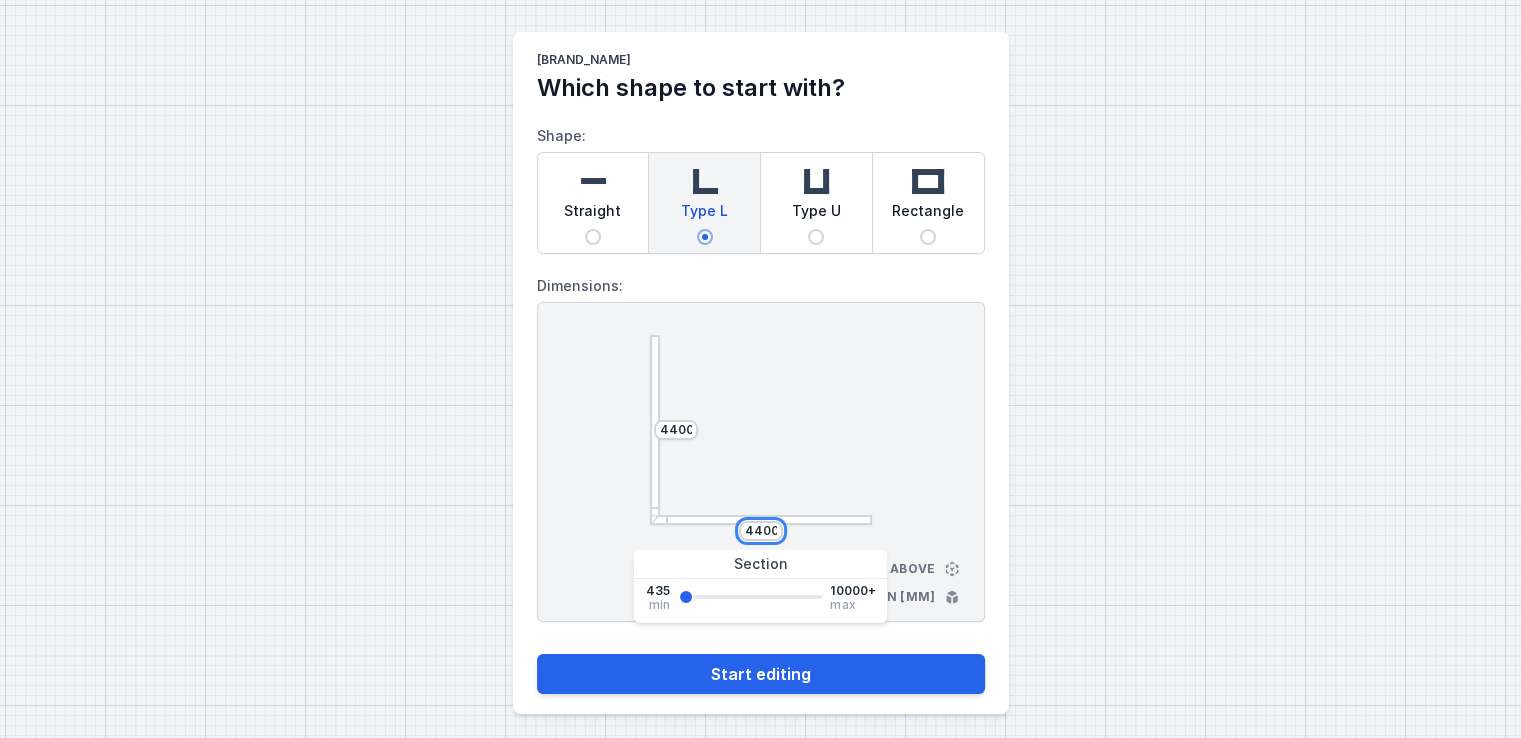 click on "Start editing" at bounding box center (761, 674) 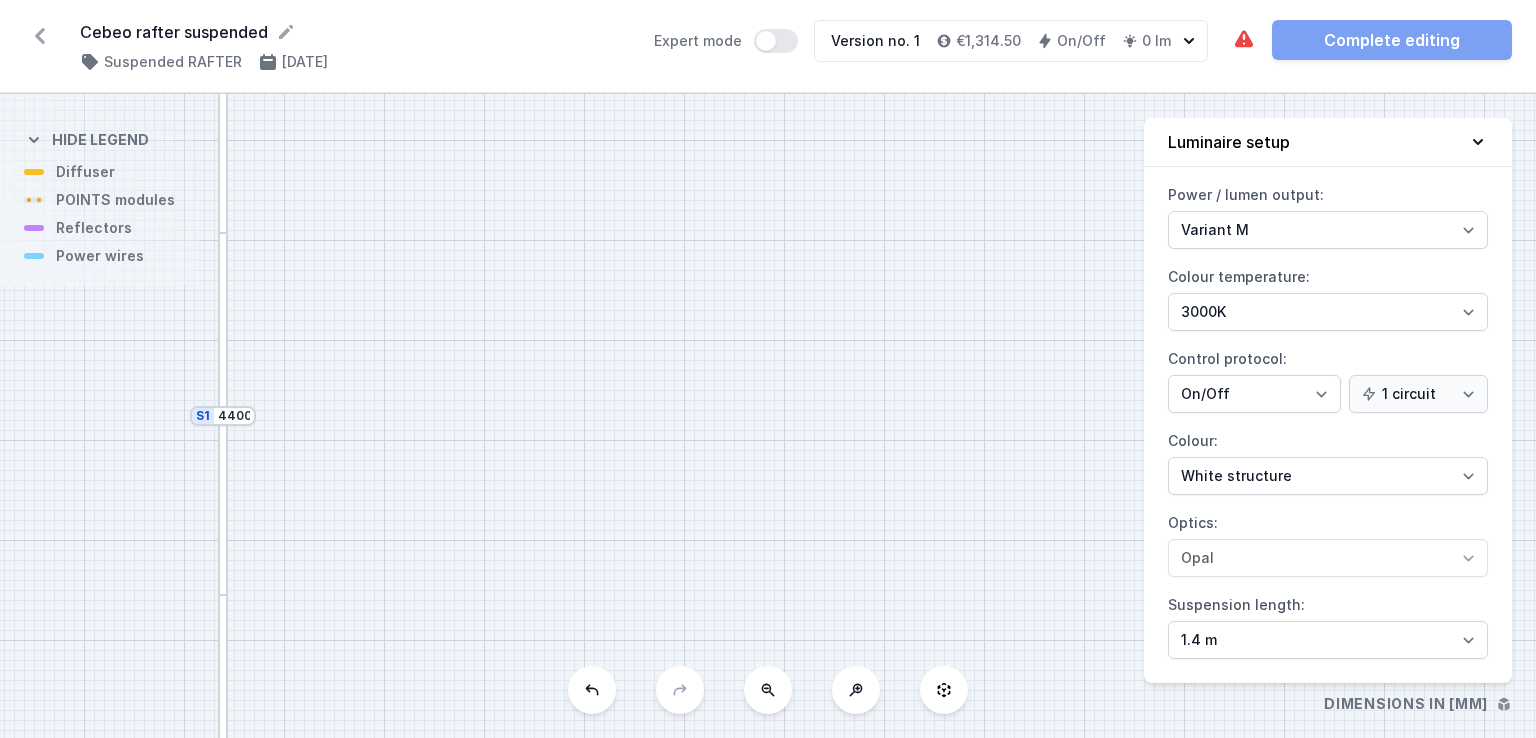 click on "The required parts have not been added. The luminous element has not been added. Complete editing" at bounding box center [1372, 40] 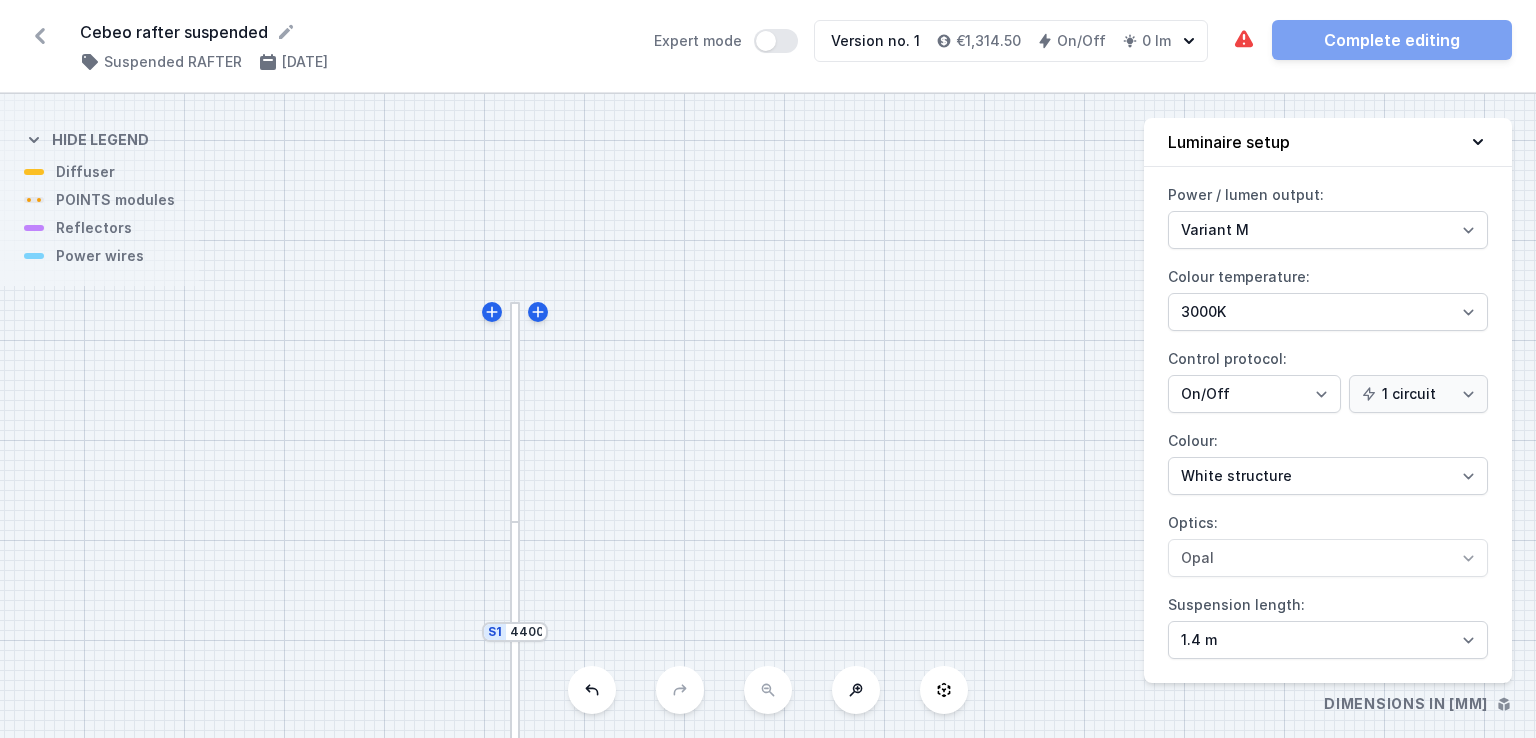 click on "S2 4400 S1 4400" at bounding box center (768, 416) 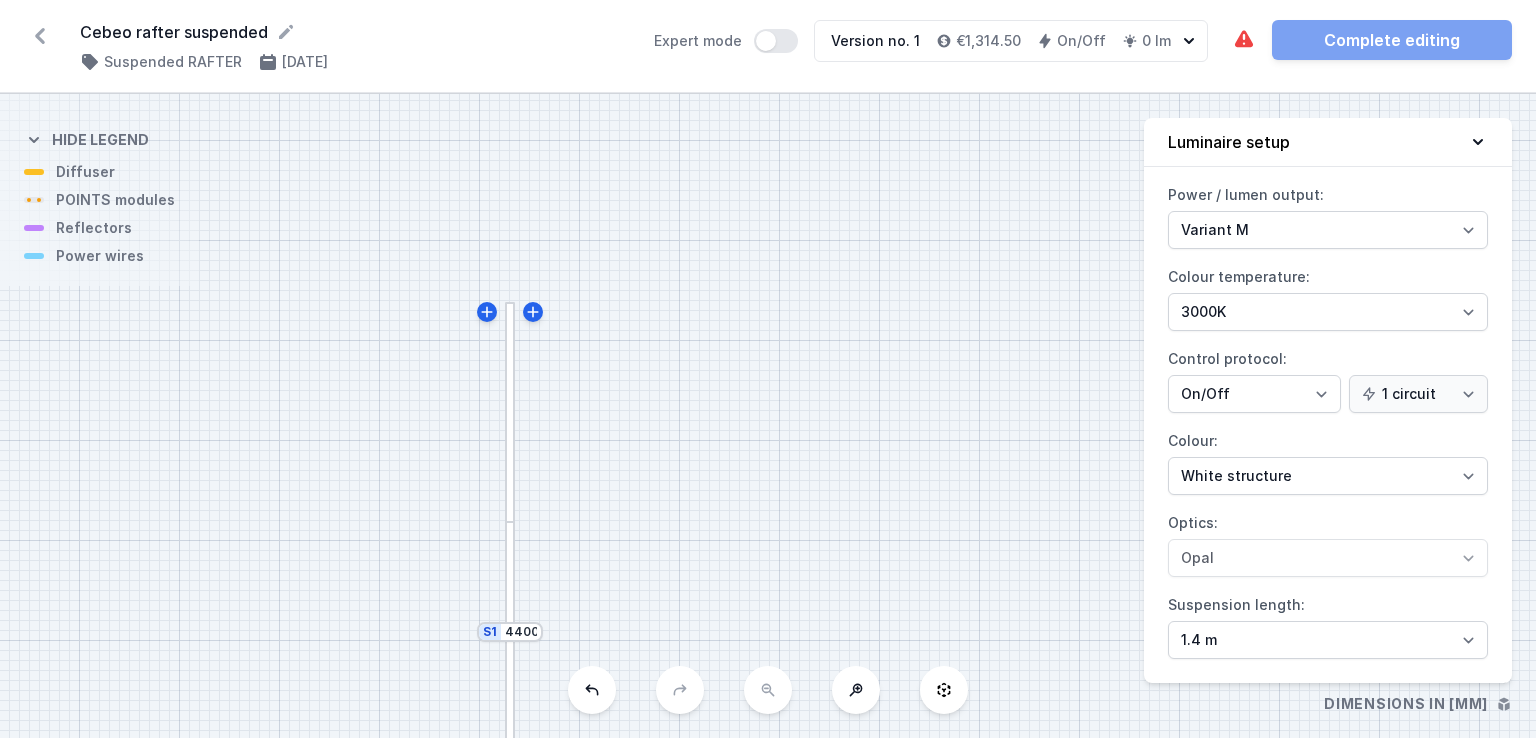 click on "S2 4400 S1 4400" at bounding box center (768, 416) 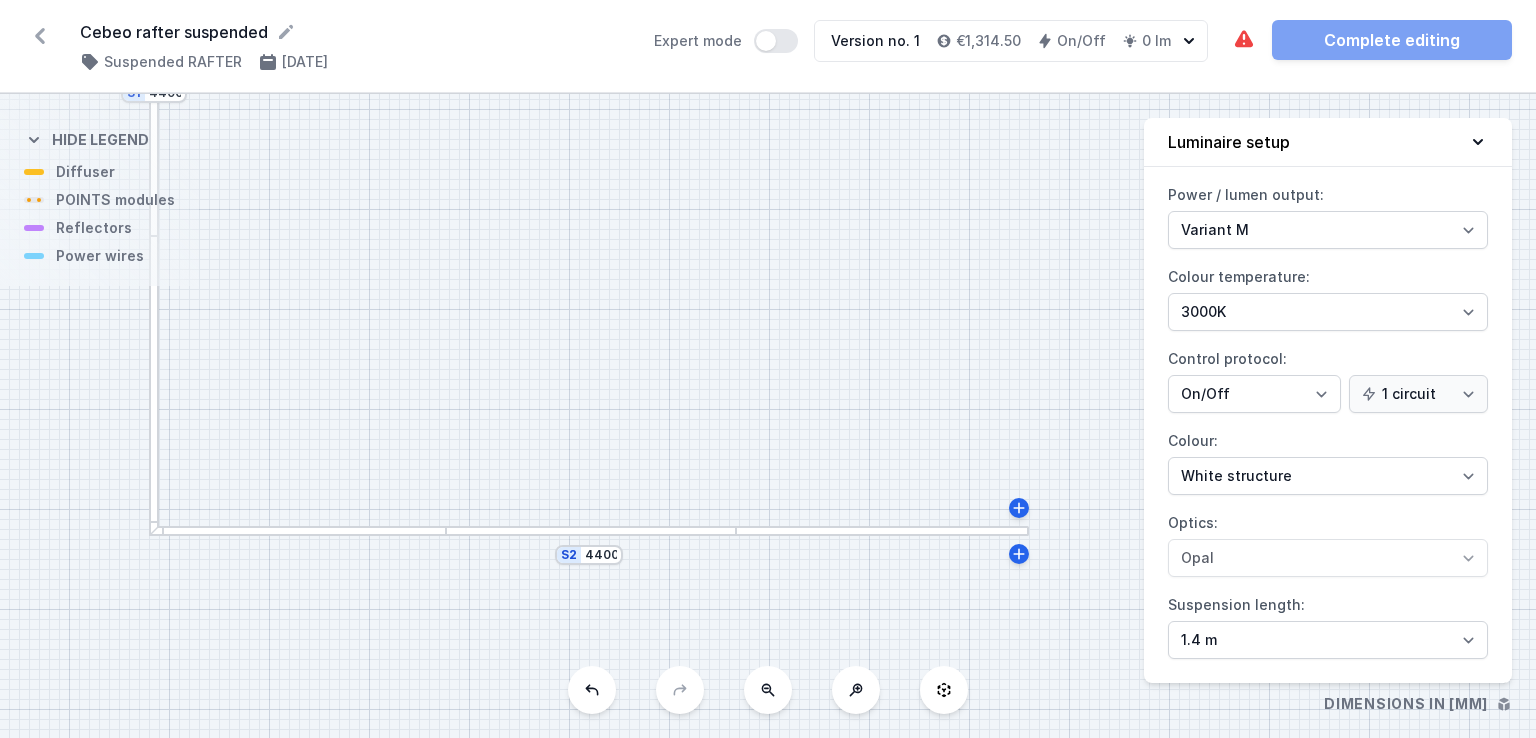 drag, startPoint x: 618, startPoint y: 433, endPoint x: 408, endPoint y: 6, distance: 475.84555 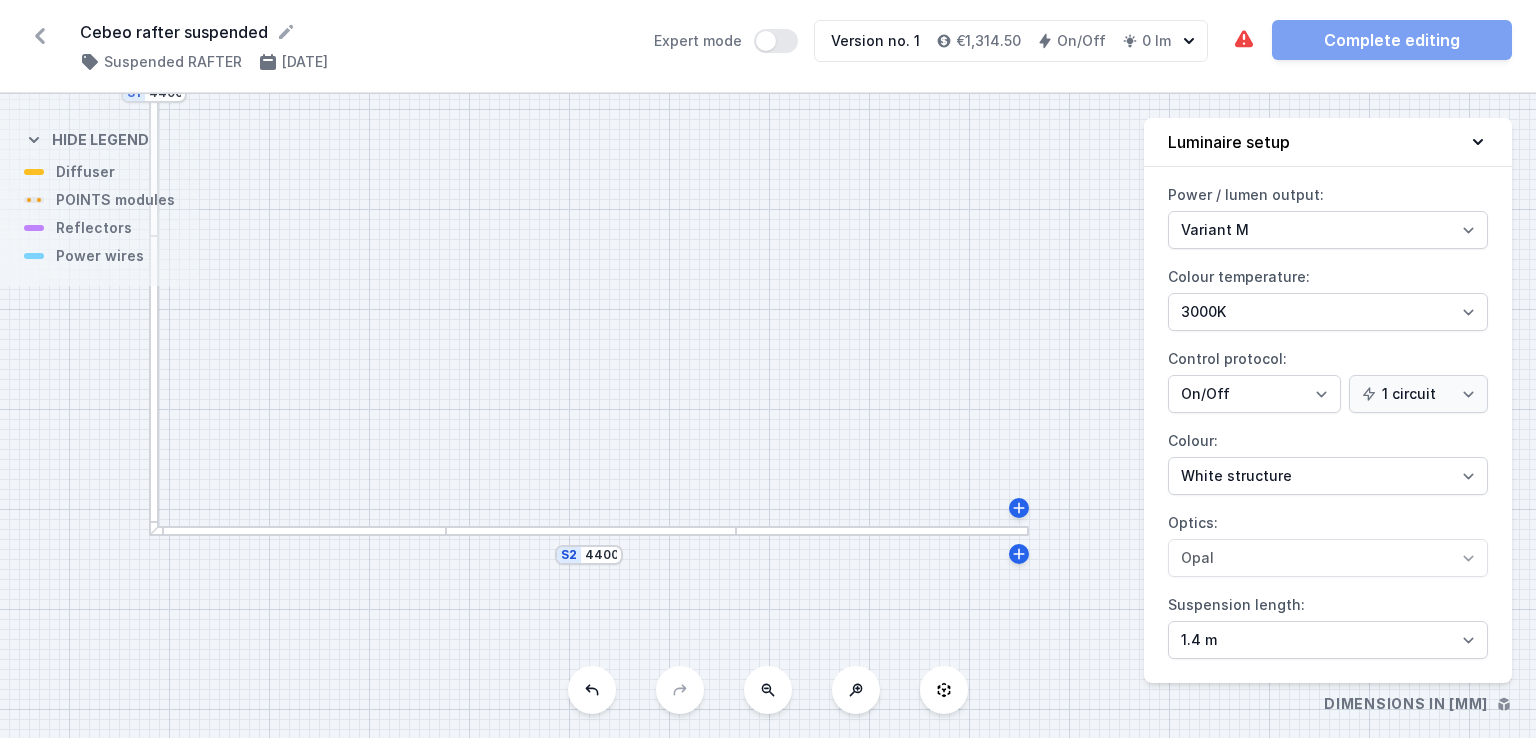 click on "Cebeo rafter suspended   ( [NUMBER] /v [NUMBER] ) Suspended RAFTER [DATE] Expert mode Version no. 1 [PRICE] On/Off 0 lm The required parts have not been added. The luminous element has not been added. Complete editing S2 4400 S1 4400 View from above Dimensions in [mm] Hide legend Diffuser POINTS modules Reflectors Power wires Luminaire setup Power / lumen output: Variant L Variant M Colour temperature: 2700K 3000K 4000K Control protocol: On/Off SwitchDIM DALI AQsmart 1 circuit 2 circuits Colour: White structure Black structure Gold structure Copper Gray Another colour (from the RAL palette) Optics: Opal Suspension length: 1.4 m 3 m 4 m 5 m" at bounding box center (768, 369) 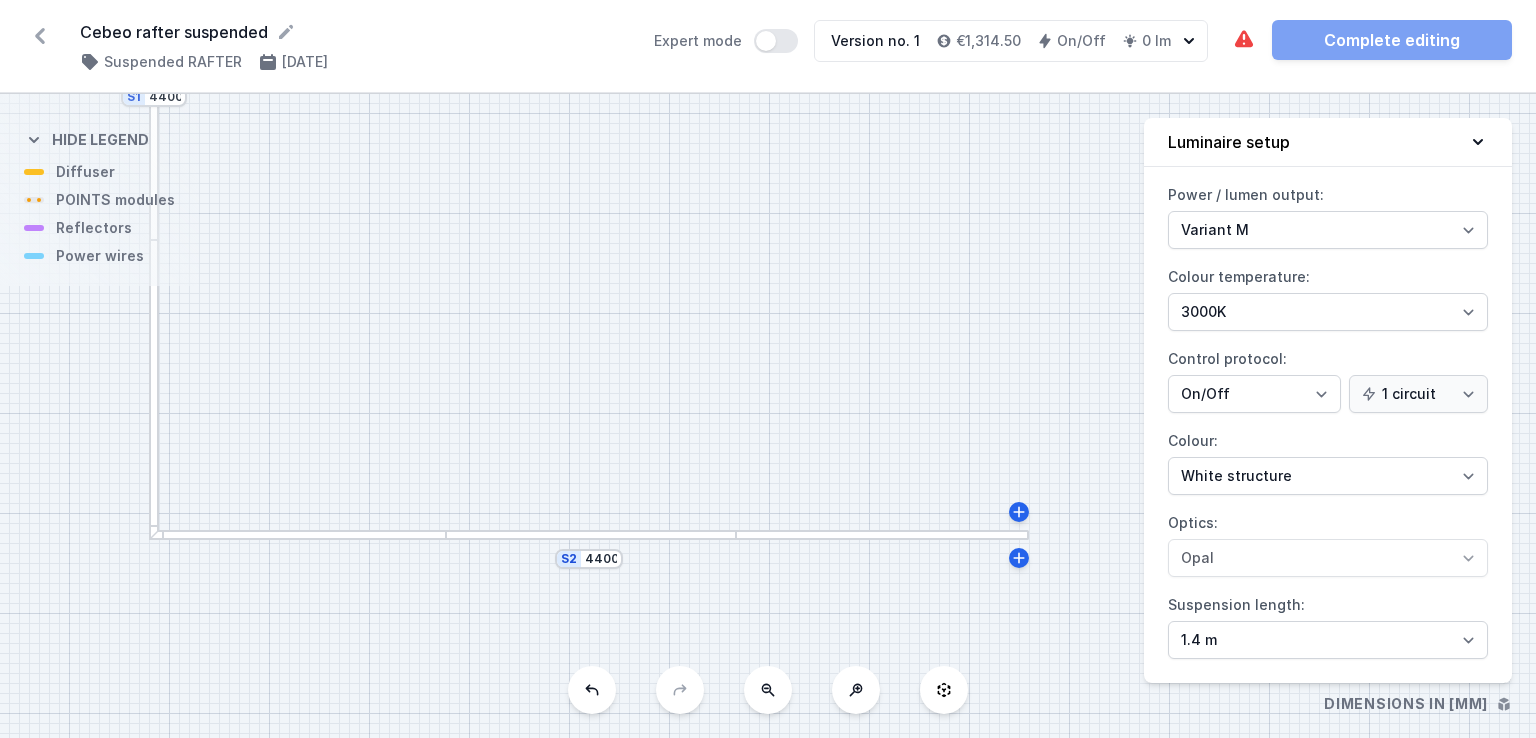click on "The required parts have not been added. The luminous element has not been added. Complete editing" at bounding box center [1372, 40] 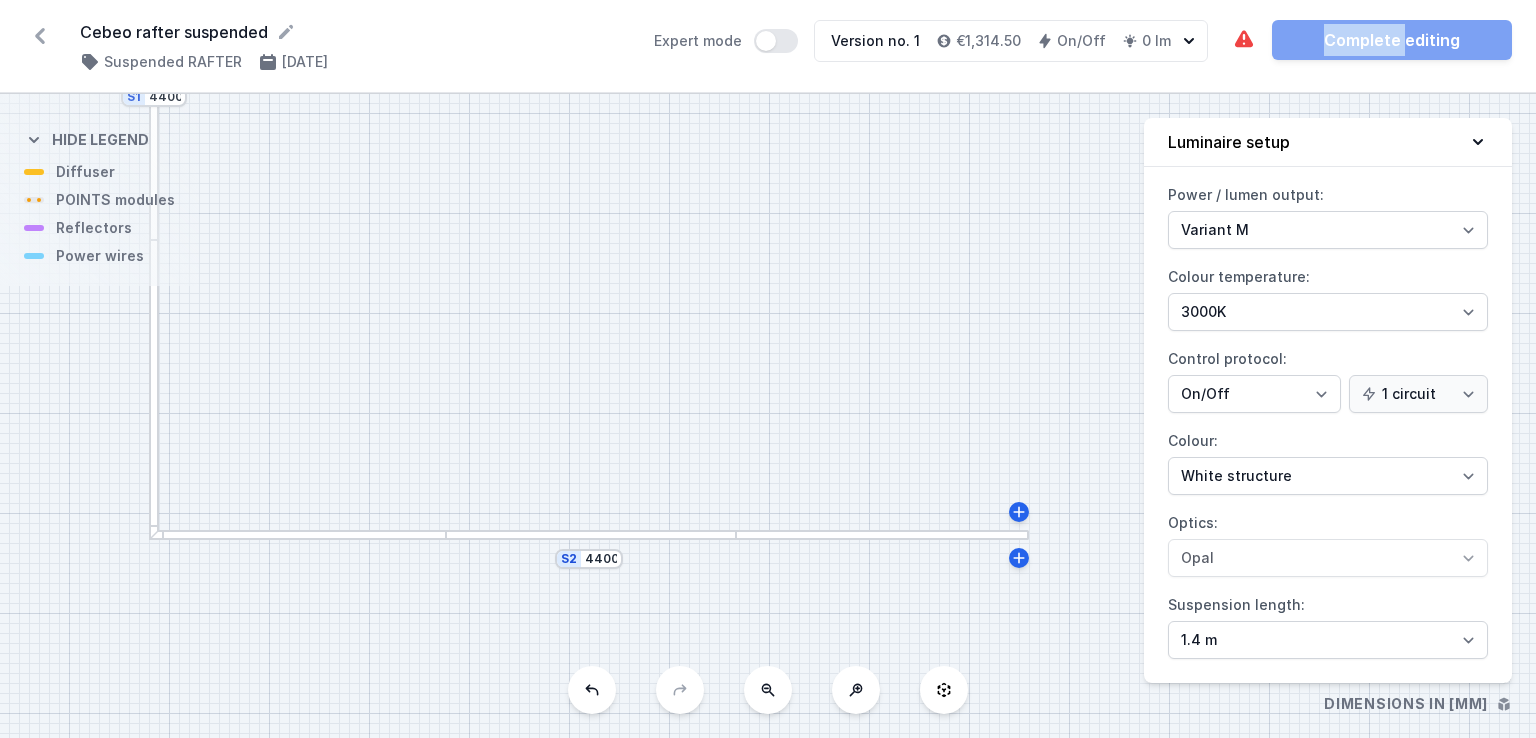 click on "The required parts have not been added. The luminous element has not been added. Complete editing" at bounding box center [1372, 40] 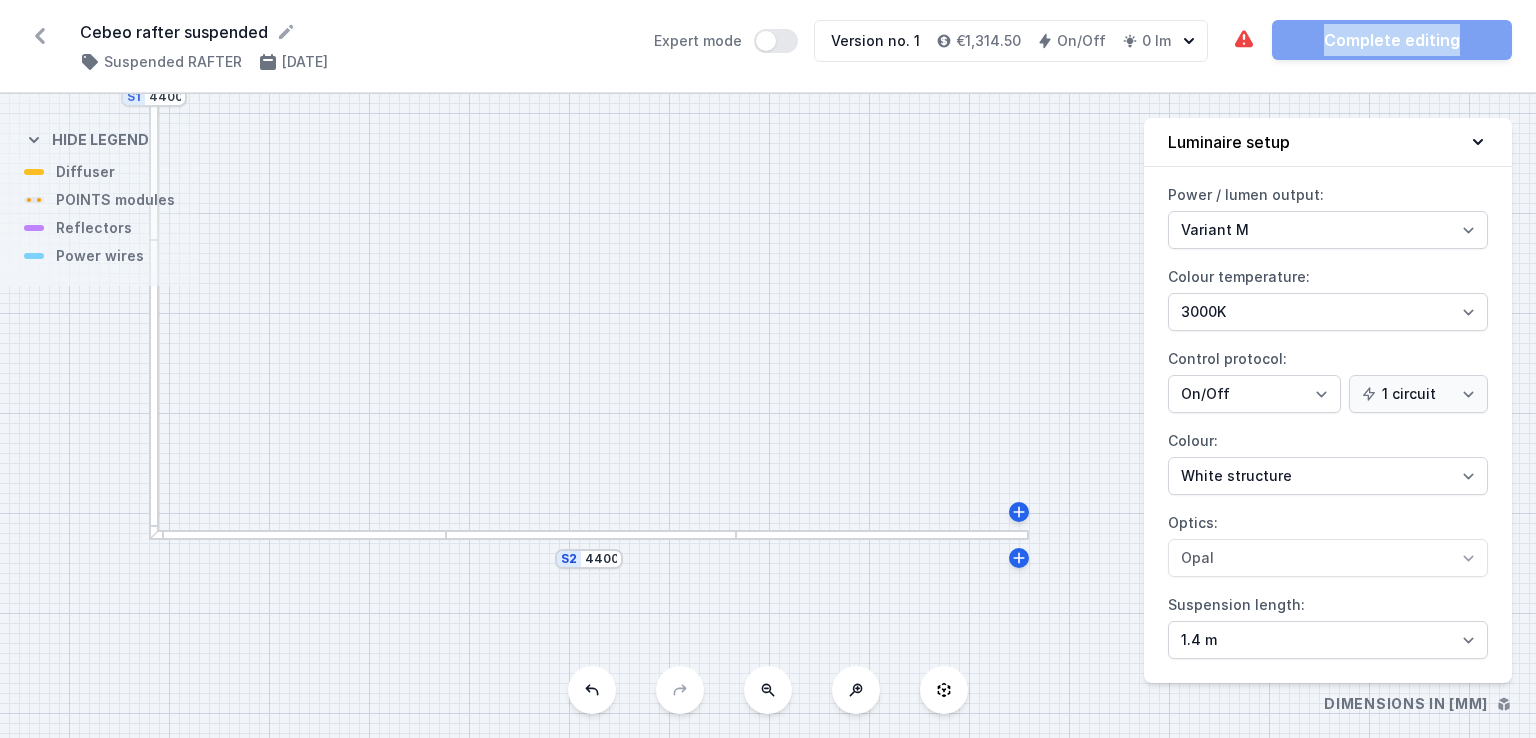 click on "The required parts have not been added. The luminous element has not been added. Complete editing" at bounding box center (1372, 40) 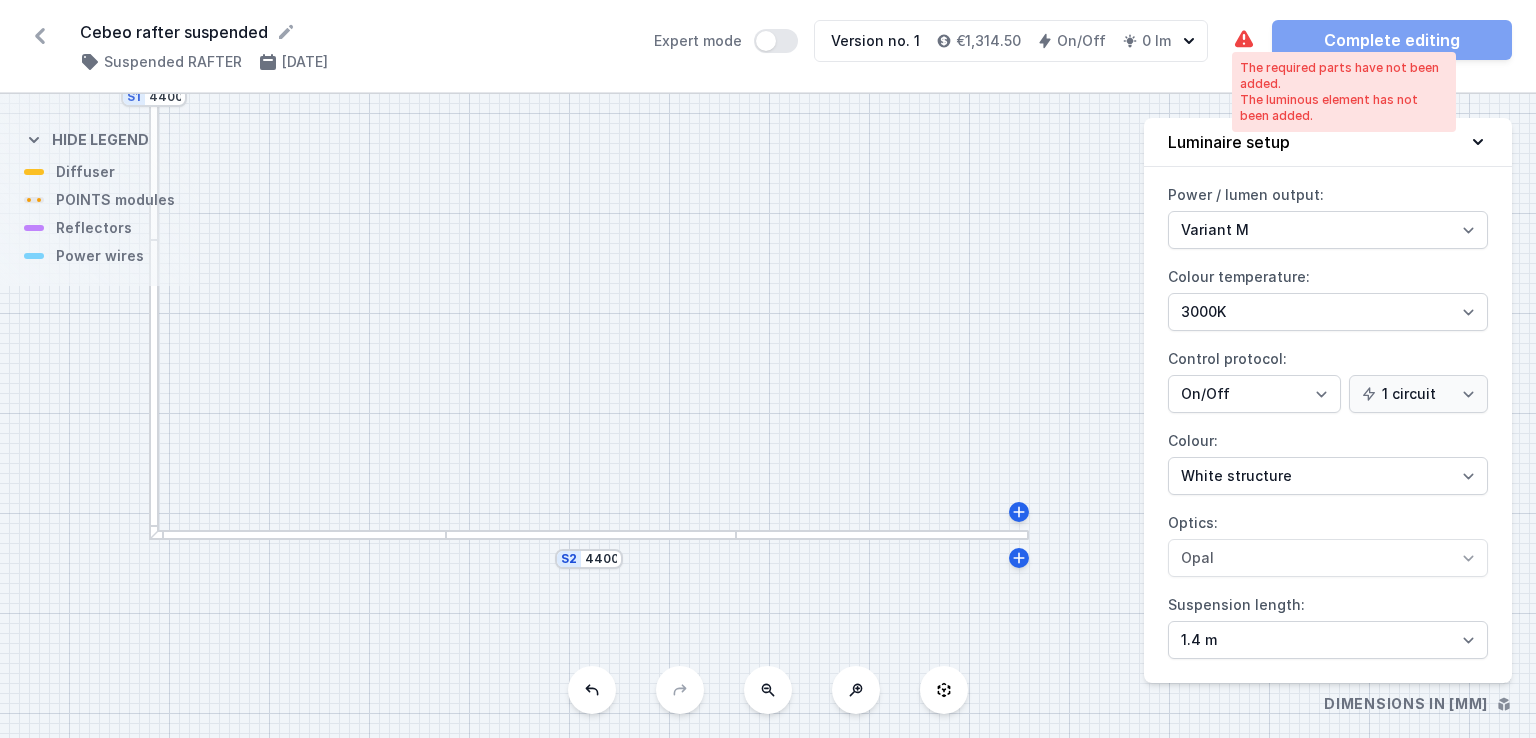 click at bounding box center (1244, 40) 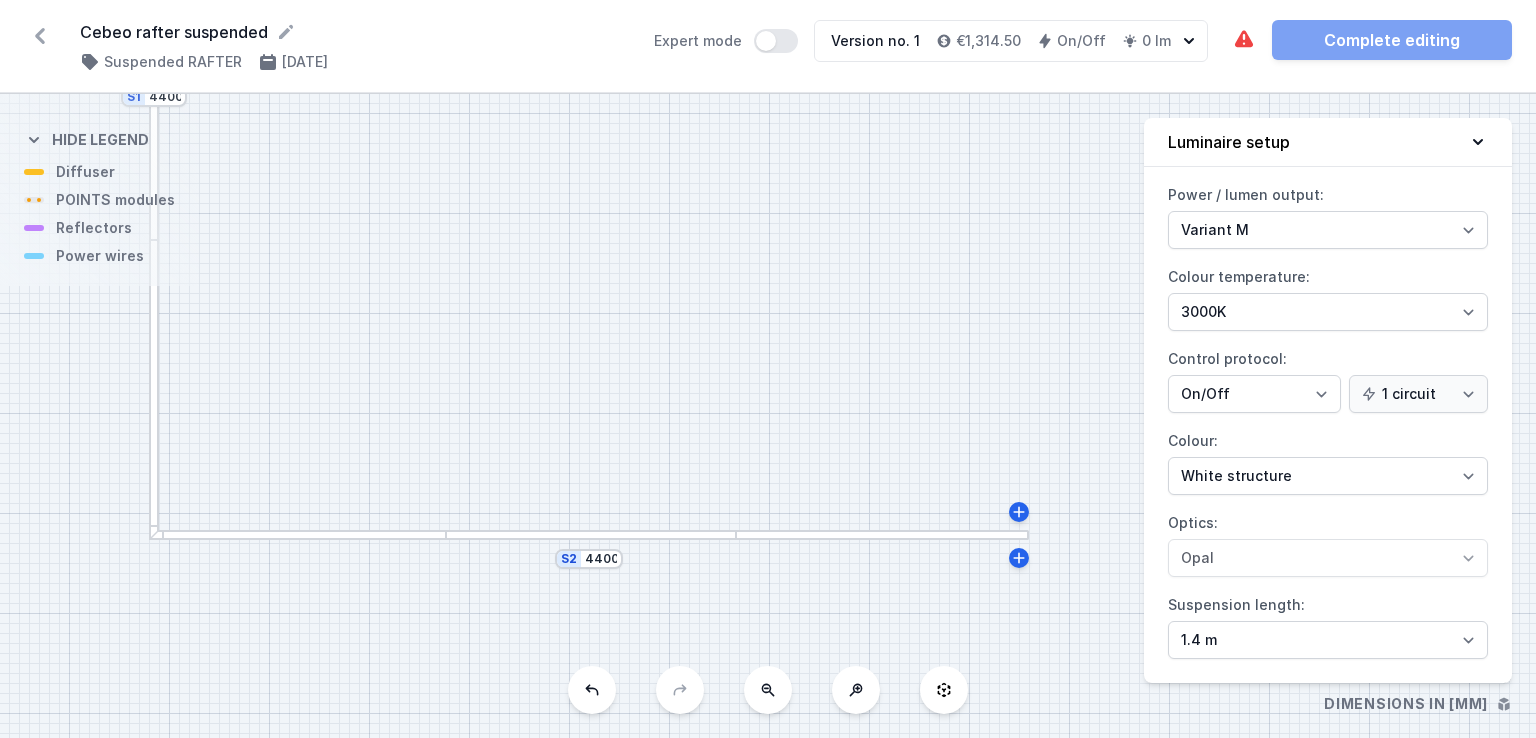 click on "S2 4400 S1 4400" at bounding box center [768, 416] 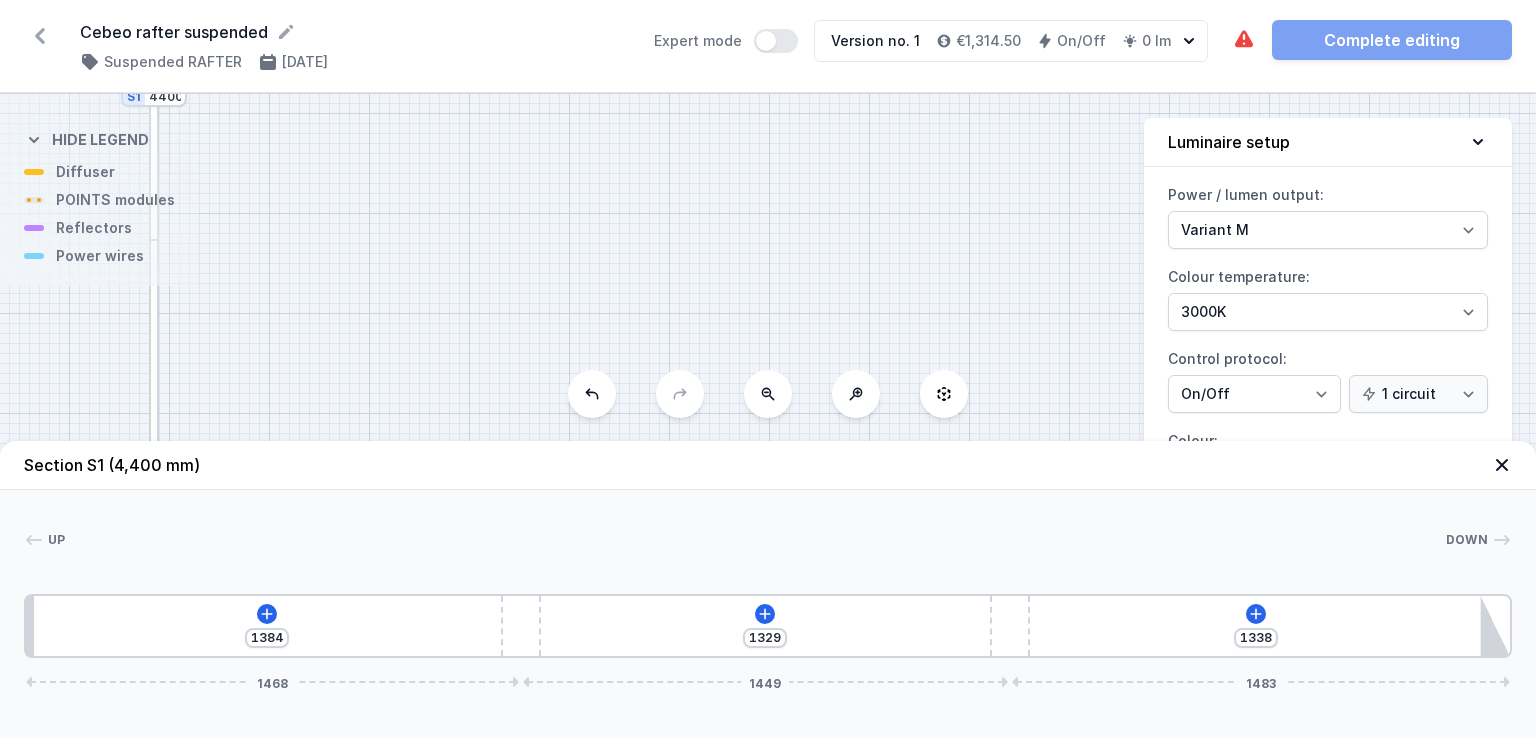 click on "S2 4400 S1 4400" at bounding box center (768, 416) 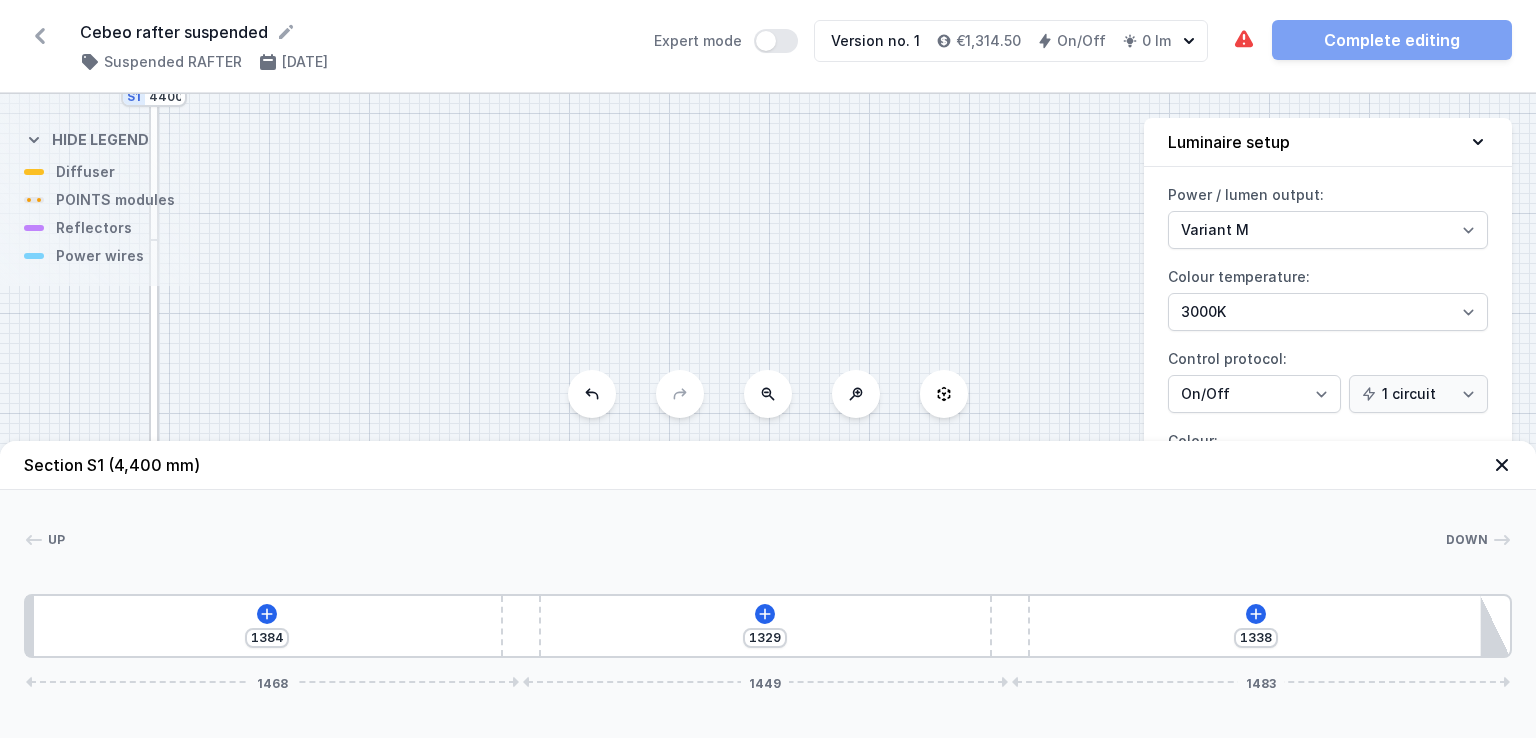 click on "1384 1329 1338 1468 1449 1483" at bounding box center [768, 626] 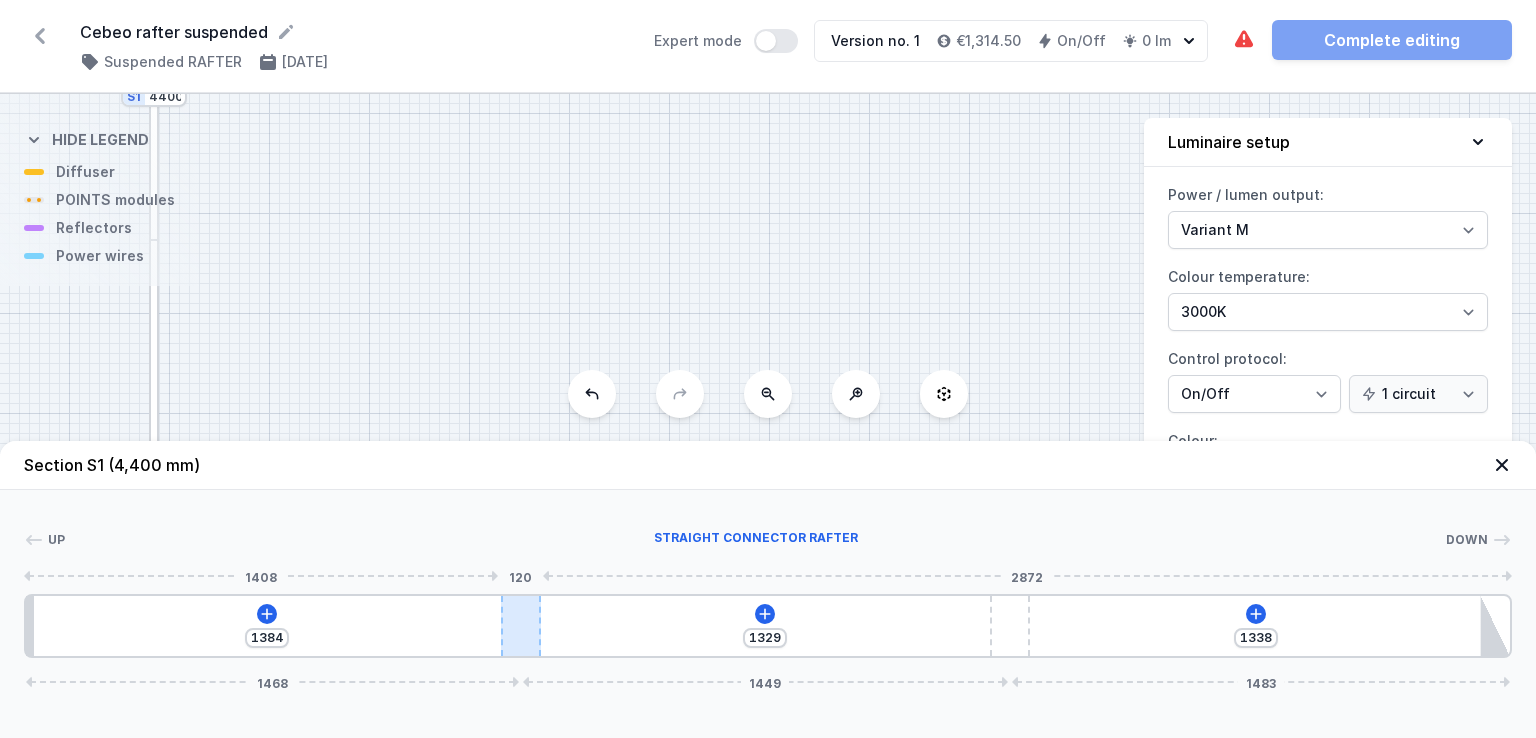 click at bounding box center (521, 626) 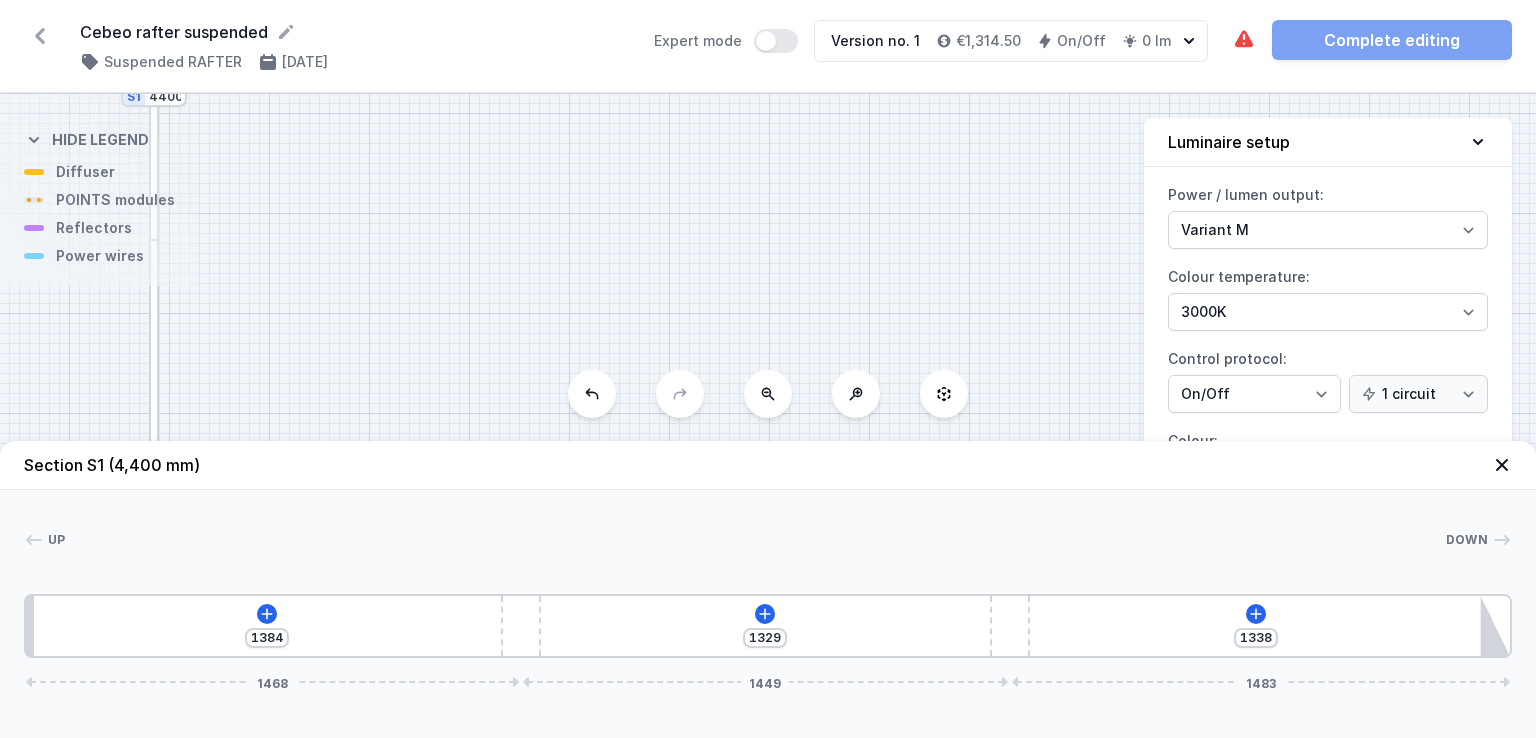 click on "1384 1329 1338 1468 1449 1483" at bounding box center [768, 626] 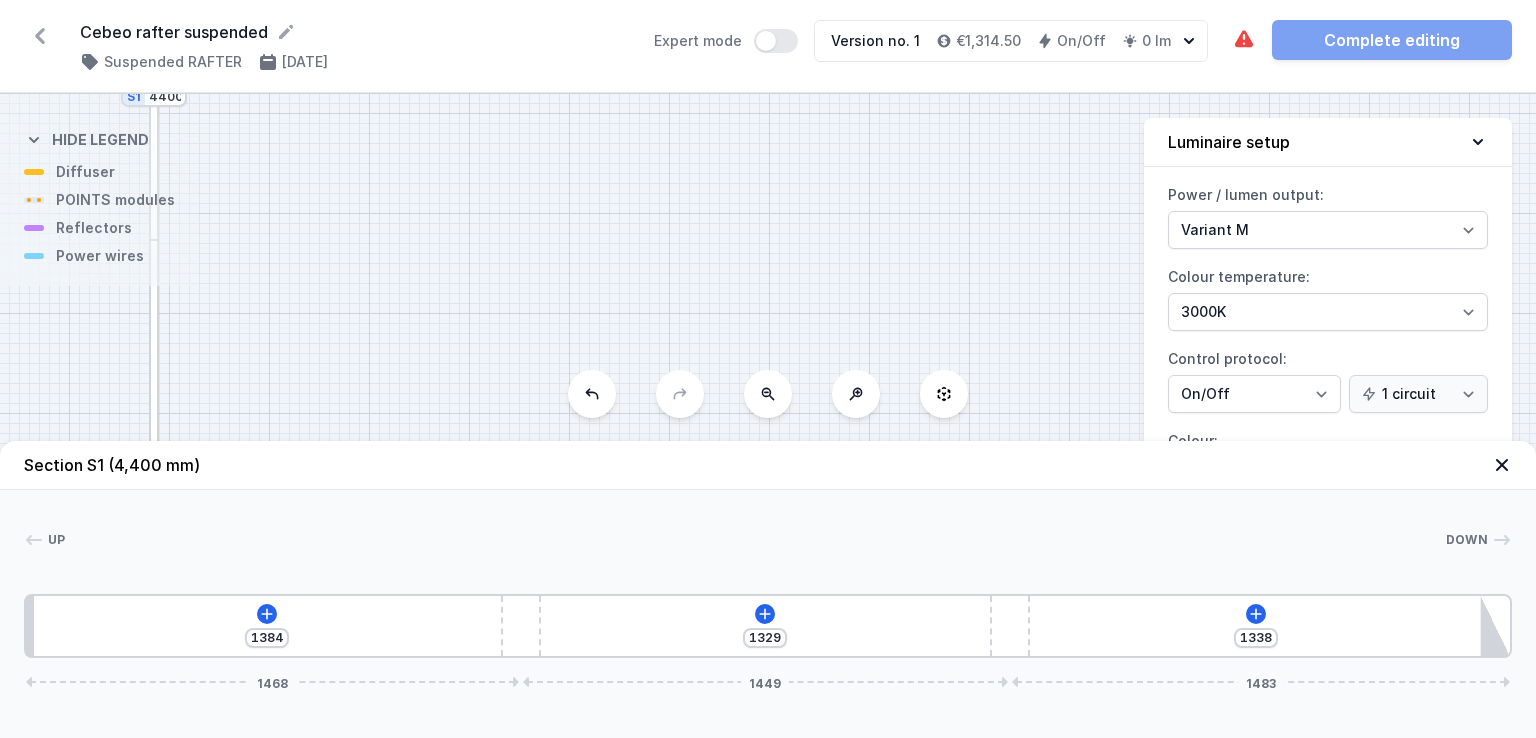 click on "1384 1329 1338 1468 1449 1483" at bounding box center (768, 626) 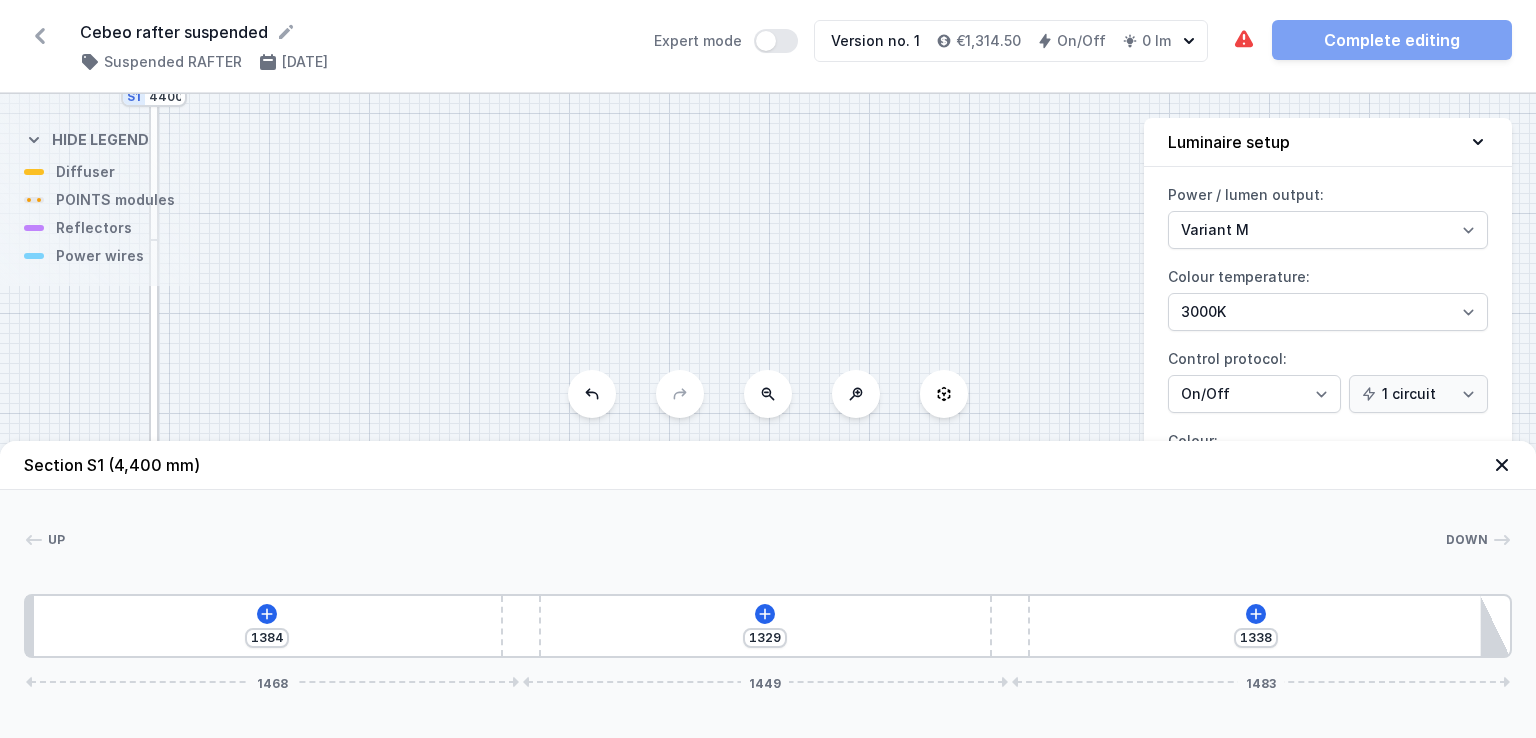 click at bounding box center [1502, 465] 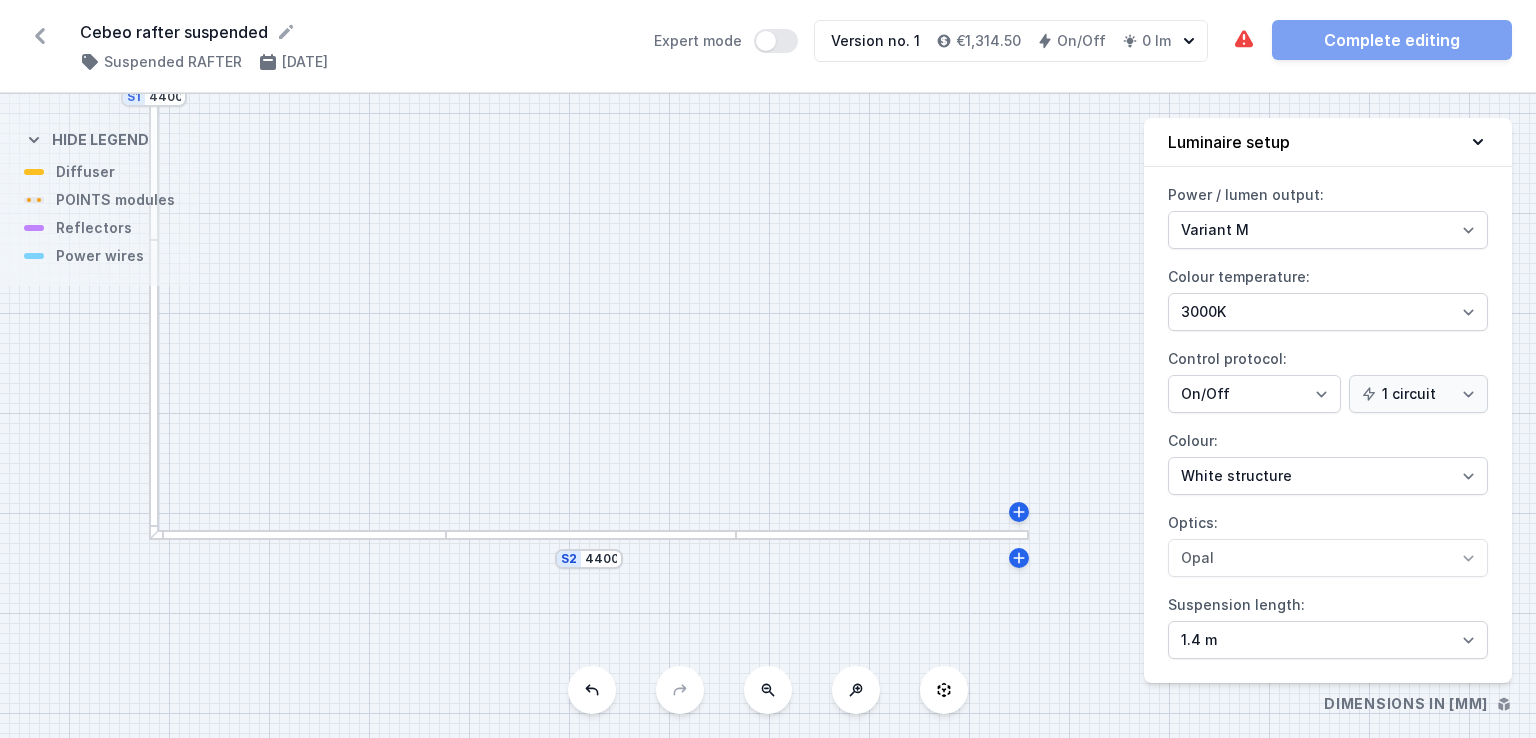 click on "S2 4400 S1 4400" at bounding box center (768, 416) 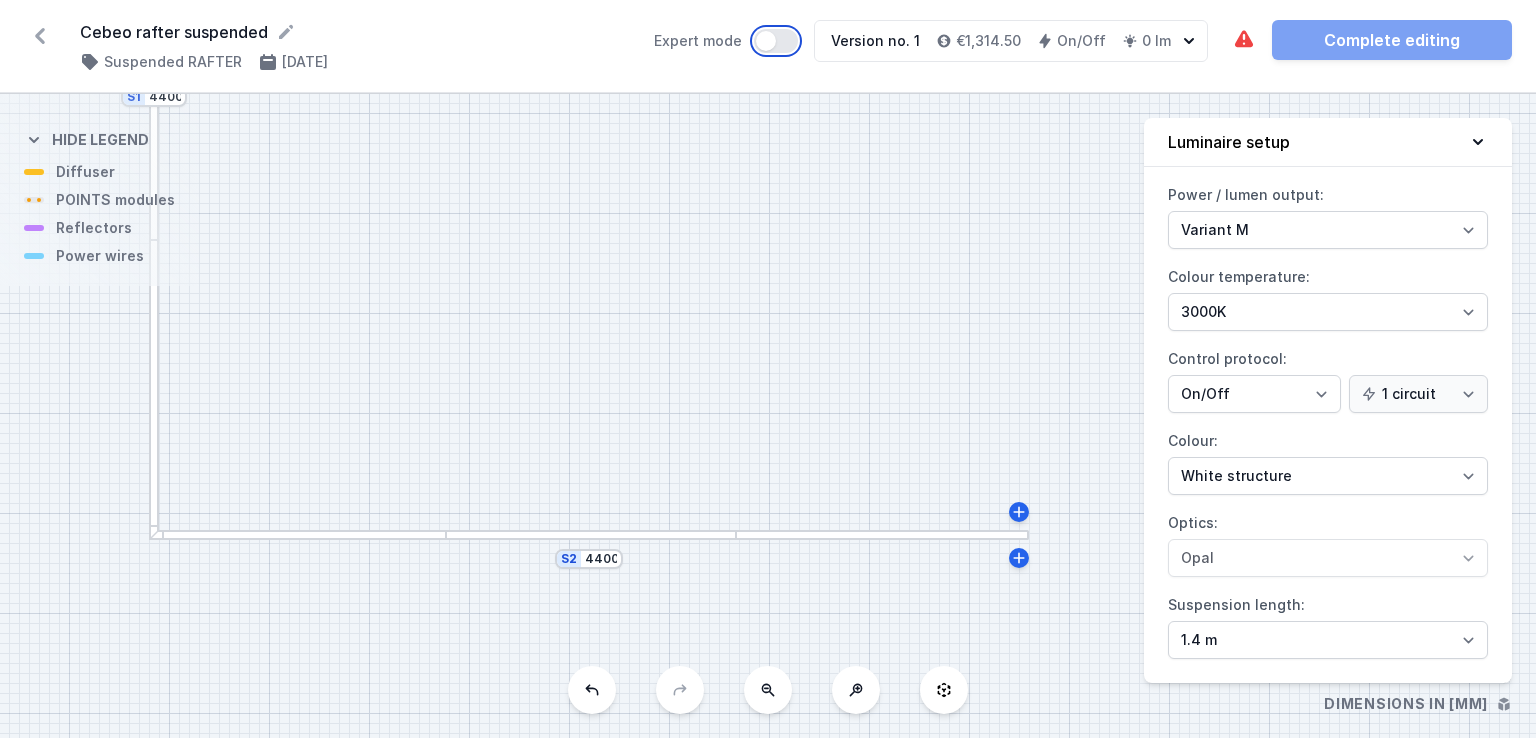 click on "Expert mode" at bounding box center (776, 41) 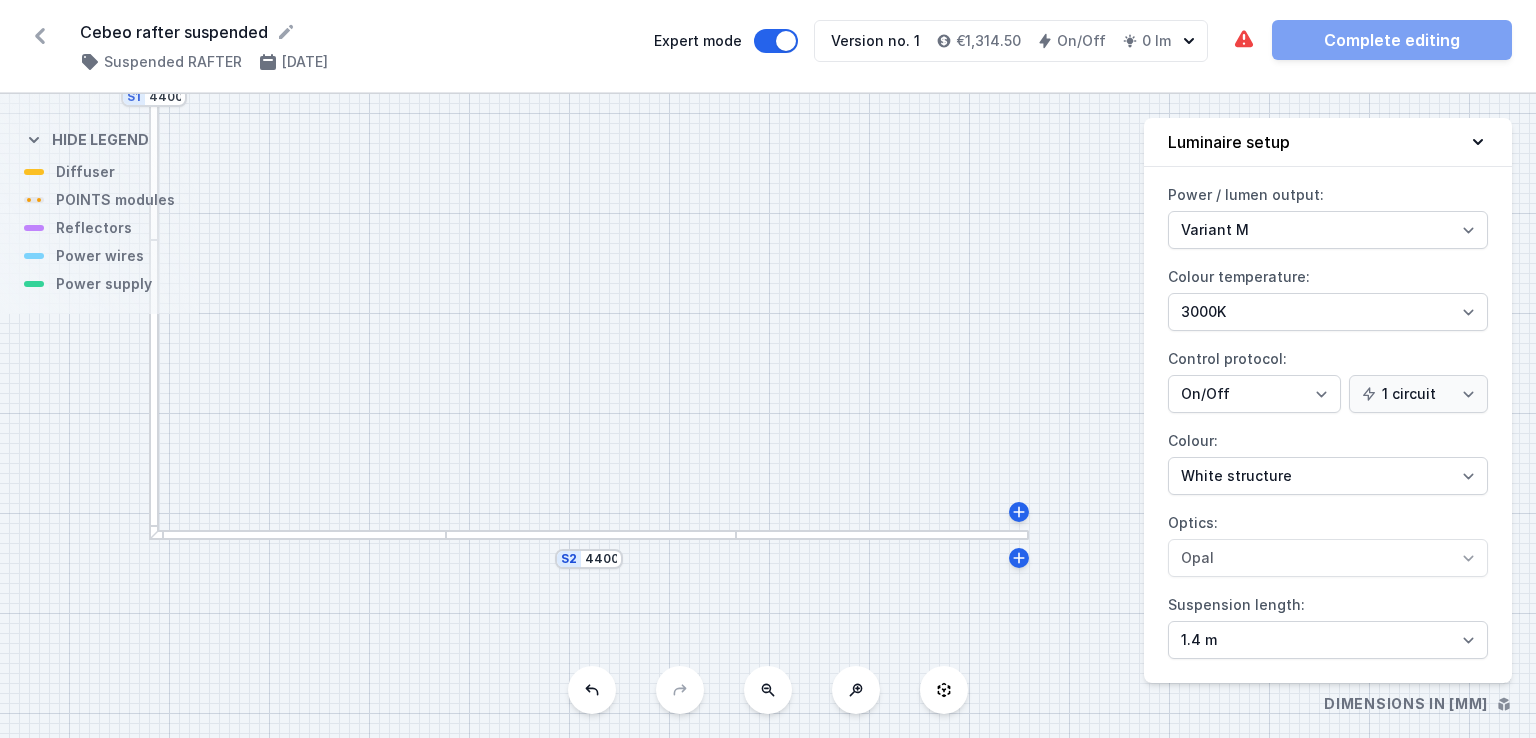 click on "The required parts have not been added. The luminous element has not been added. Complete editing" at bounding box center [1372, 40] 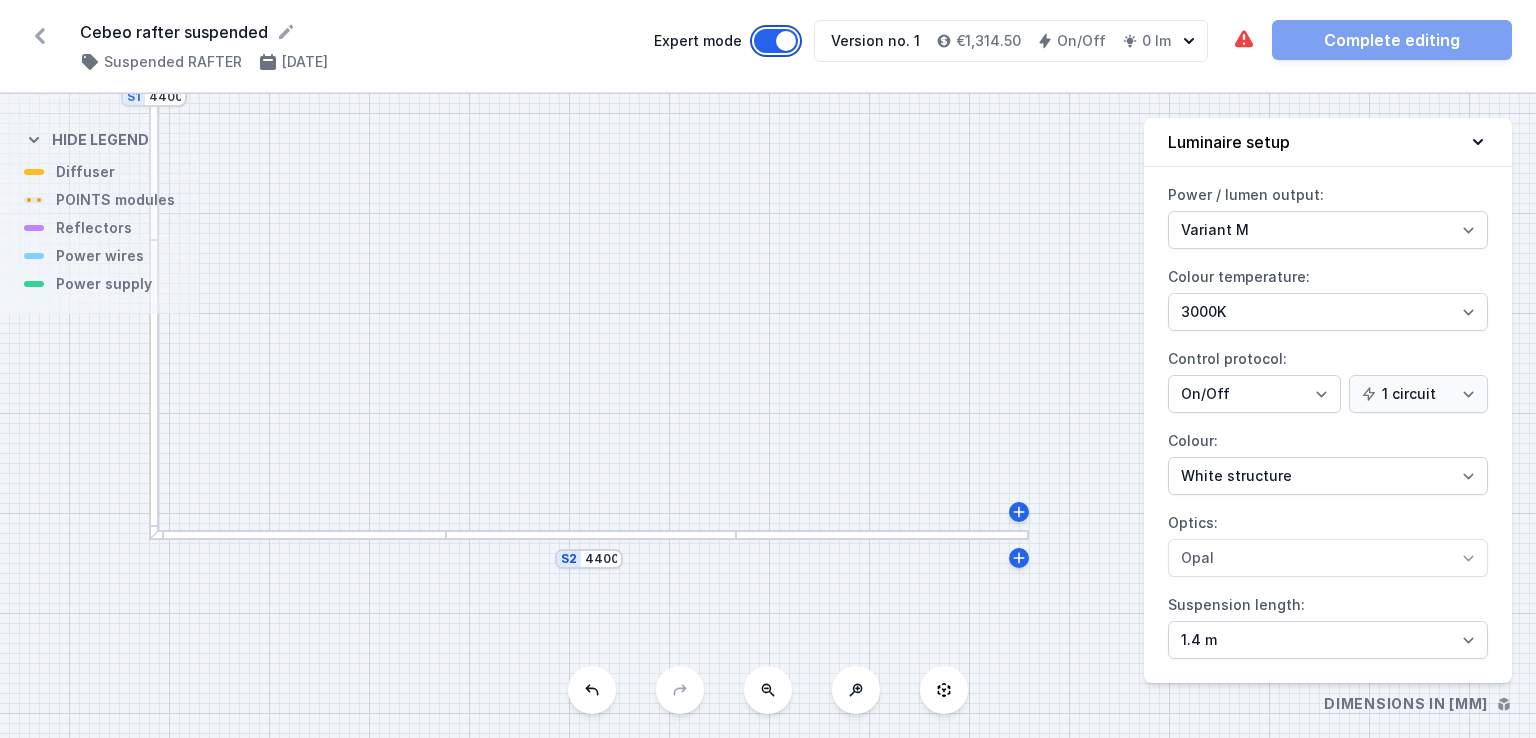 click on "Expert mode" at bounding box center (776, 41) 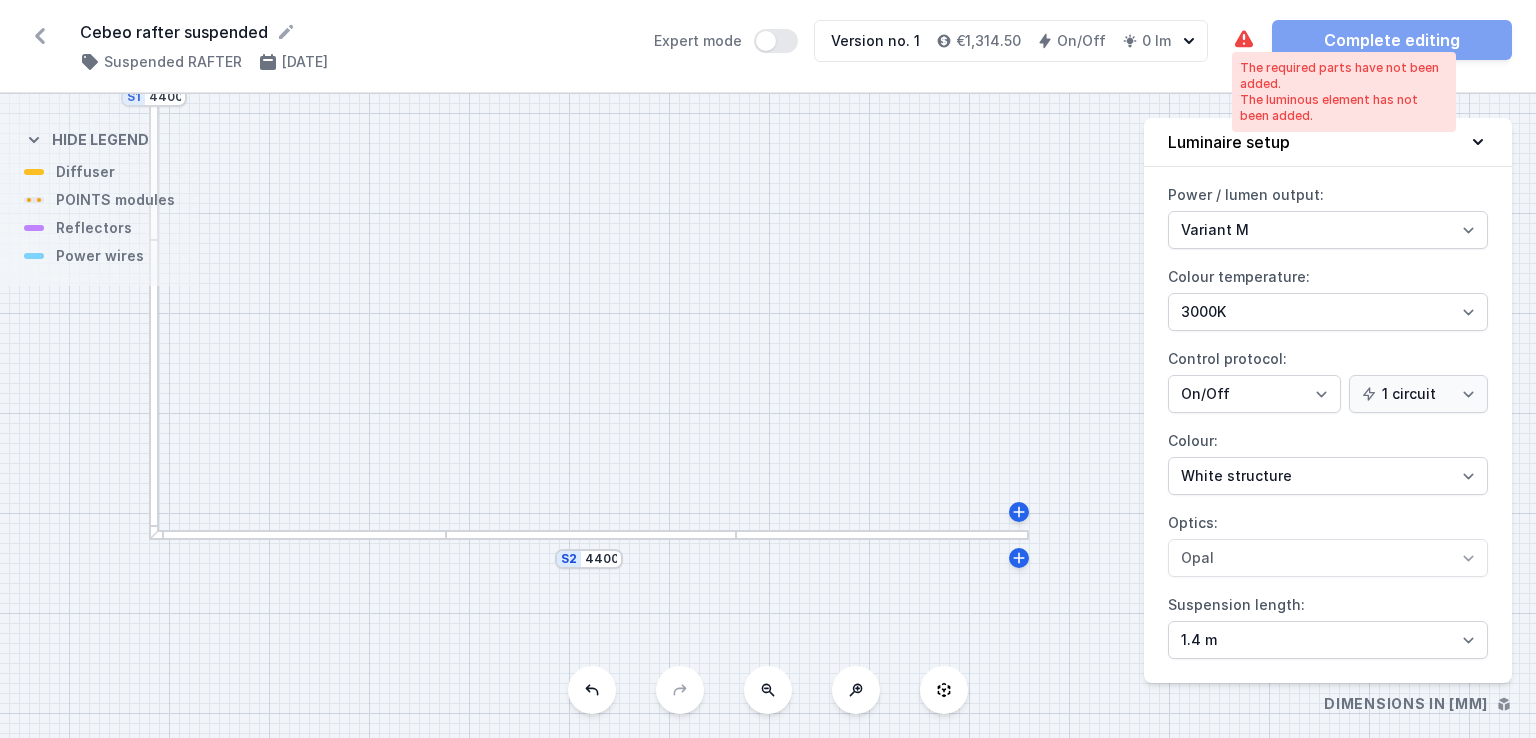 click at bounding box center (1244, 40) 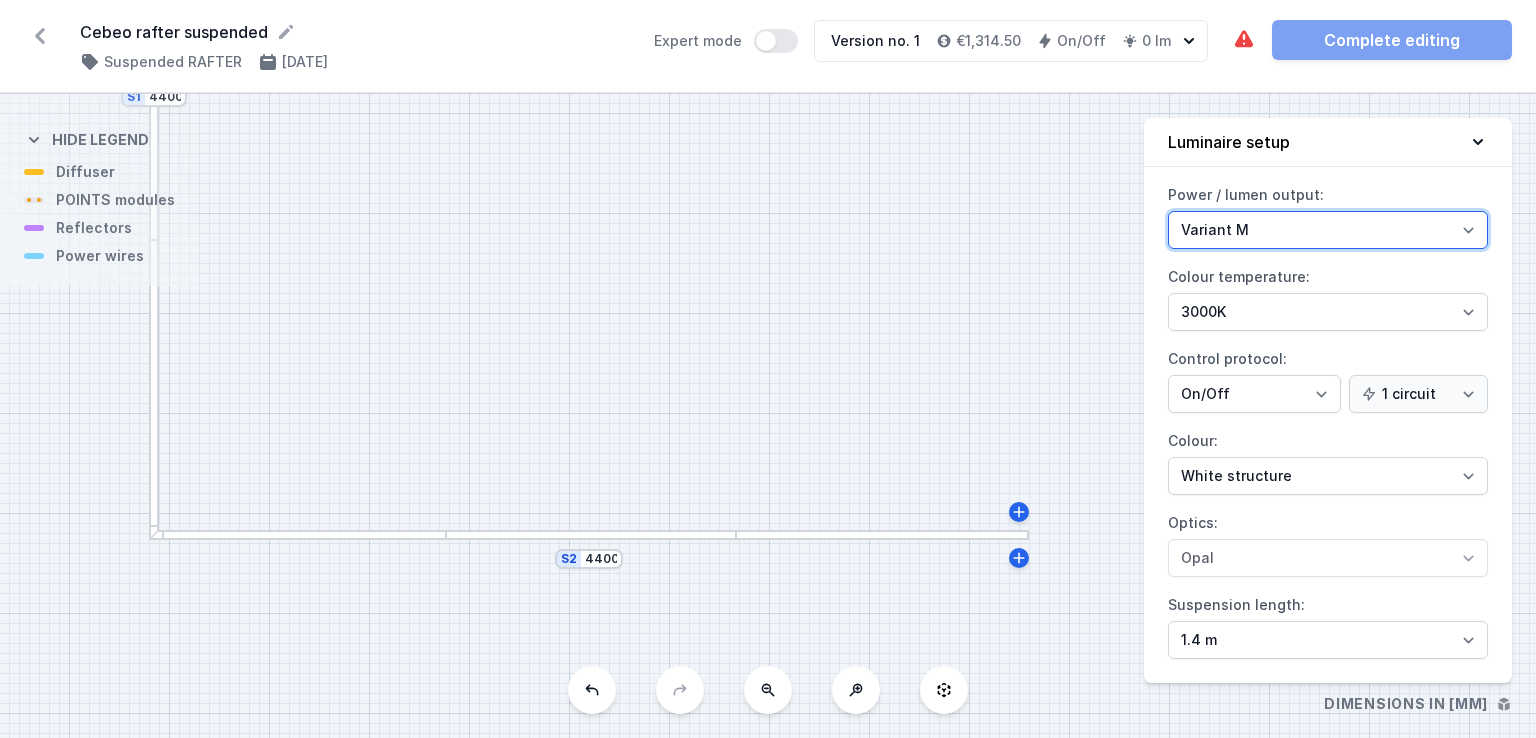 click on "Variant L Variant M" at bounding box center (1328, 230) 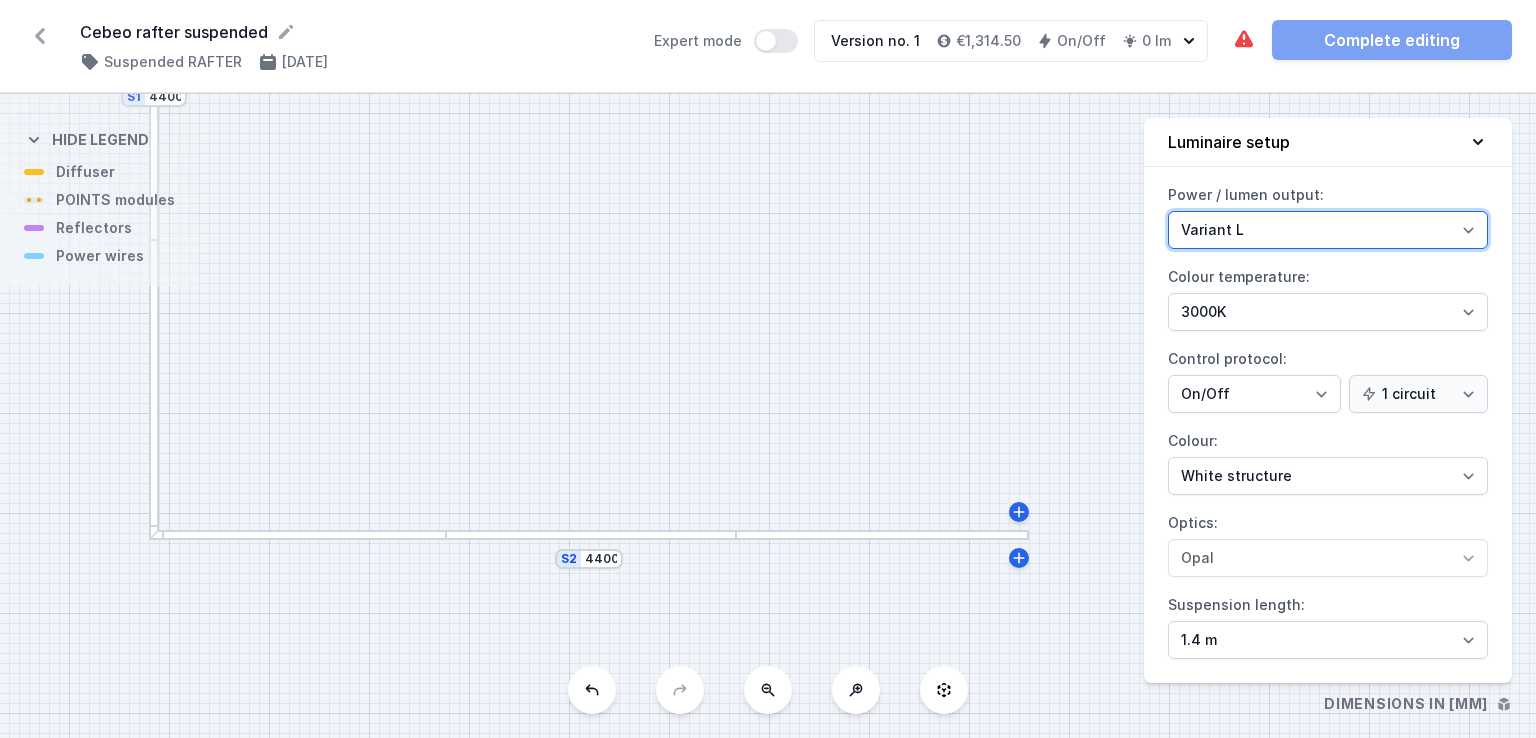 click on "Variant L Variant M" at bounding box center (1328, 230) 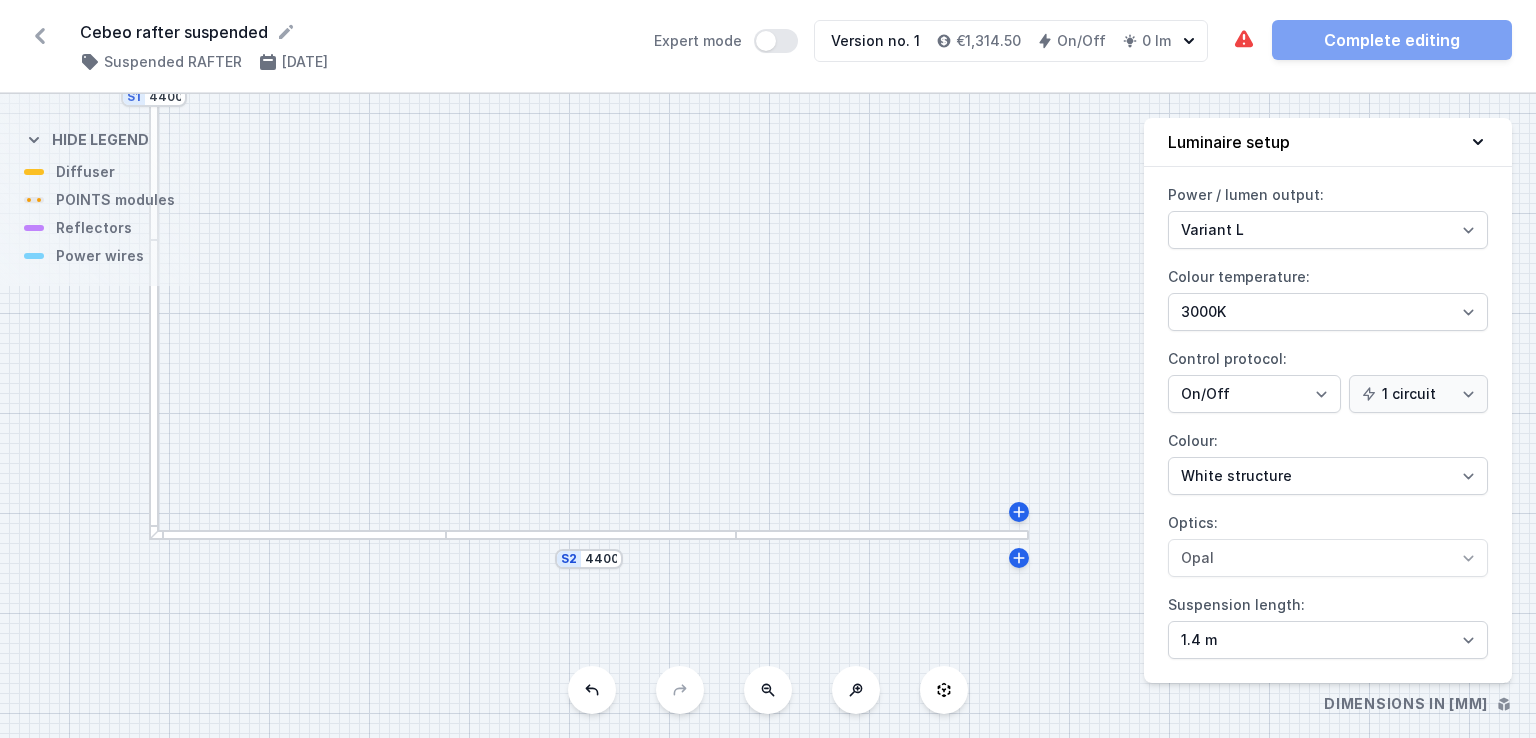 click on "The required parts have not been added. The luminous element has not been added. Complete editing" at bounding box center [1372, 40] 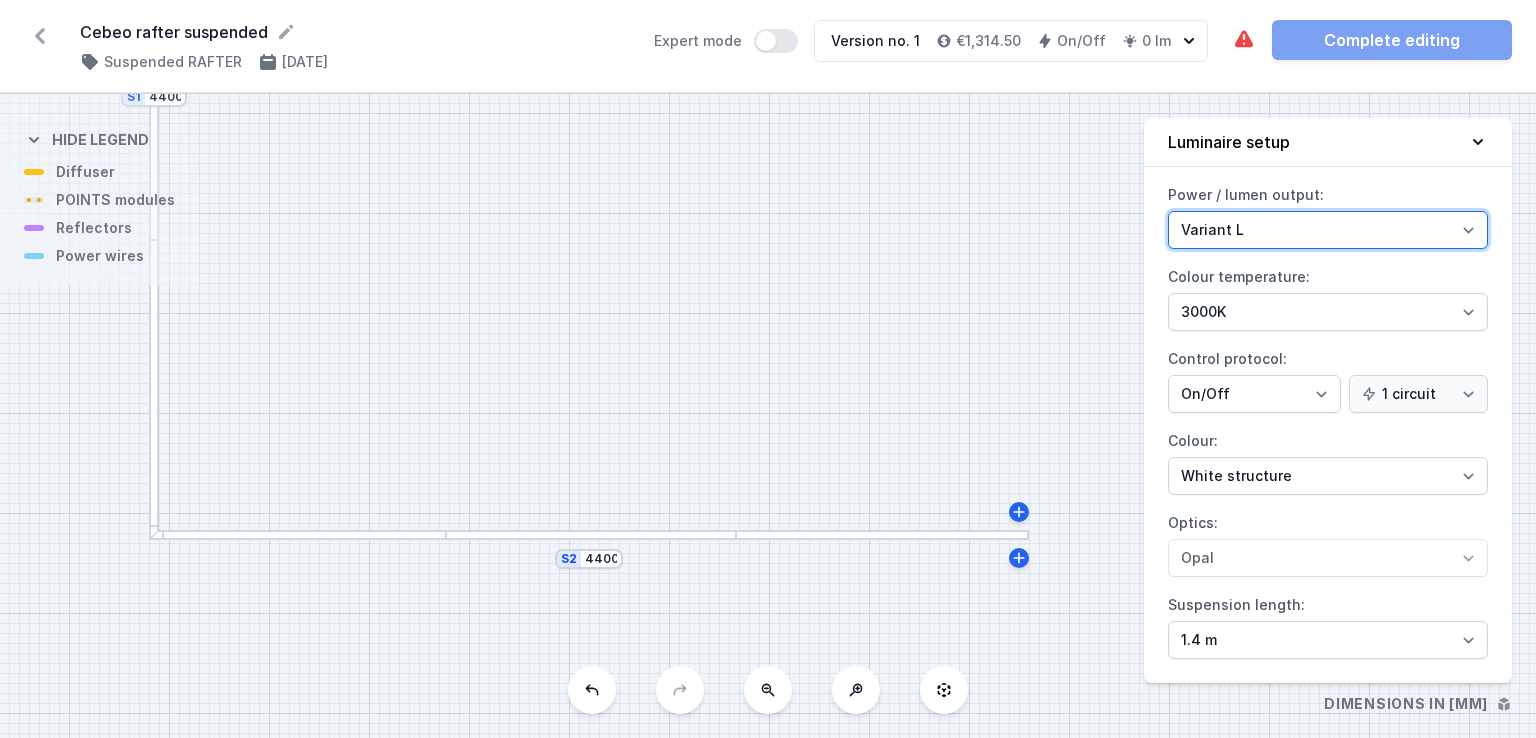 click on "Variant L Variant M" at bounding box center [1328, 230] 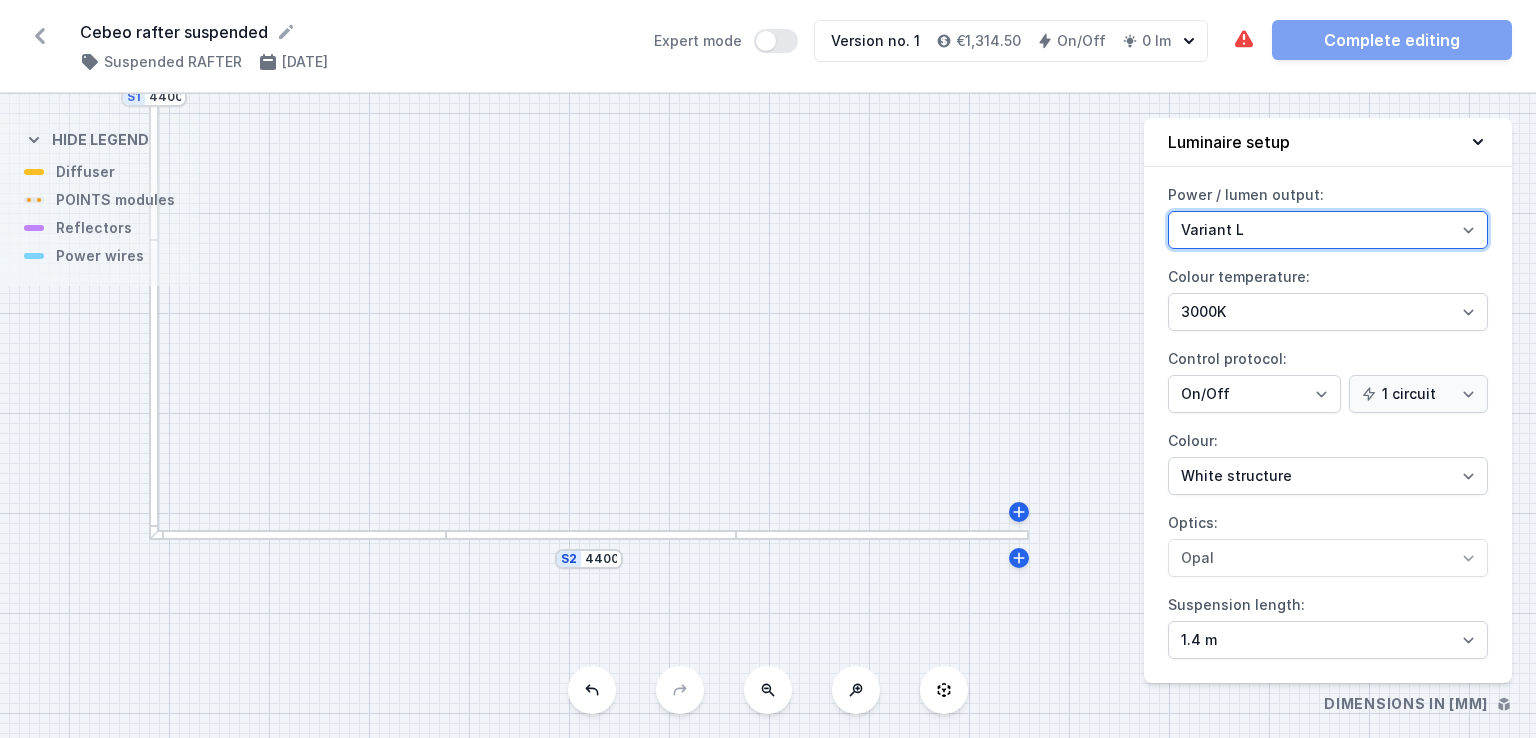 select on "M" 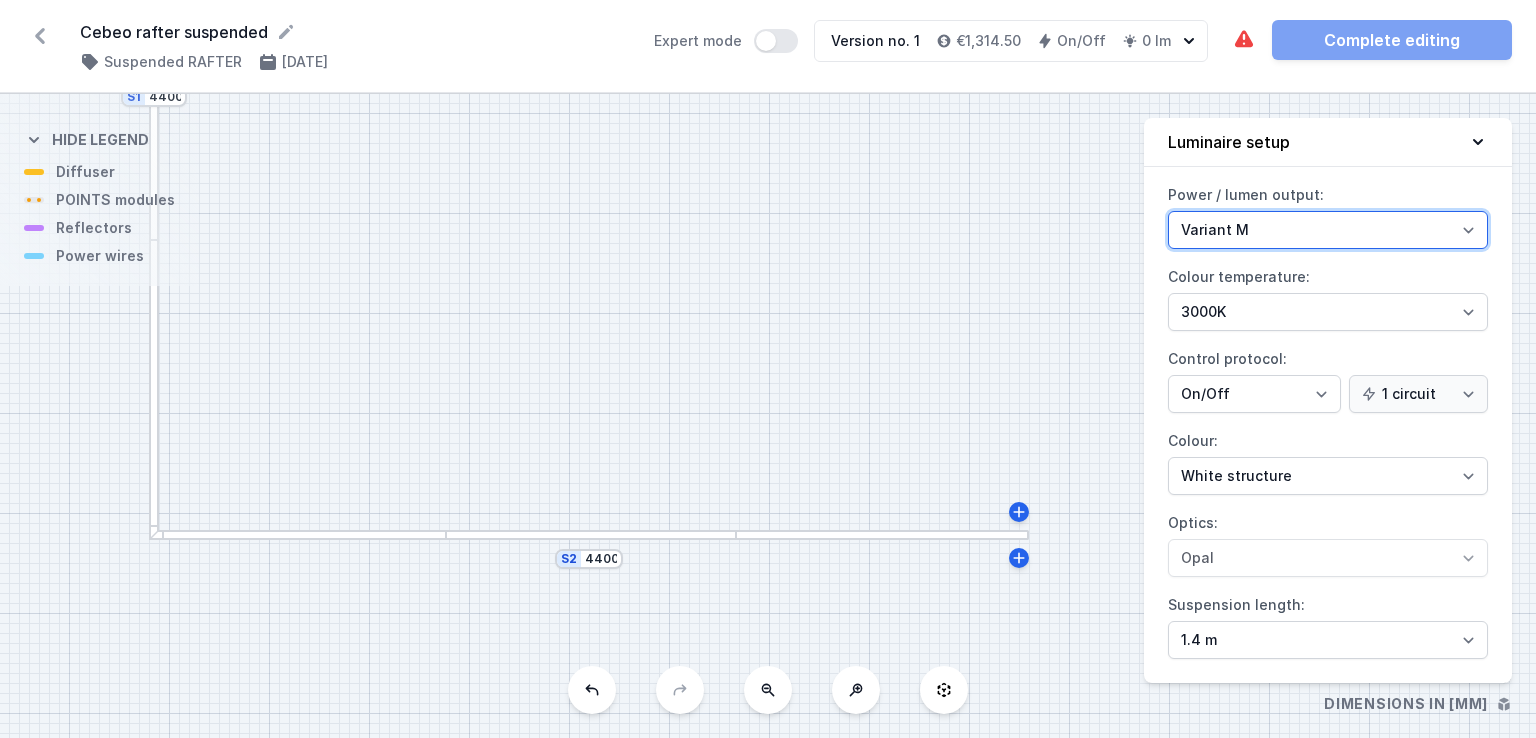 click on "Variant L Variant M" at bounding box center [1328, 230] 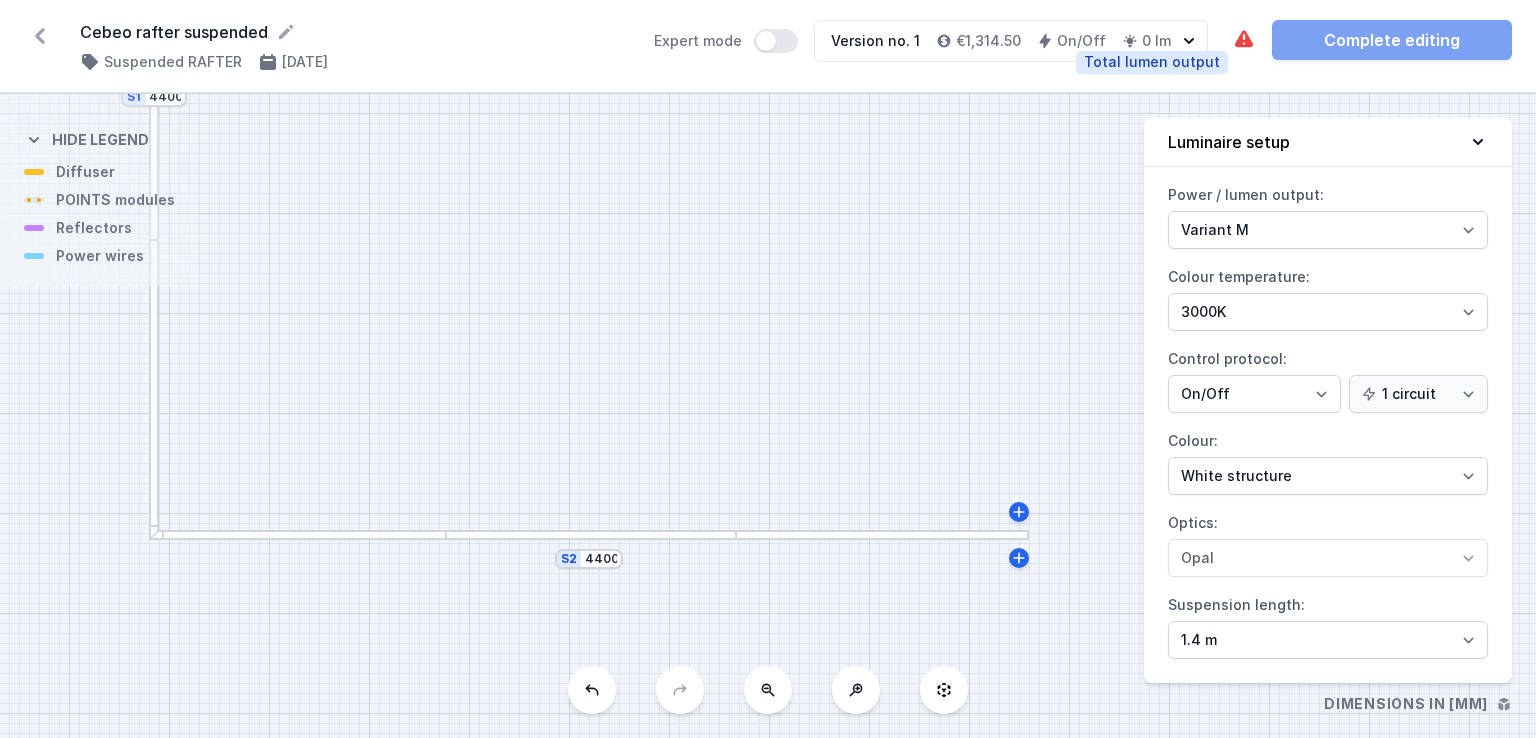 click on "0 lm" at bounding box center (988, 41) 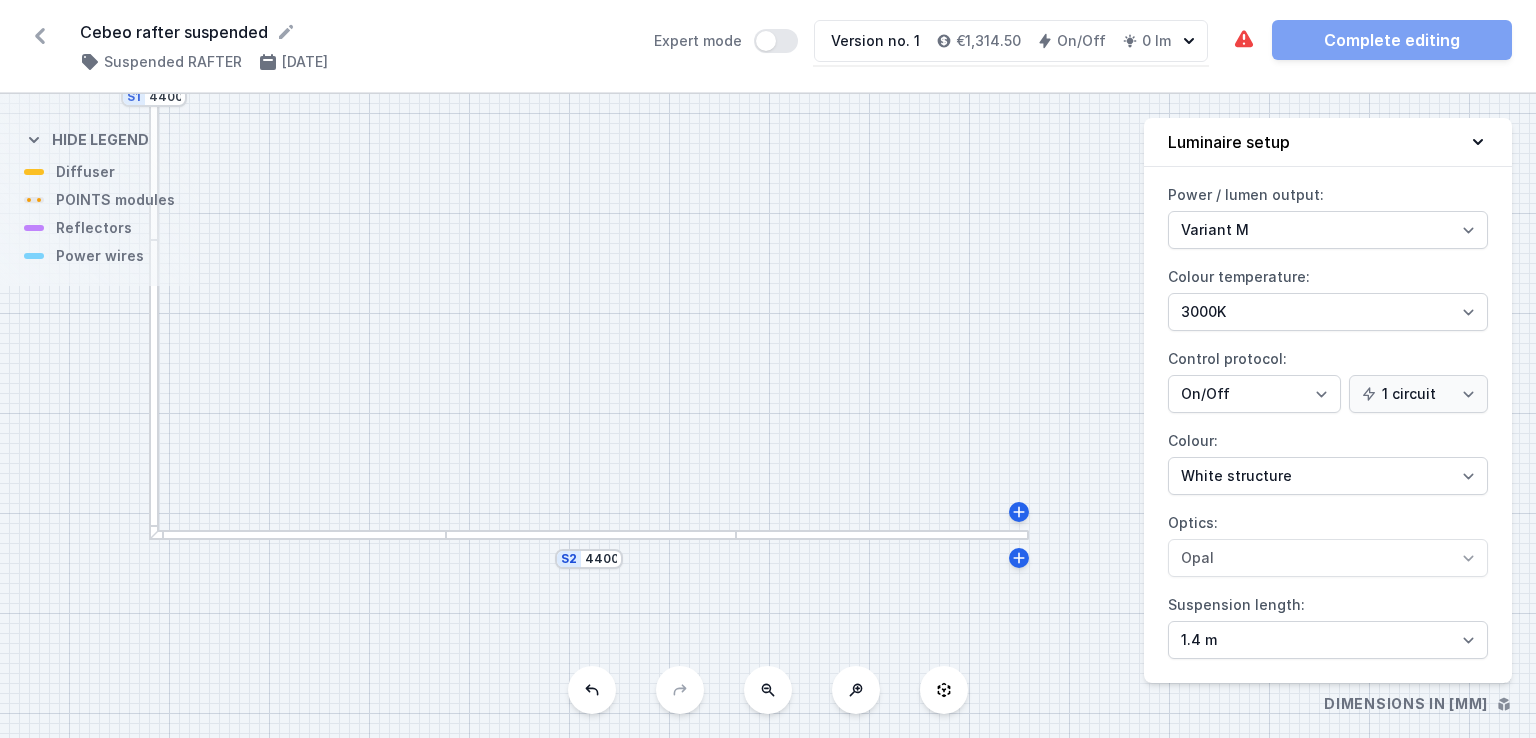 click on "S2 4400 S1 4400" at bounding box center (768, 416) 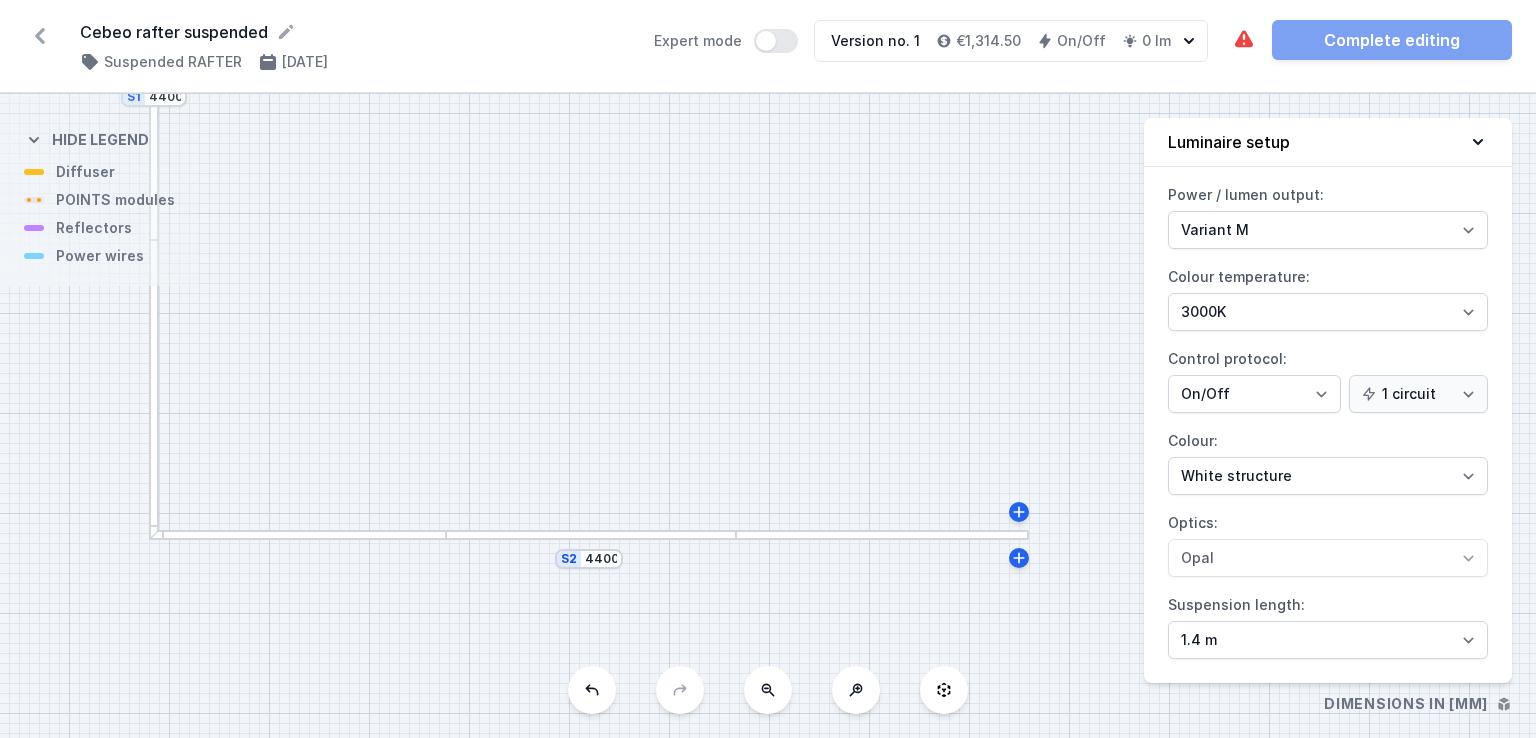 click on "S2 4400 S1 4400" at bounding box center (768, 416) 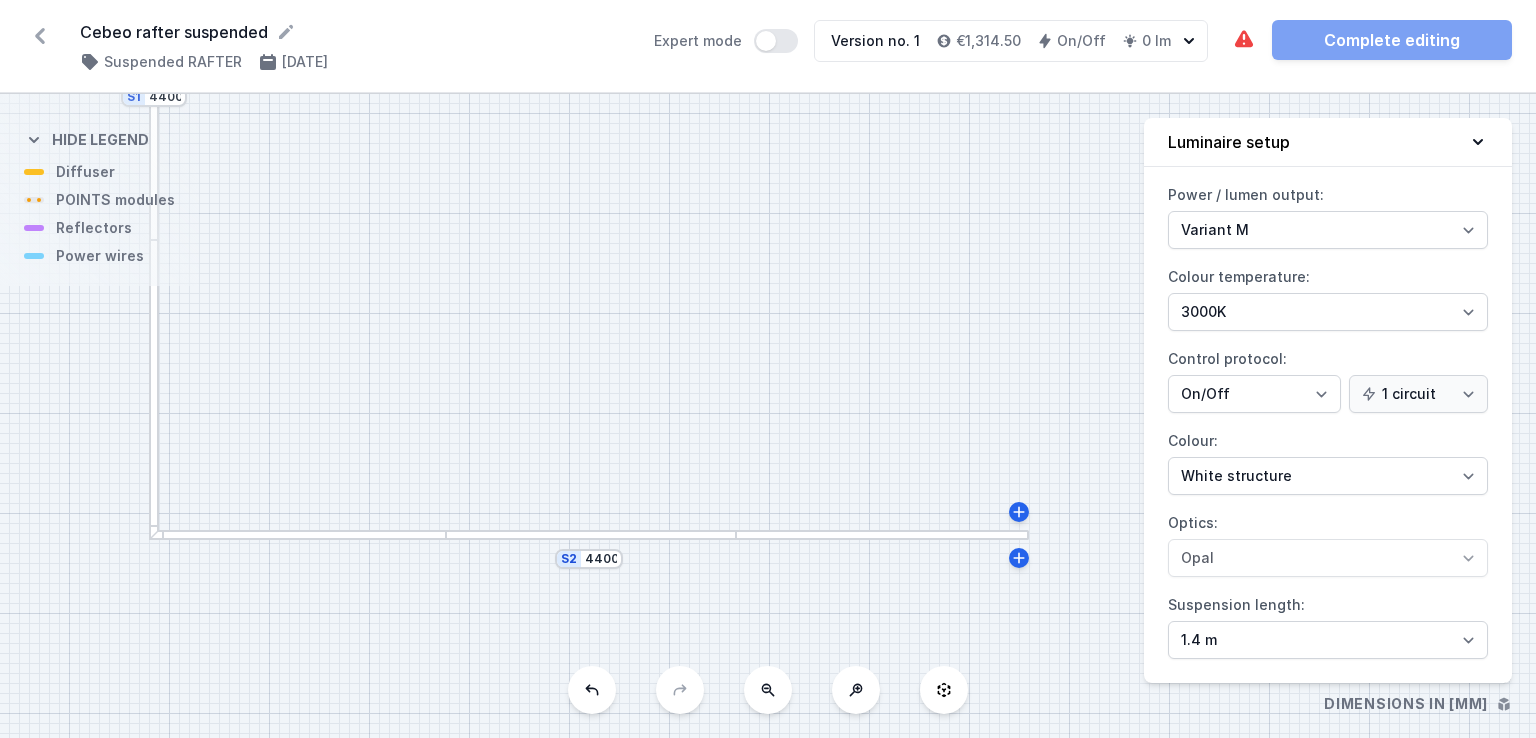 click on "S2 4400 S1 4400" at bounding box center [768, 416] 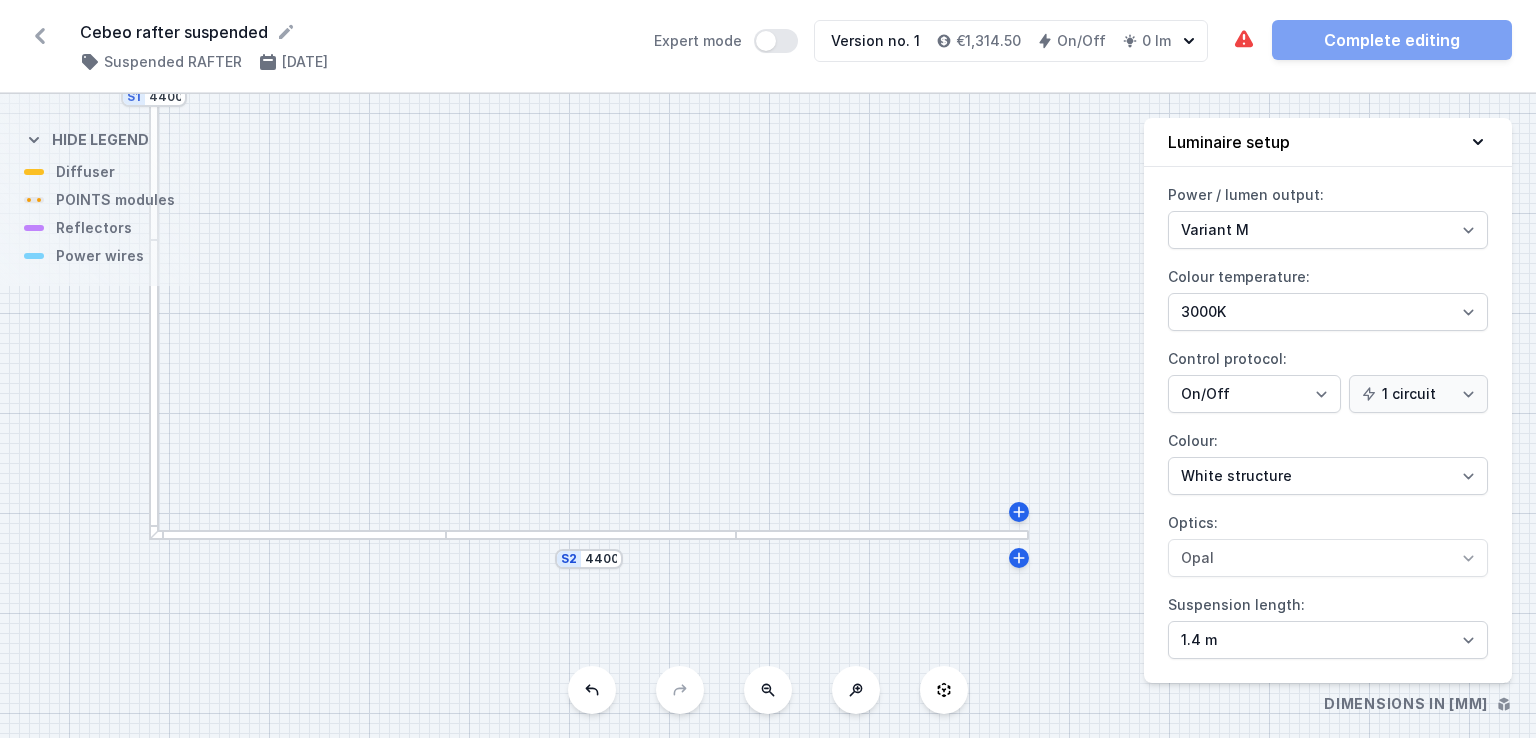 click on "S2 4400 S1 4400" at bounding box center (768, 416) 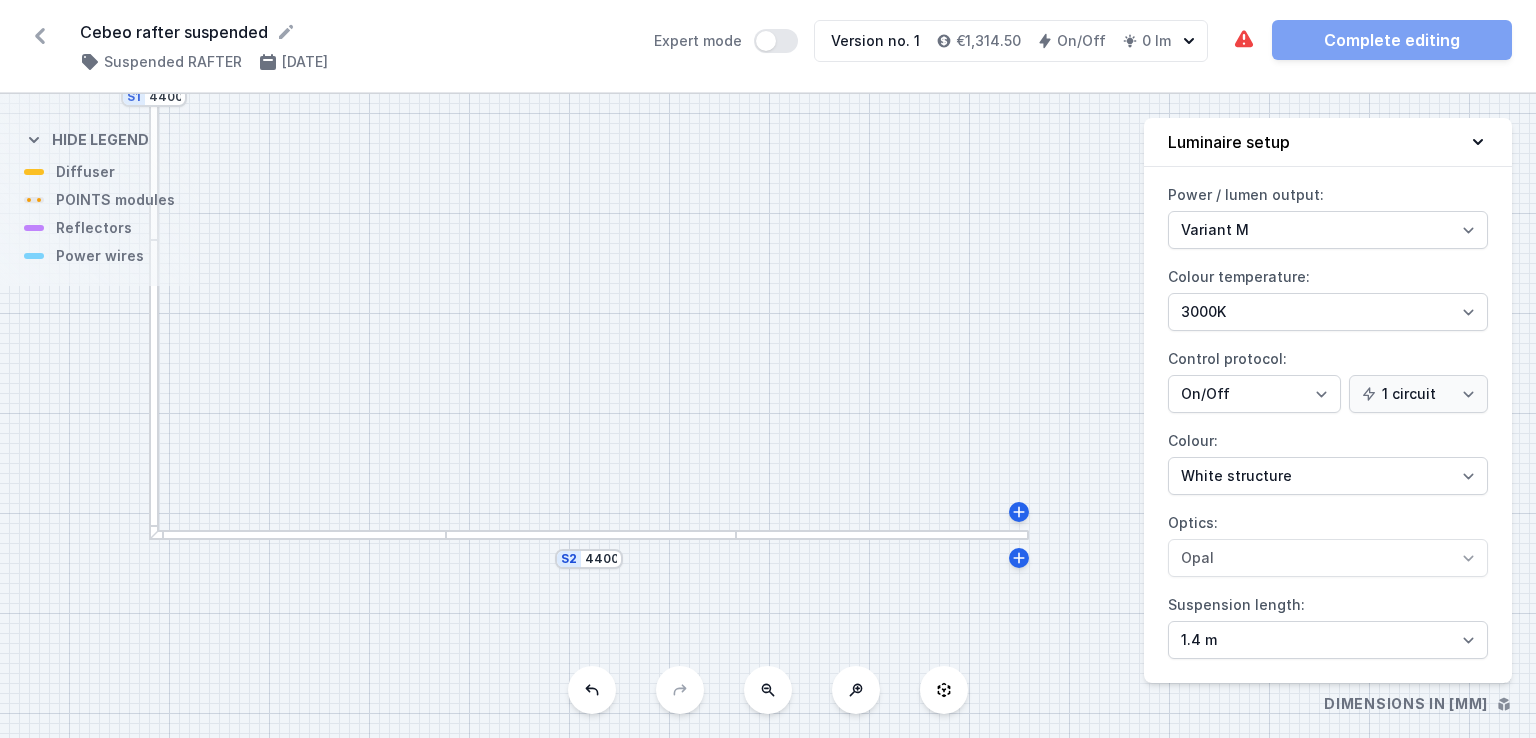 click on "S2 4400 S1 4400" at bounding box center (768, 416) 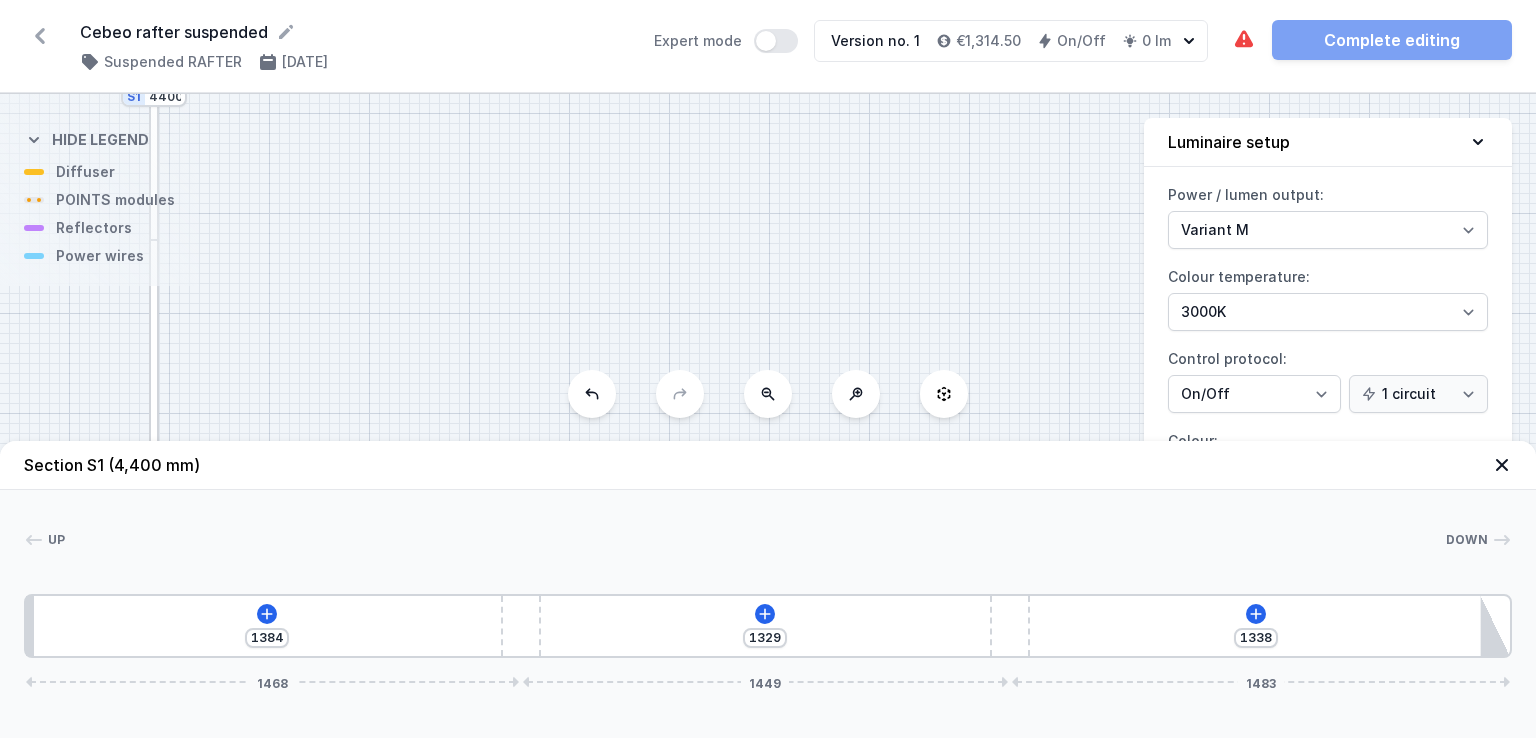 click on "S2 4400 S1 4400" at bounding box center [768, 416] 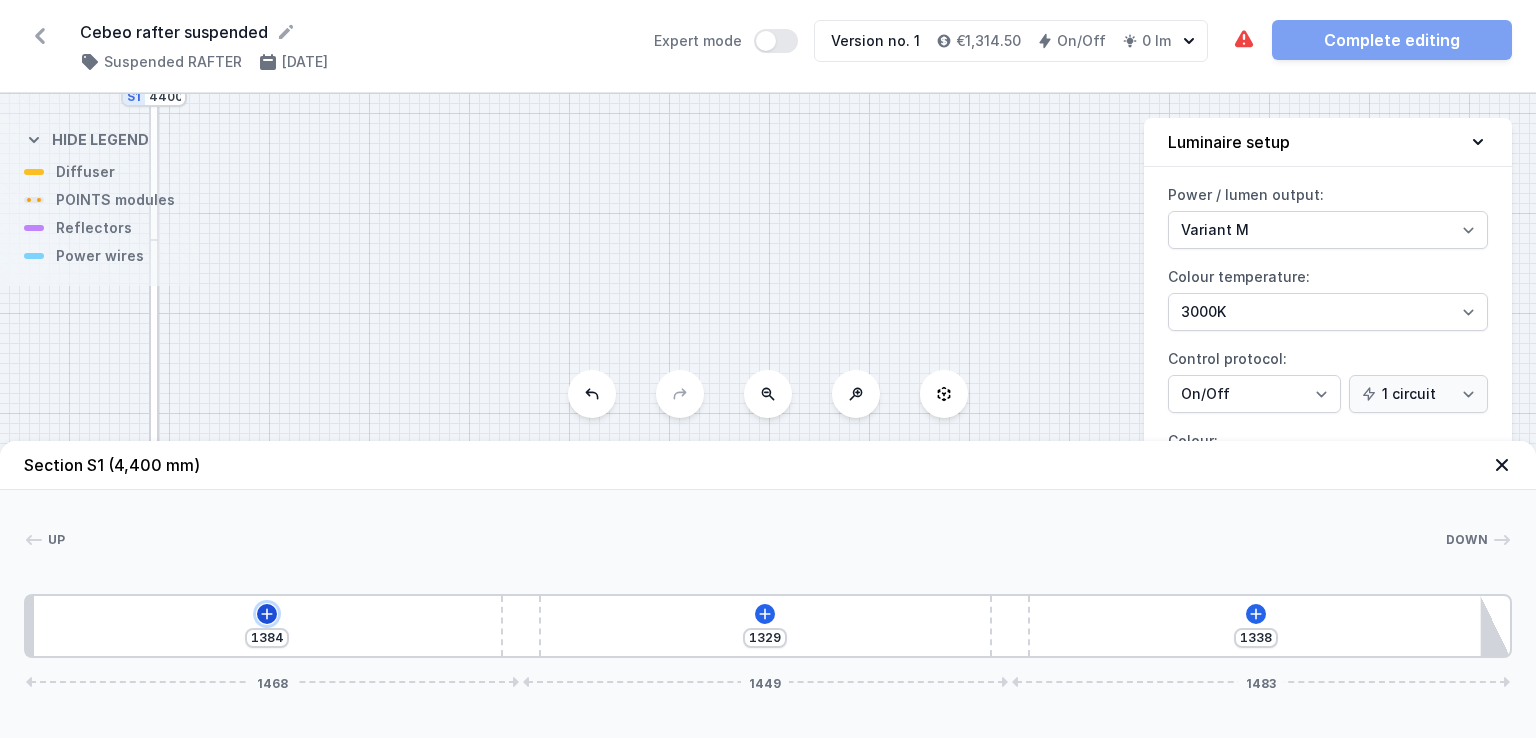 click at bounding box center (267, 613) 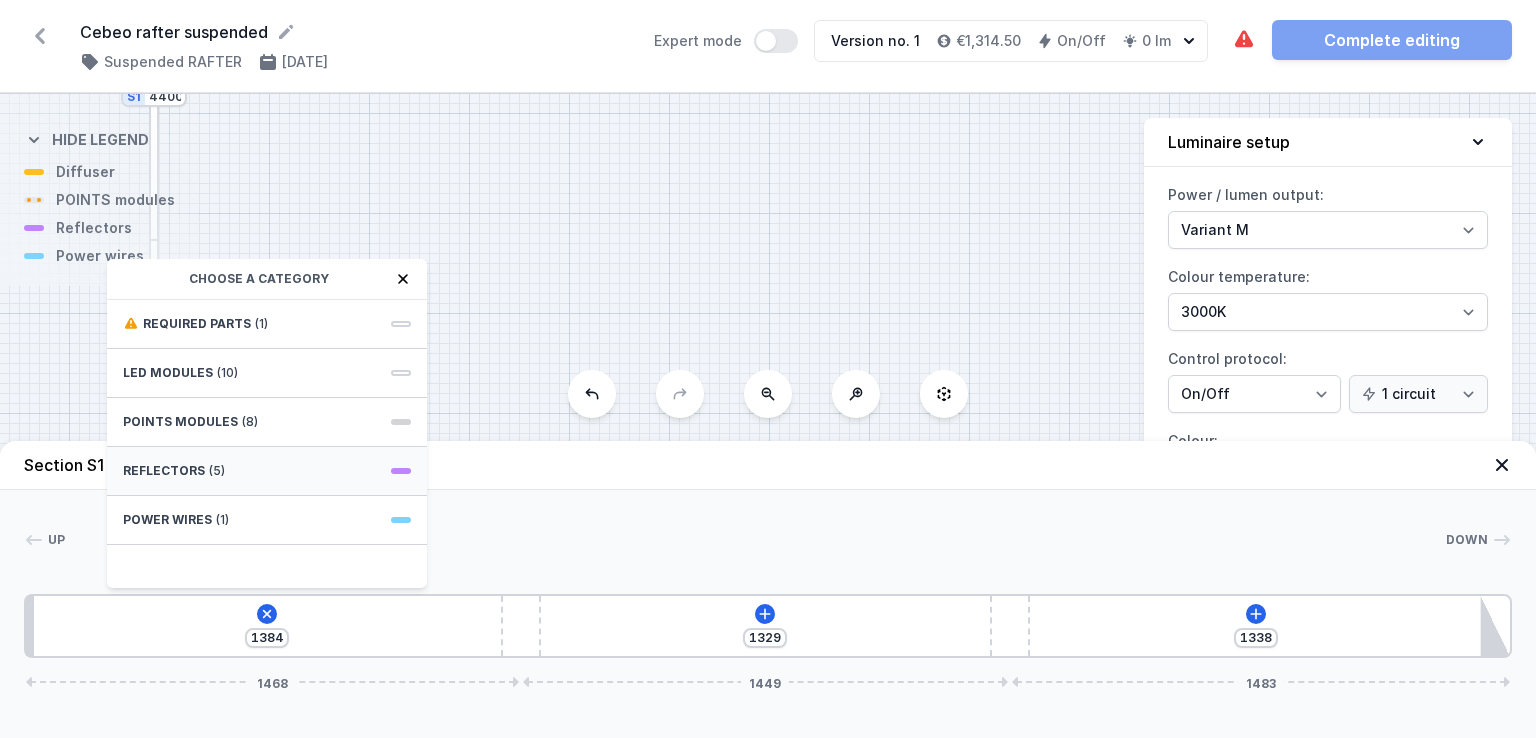 click on "Reflectors (5)" at bounding box center (267, 471) 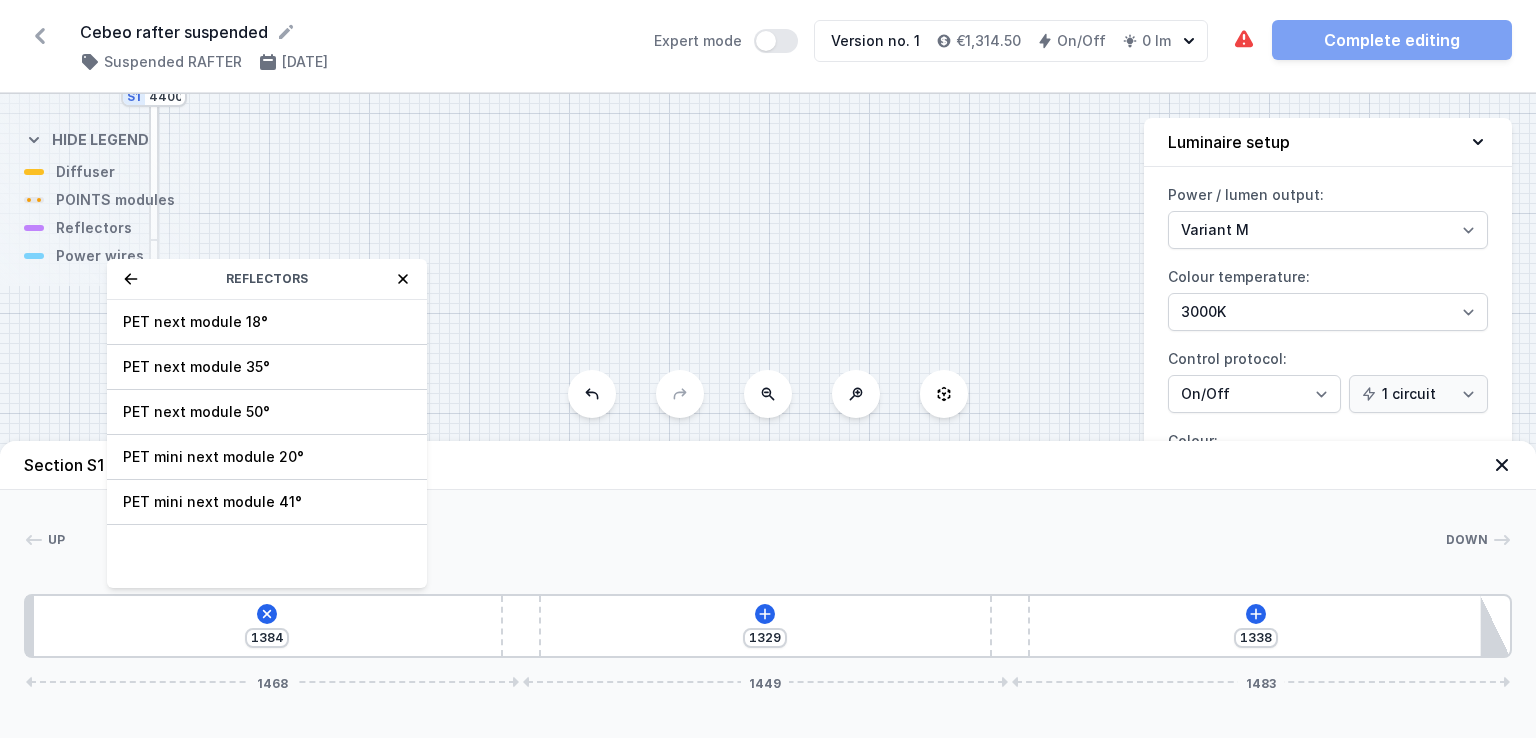 click at bounding box center (131, 279) 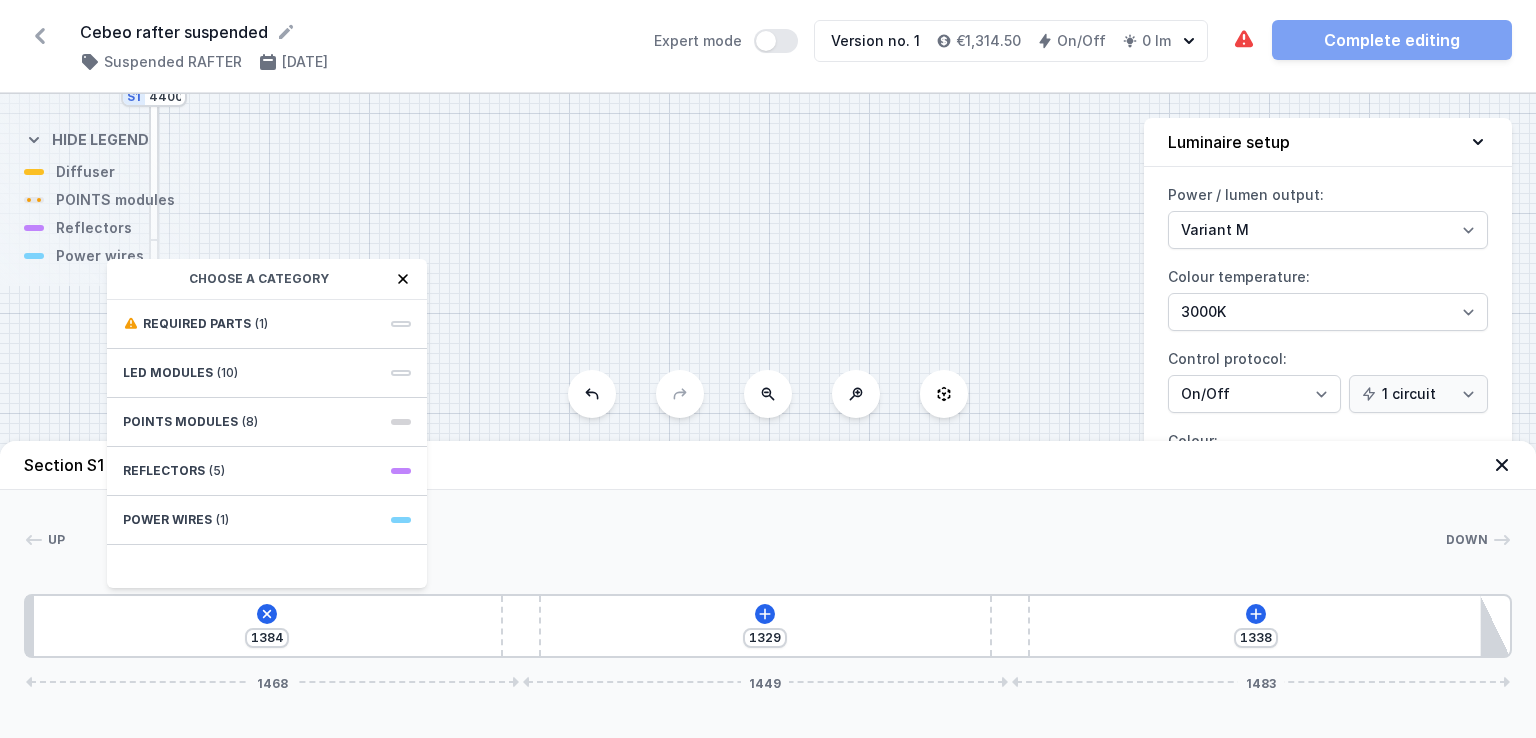 click at bounding box center [403, 279] 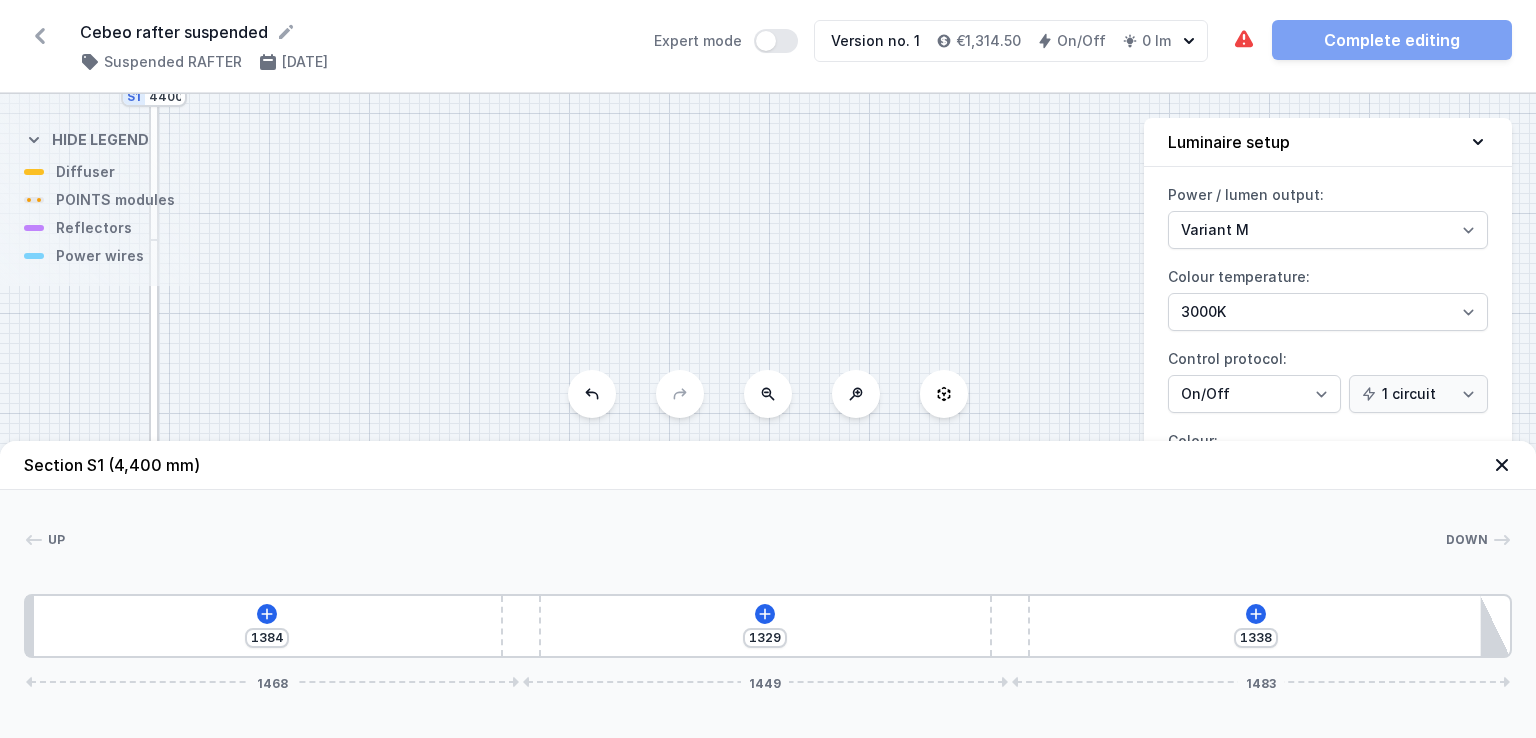 click on "S2 4400 S1 4400" at bounding box center (768, 416) 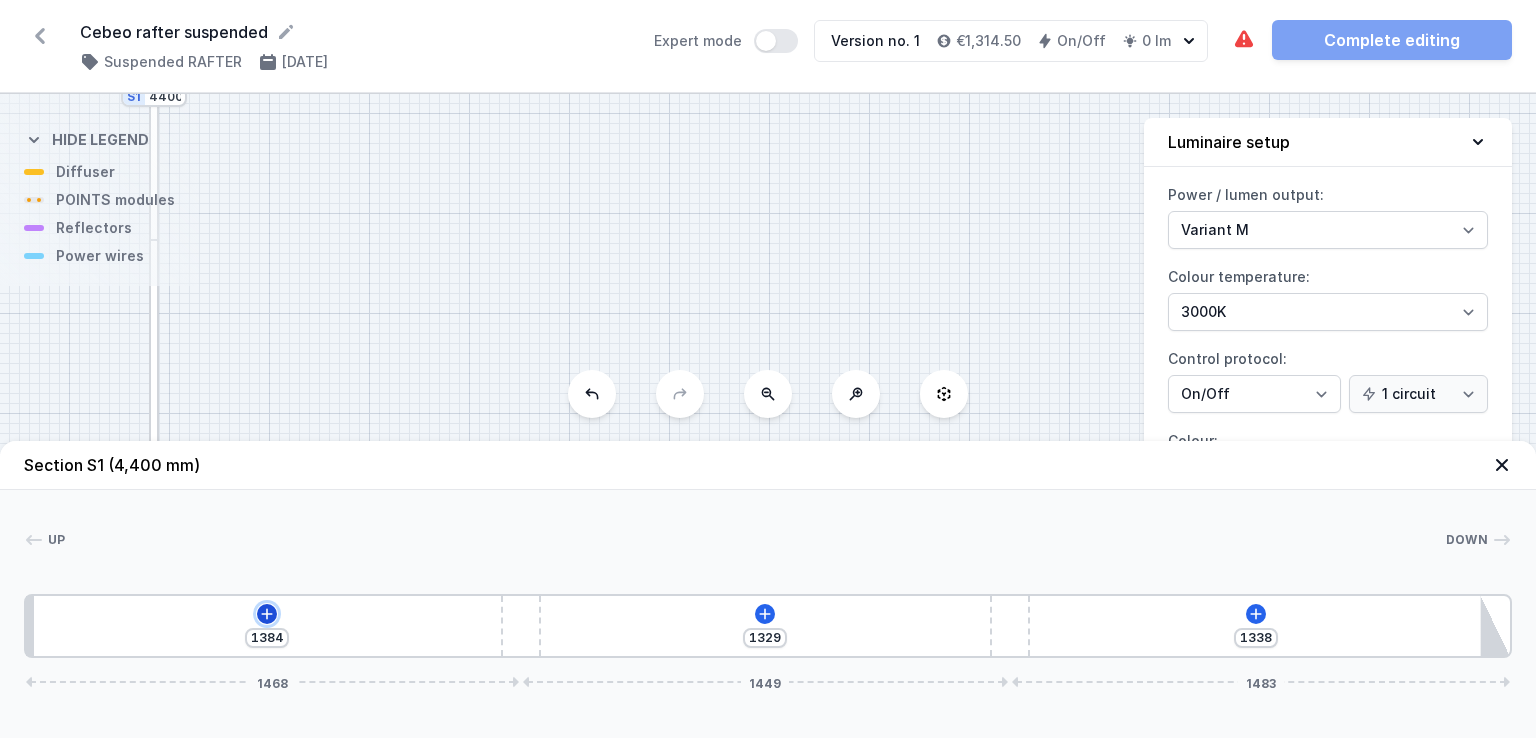 click at bounding box center [267, 614] 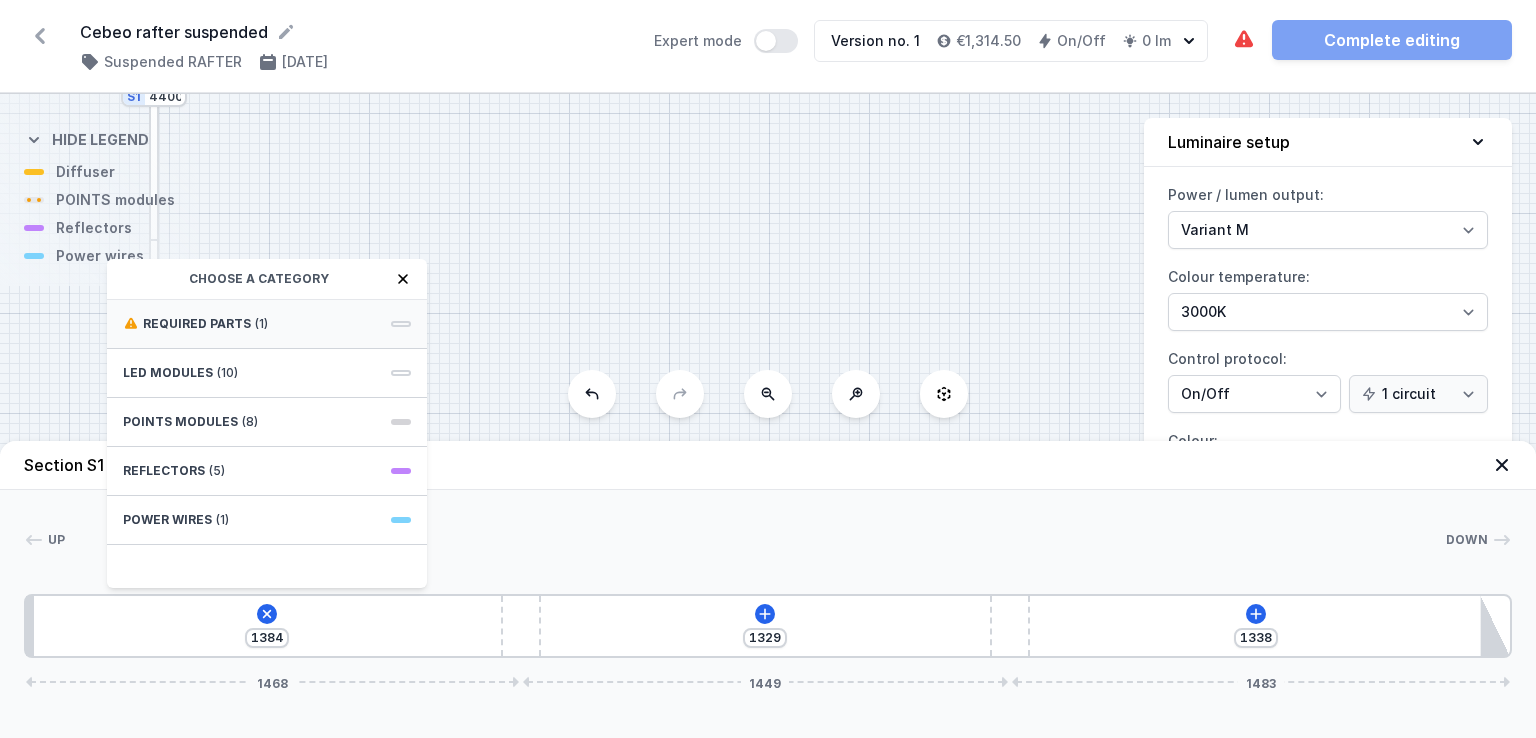 click on "Required parts (1)" at bounding box center [267, 324] 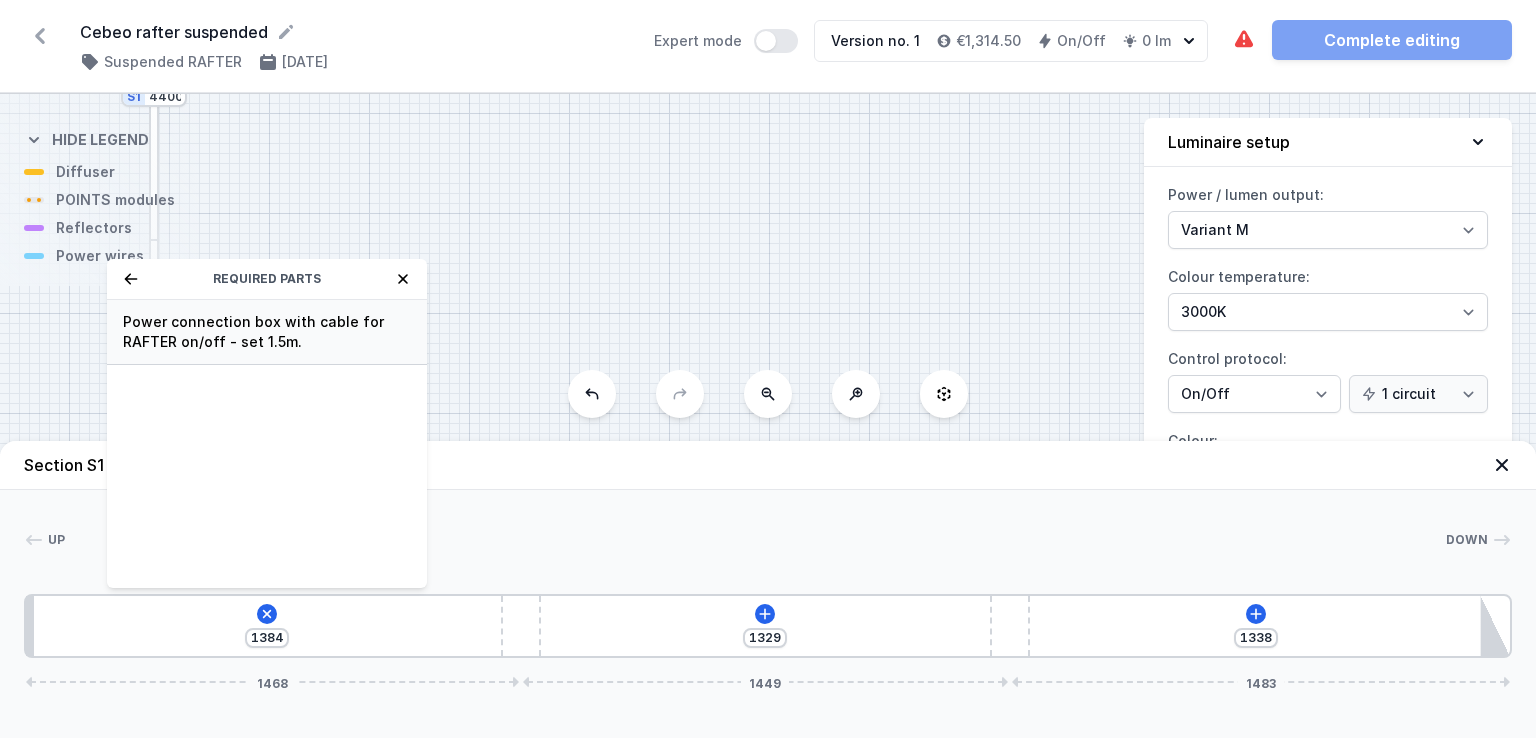 click on "Power connection box with cable for RAFTER on/off - set 1.5m." at bounding box center [267, 332] 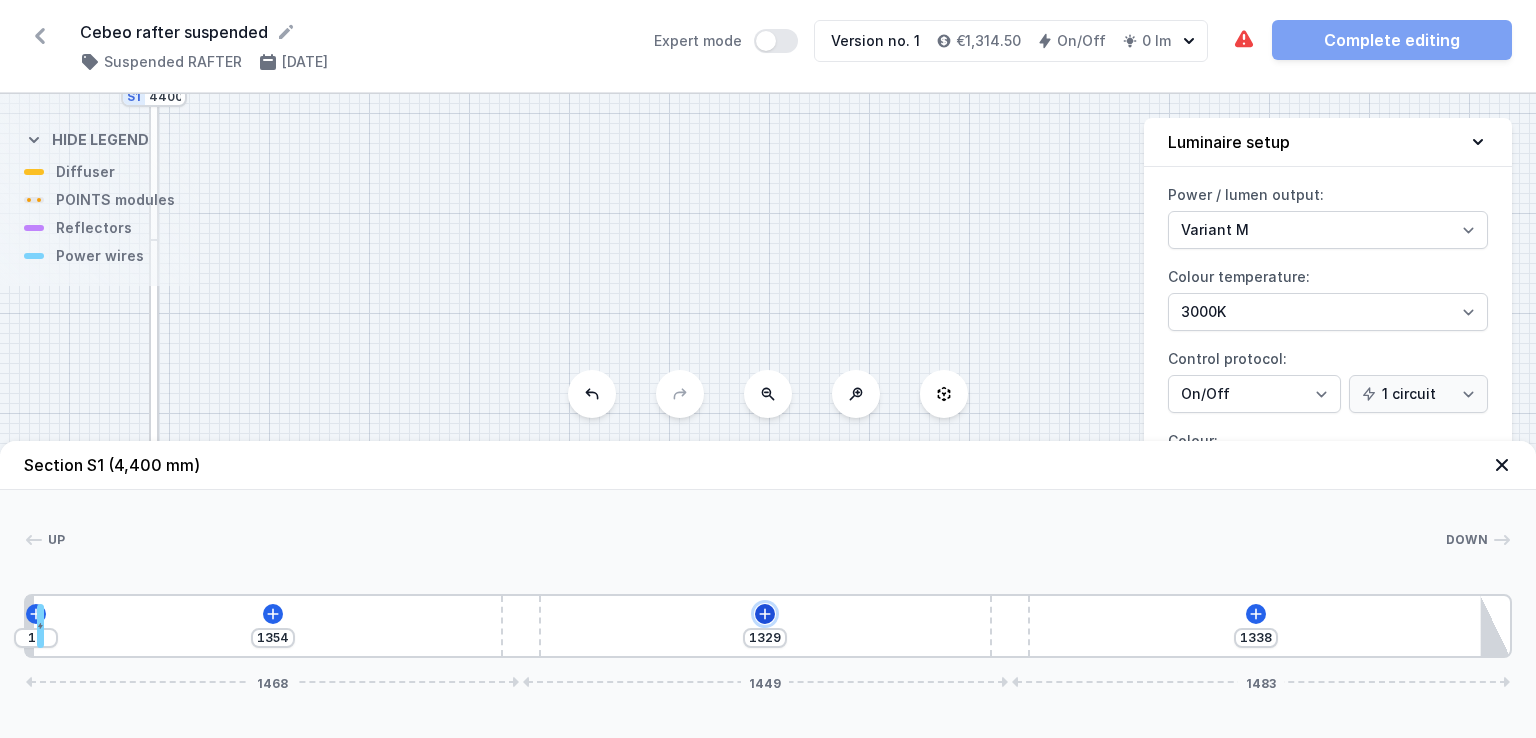 click at bounding box center [35, 613] 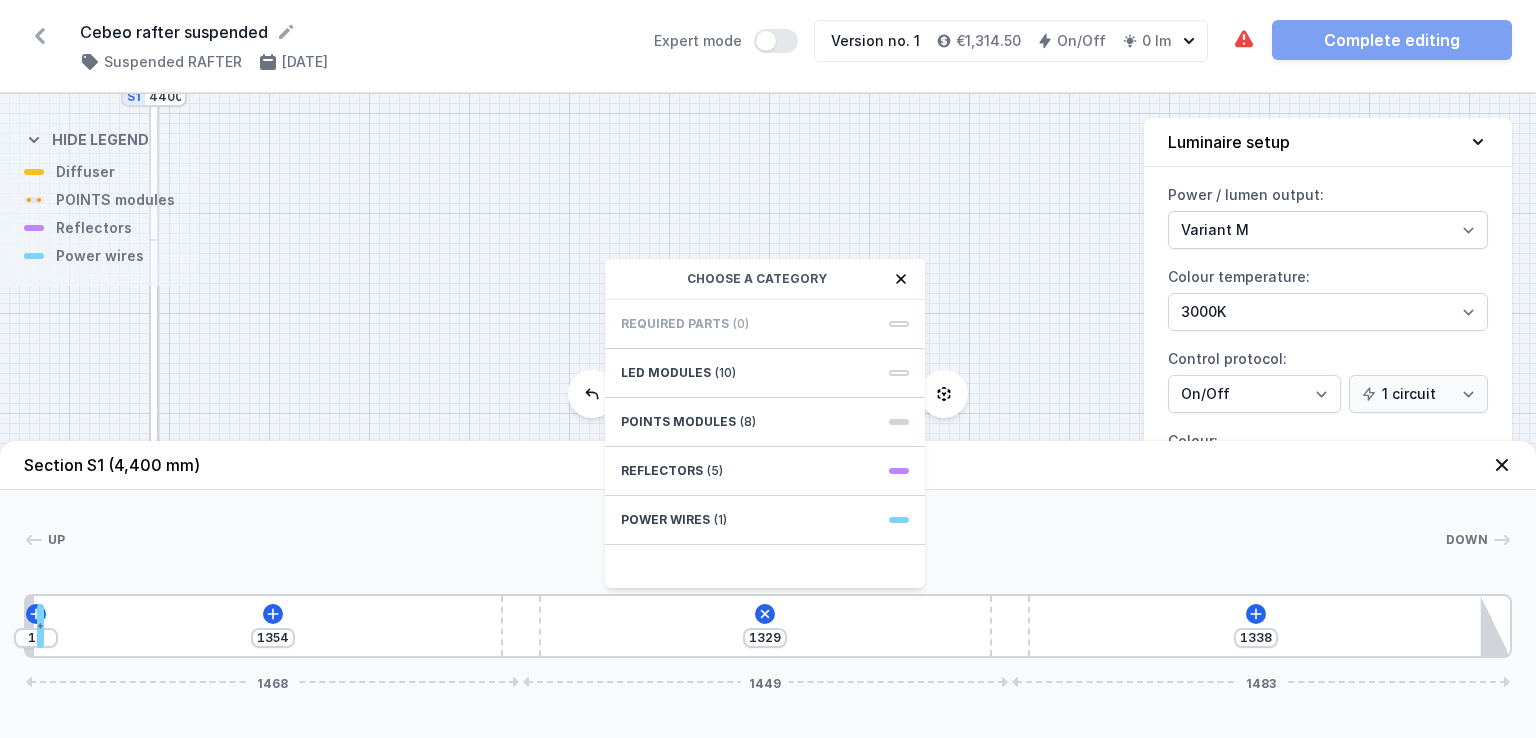 click at bounding box center (901, 279) 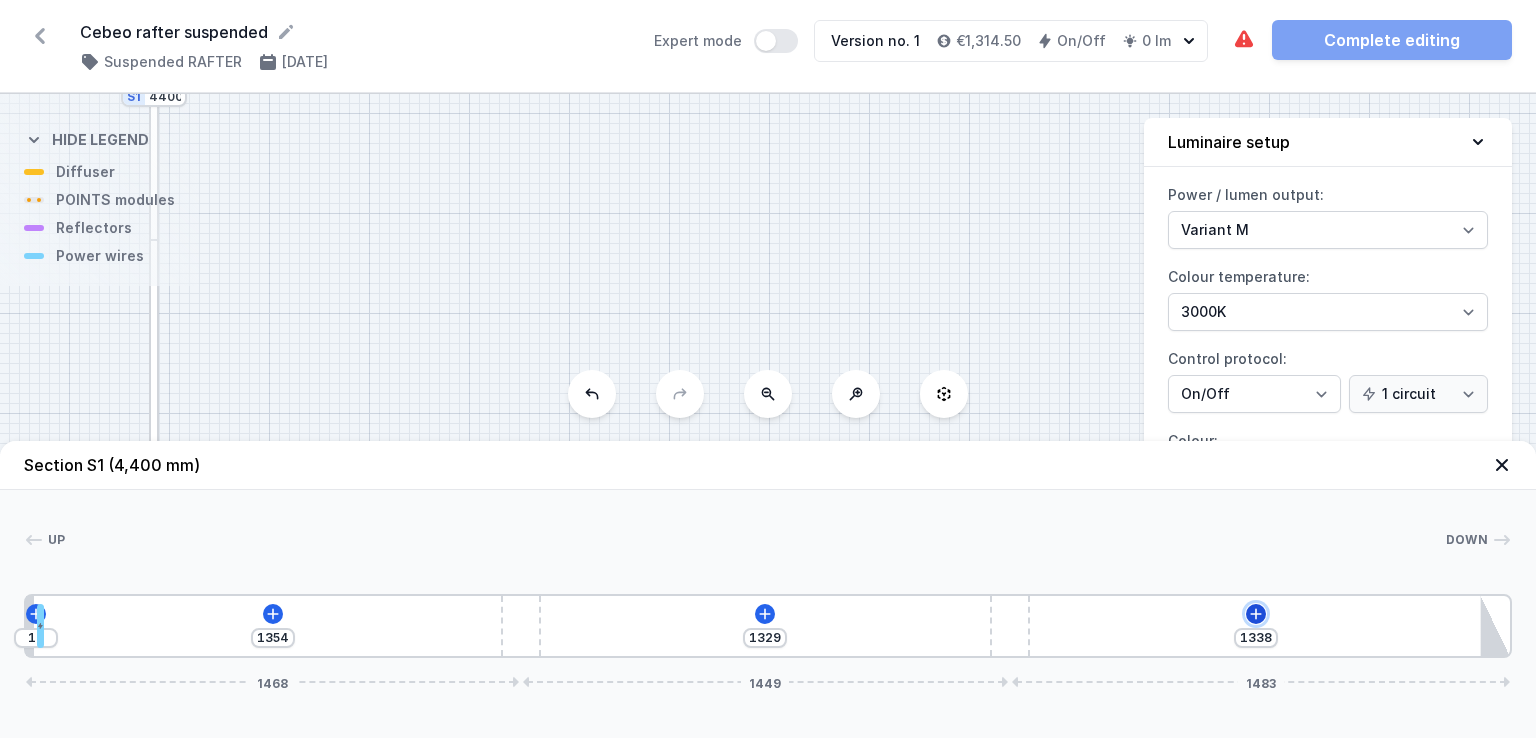 click at bounding box center [36, 614] 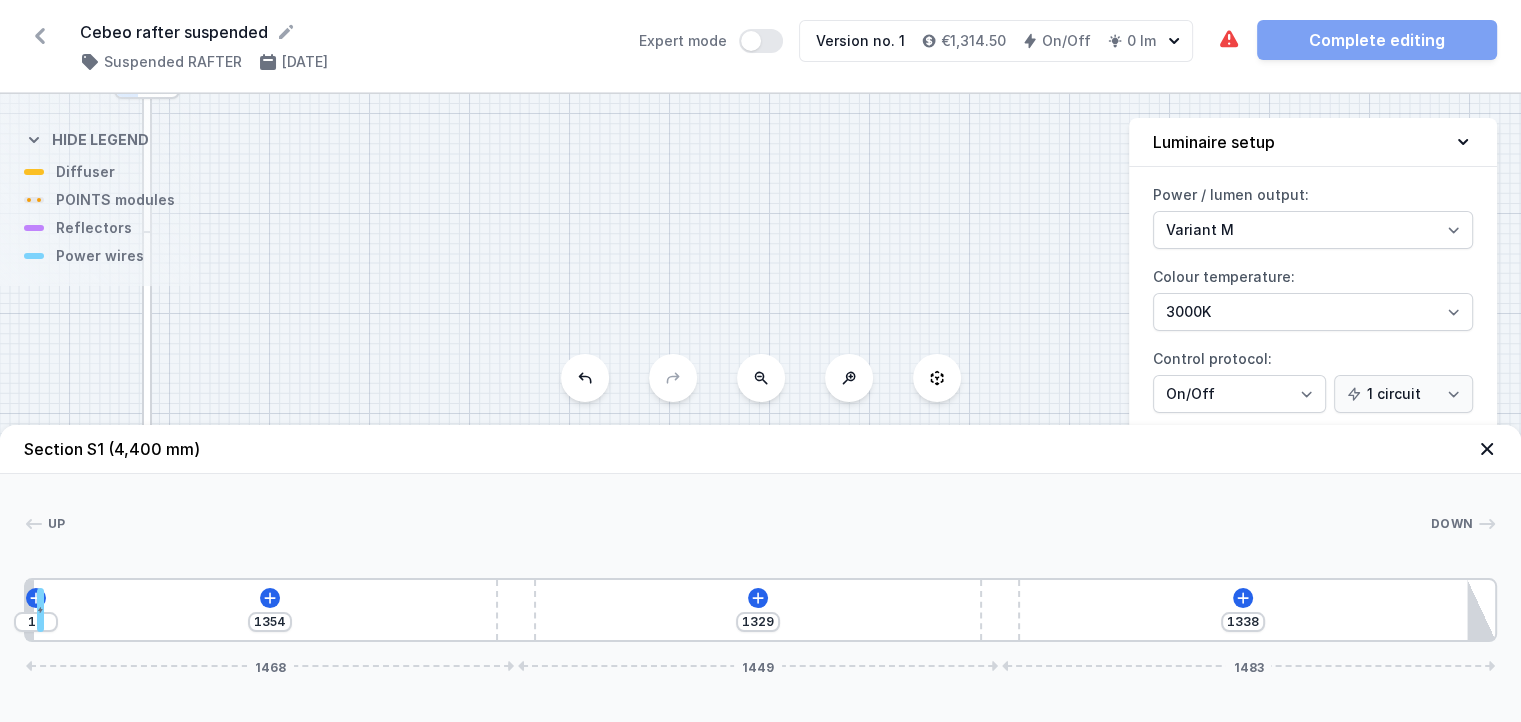 click on "S2 4400 S1 4400" at bounding box center (760, 408) 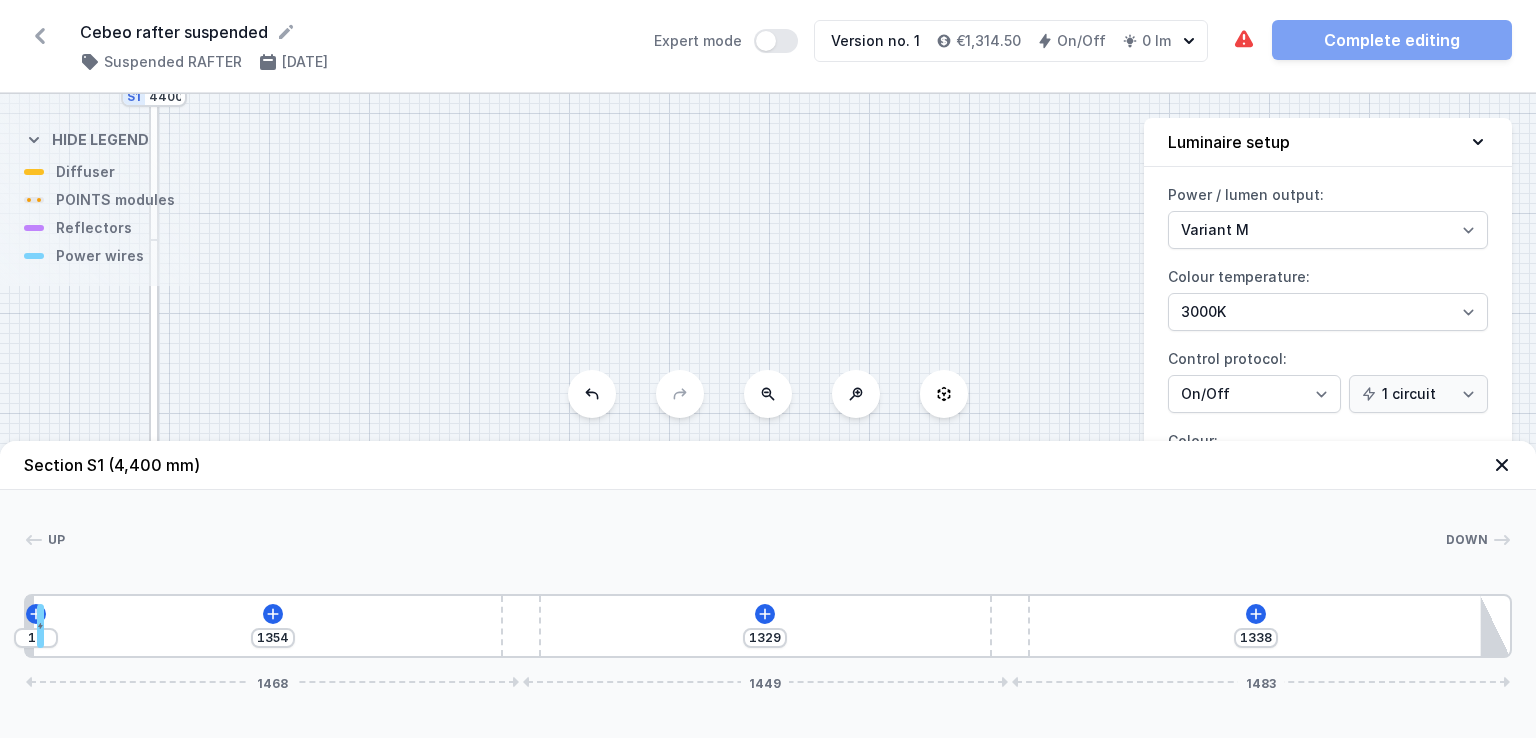 click at bounding box center [1502, 465] 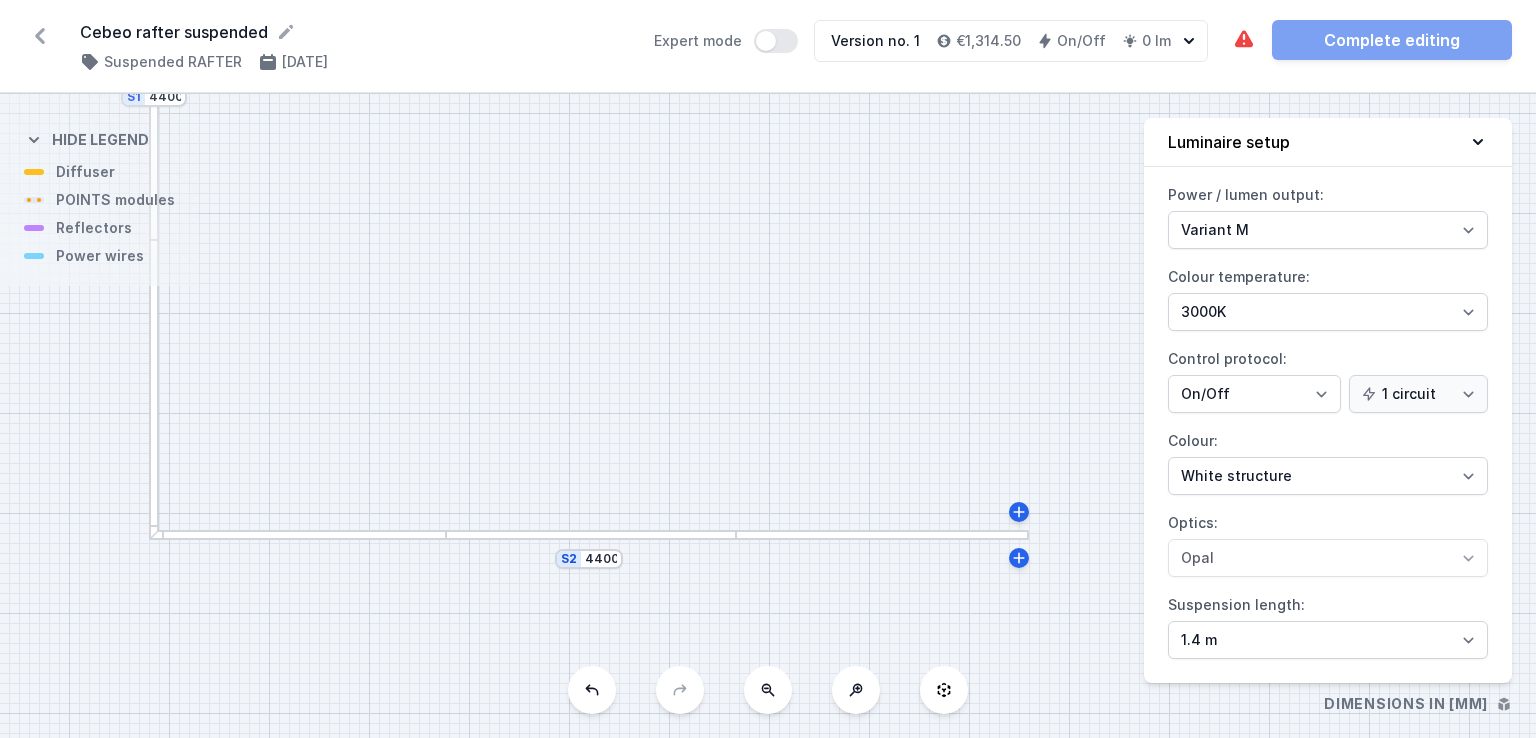 click at bounding box center [154, 388] 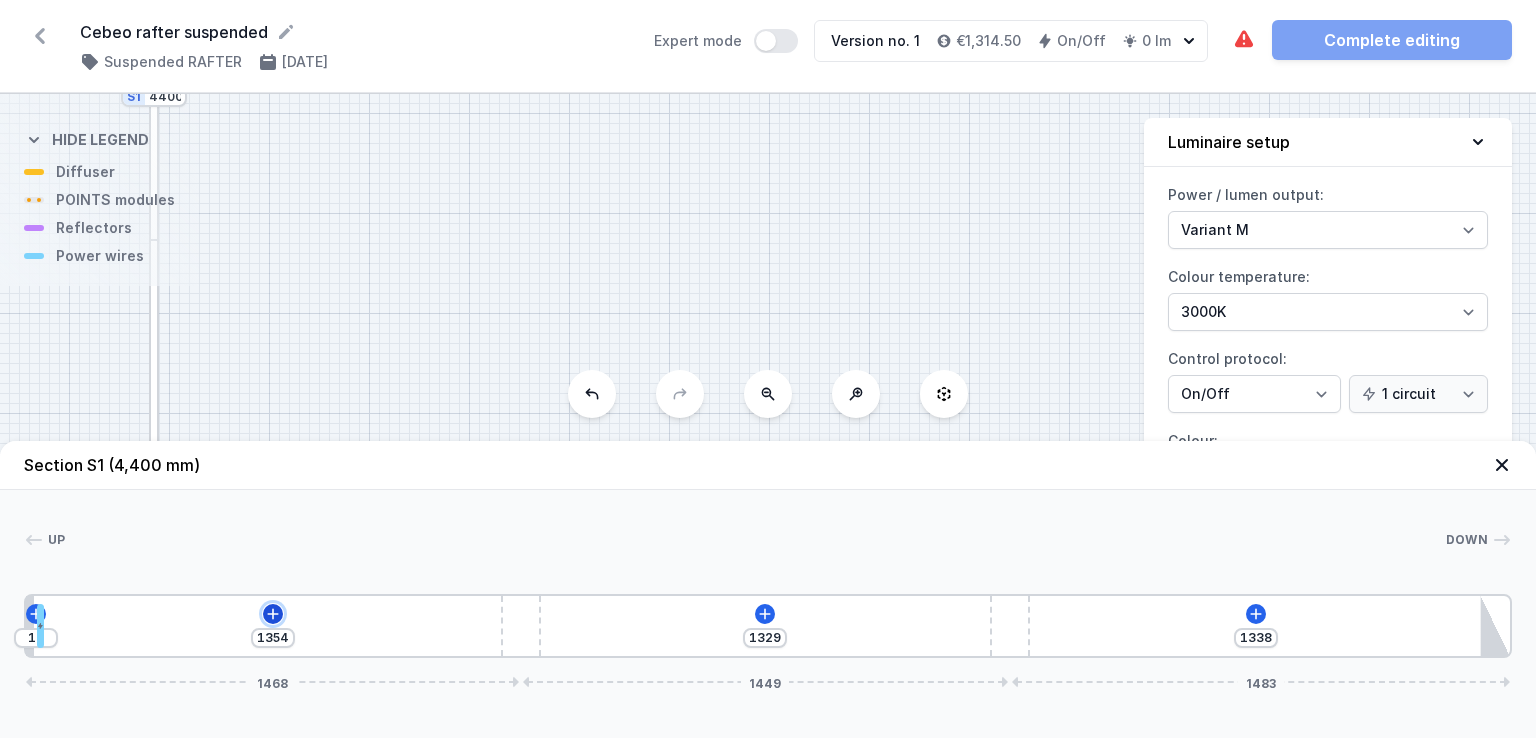 click at bounding box center [36, 614] 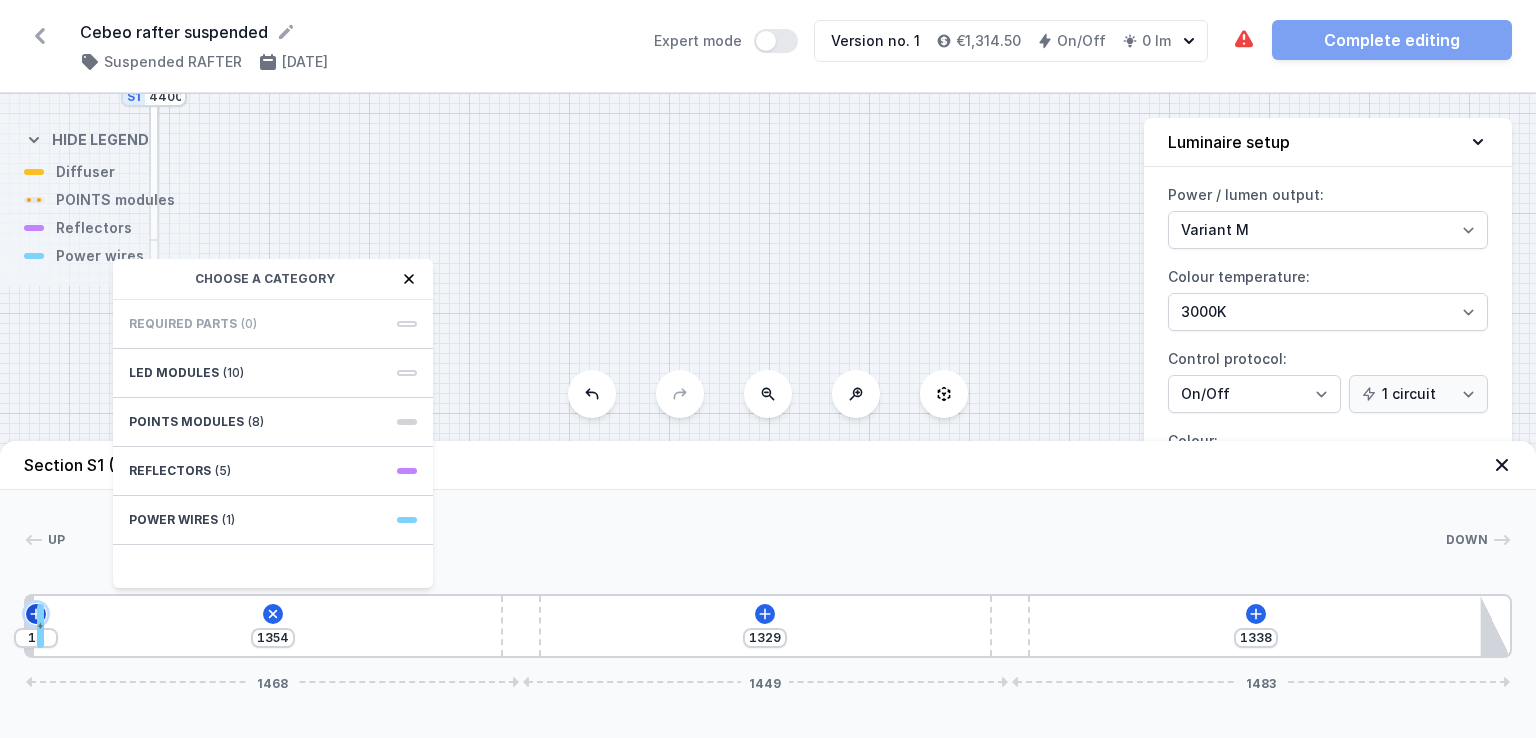 click at bounding box center [35, 613] 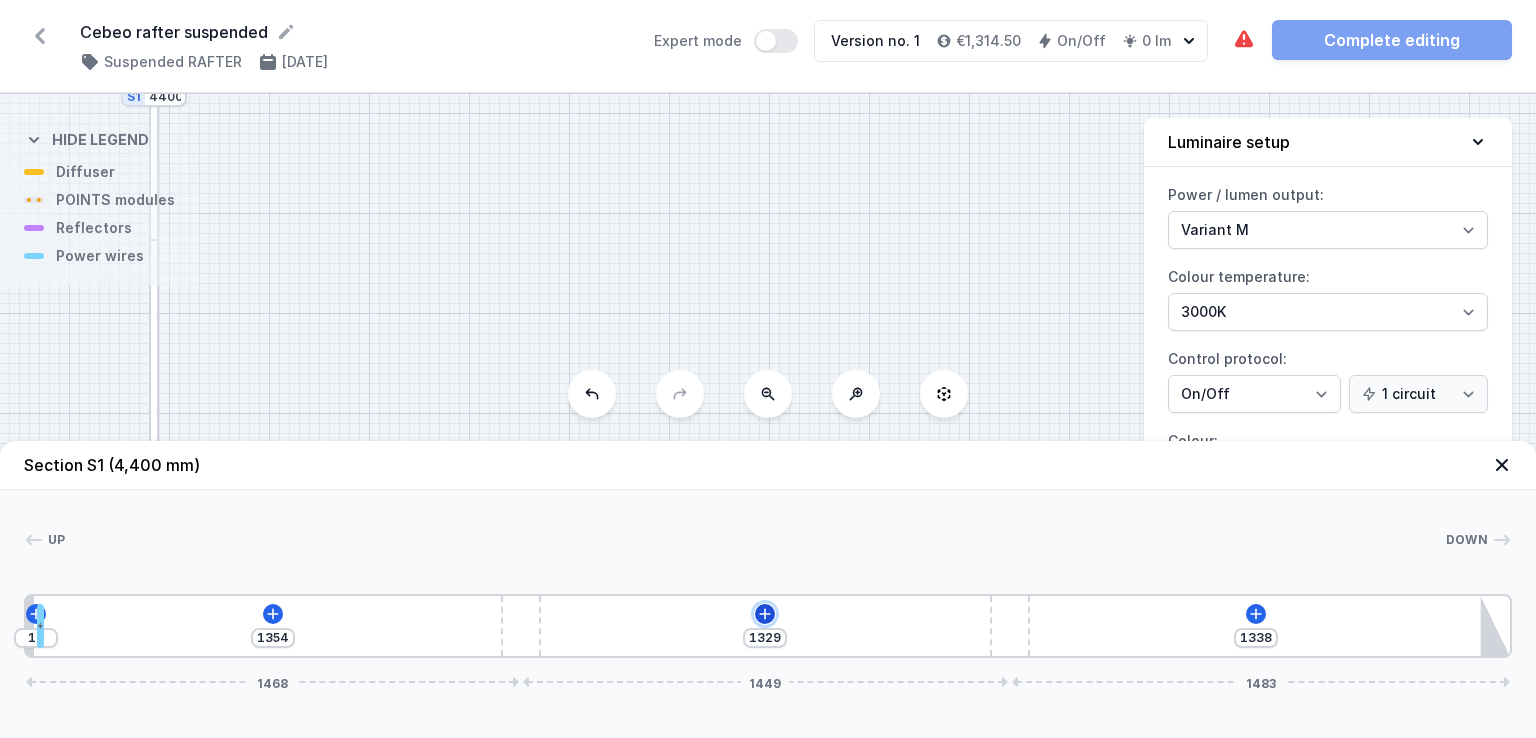 click at bounding box center [36, 614] 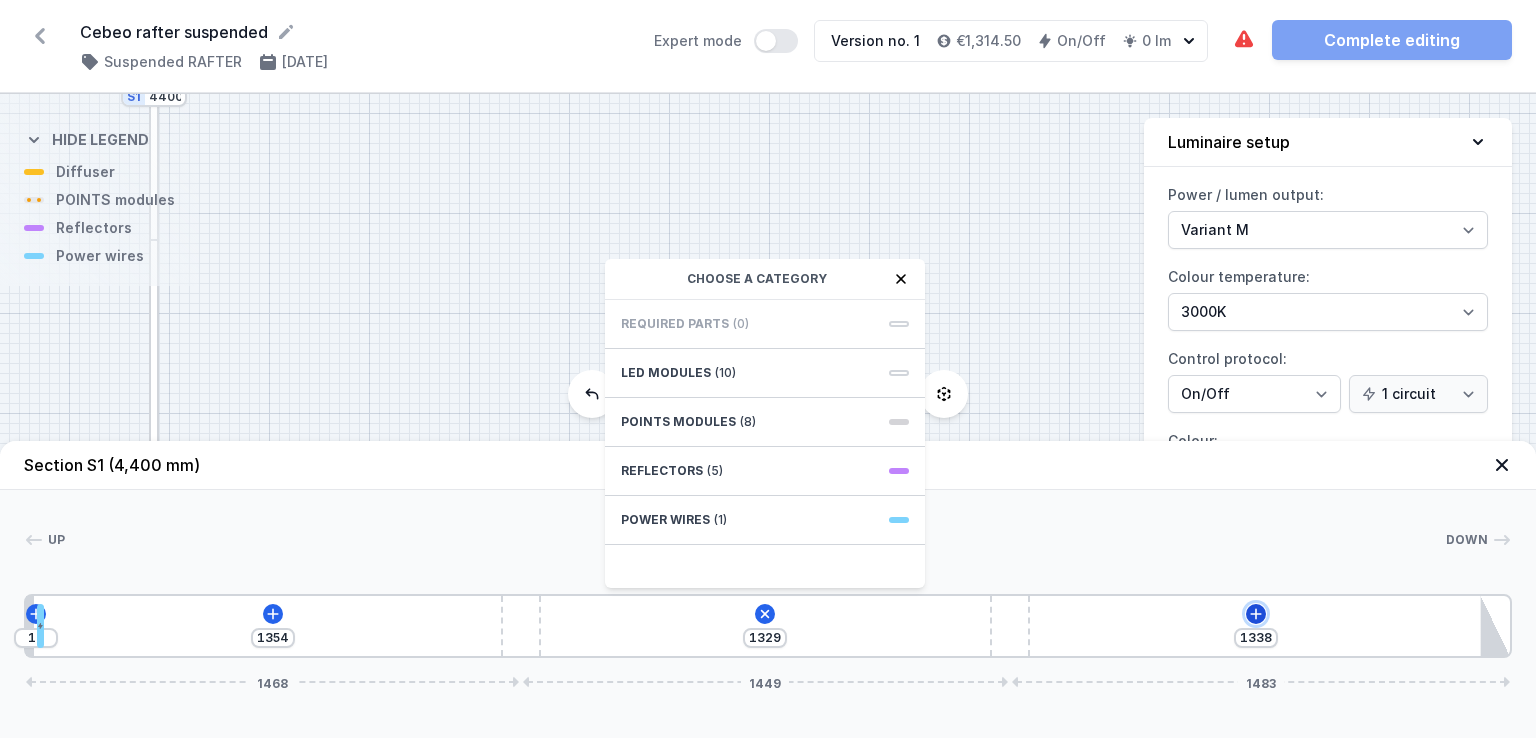 click at bounding box center (35, 613) 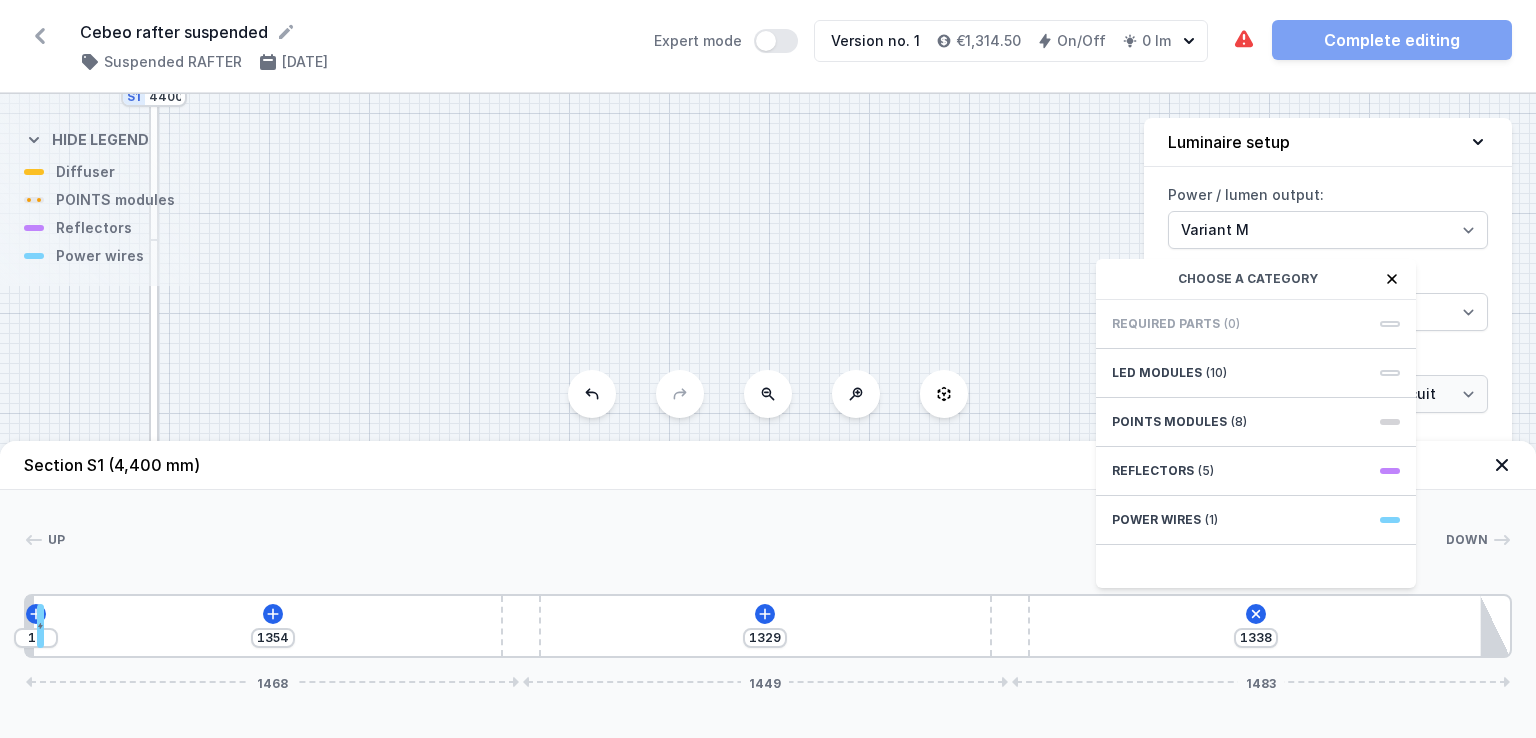 click on "S2 4400 S1 4400" at bounding box center [768, 416] 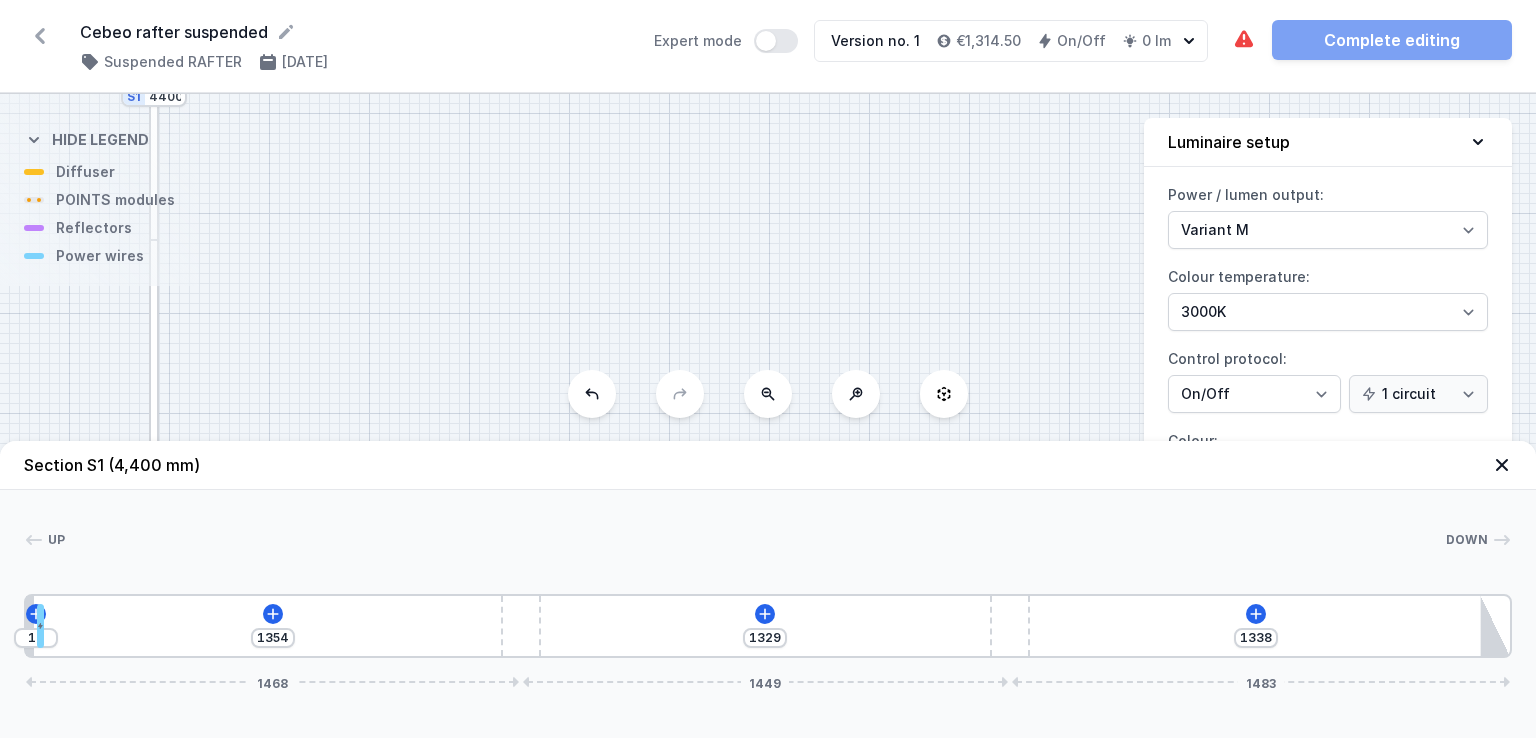 click at bounding box center (1502, 465) 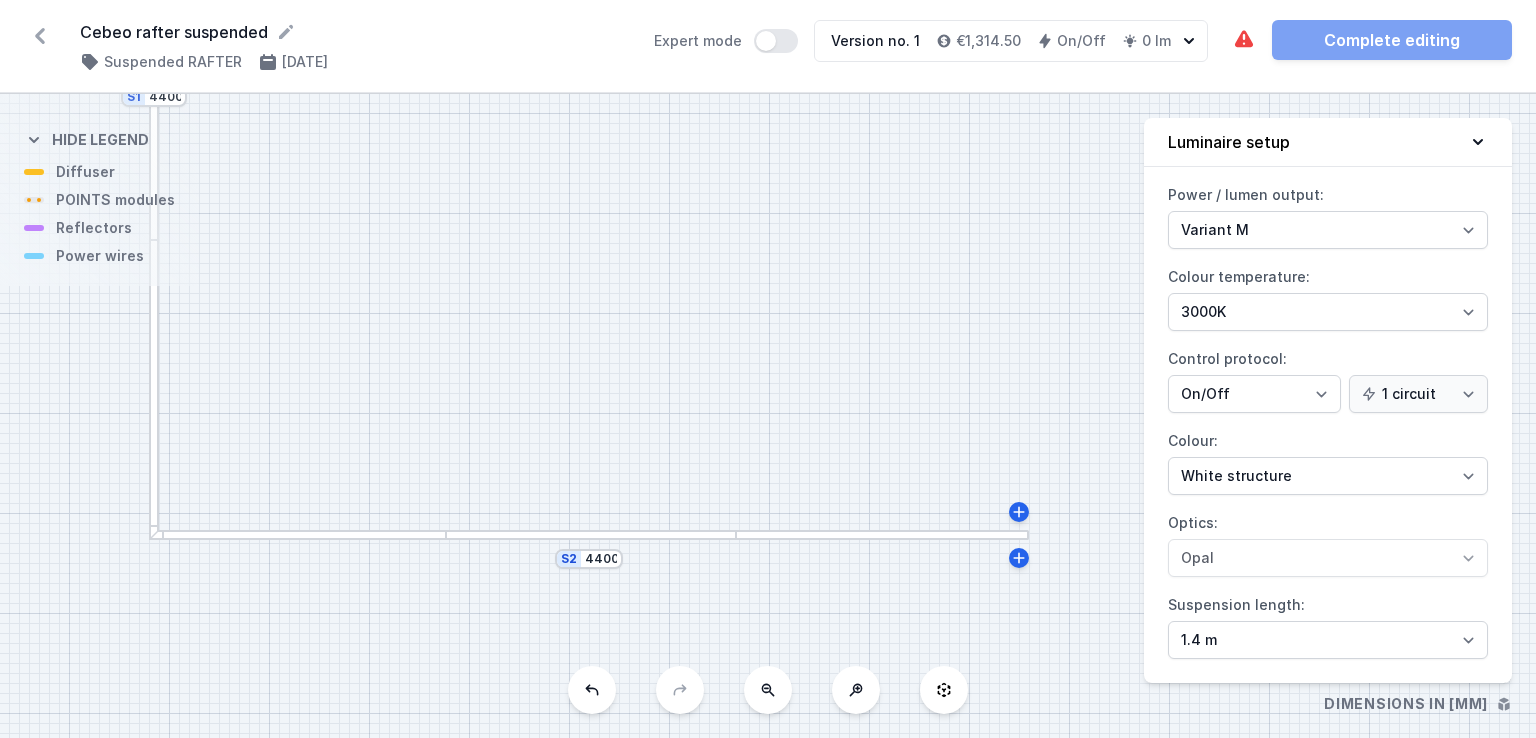 click on "S2 4400 S1 4400" at bounding box center [768, 416] 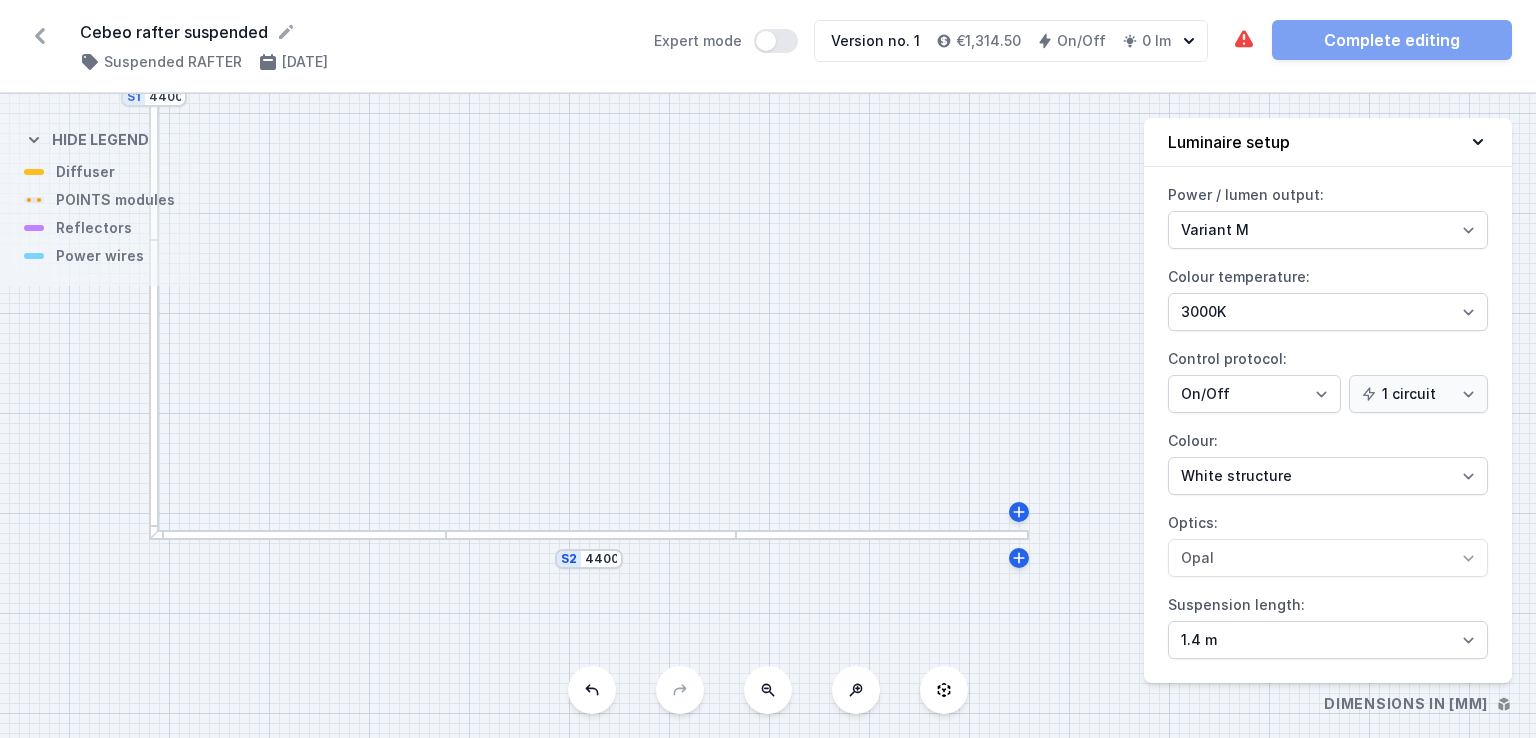 click at bounding box center [297, 535] 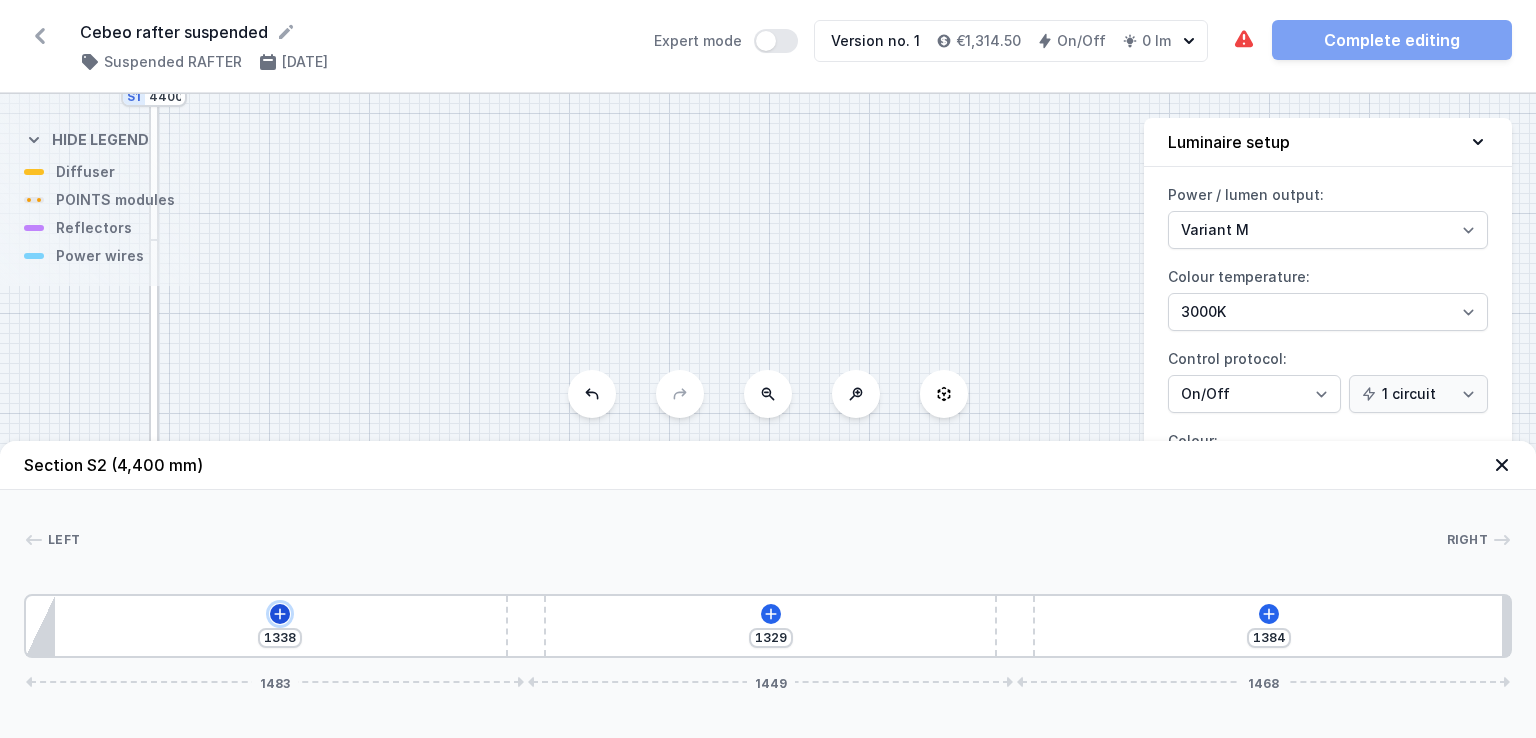 click at bounding box center (280, 614) 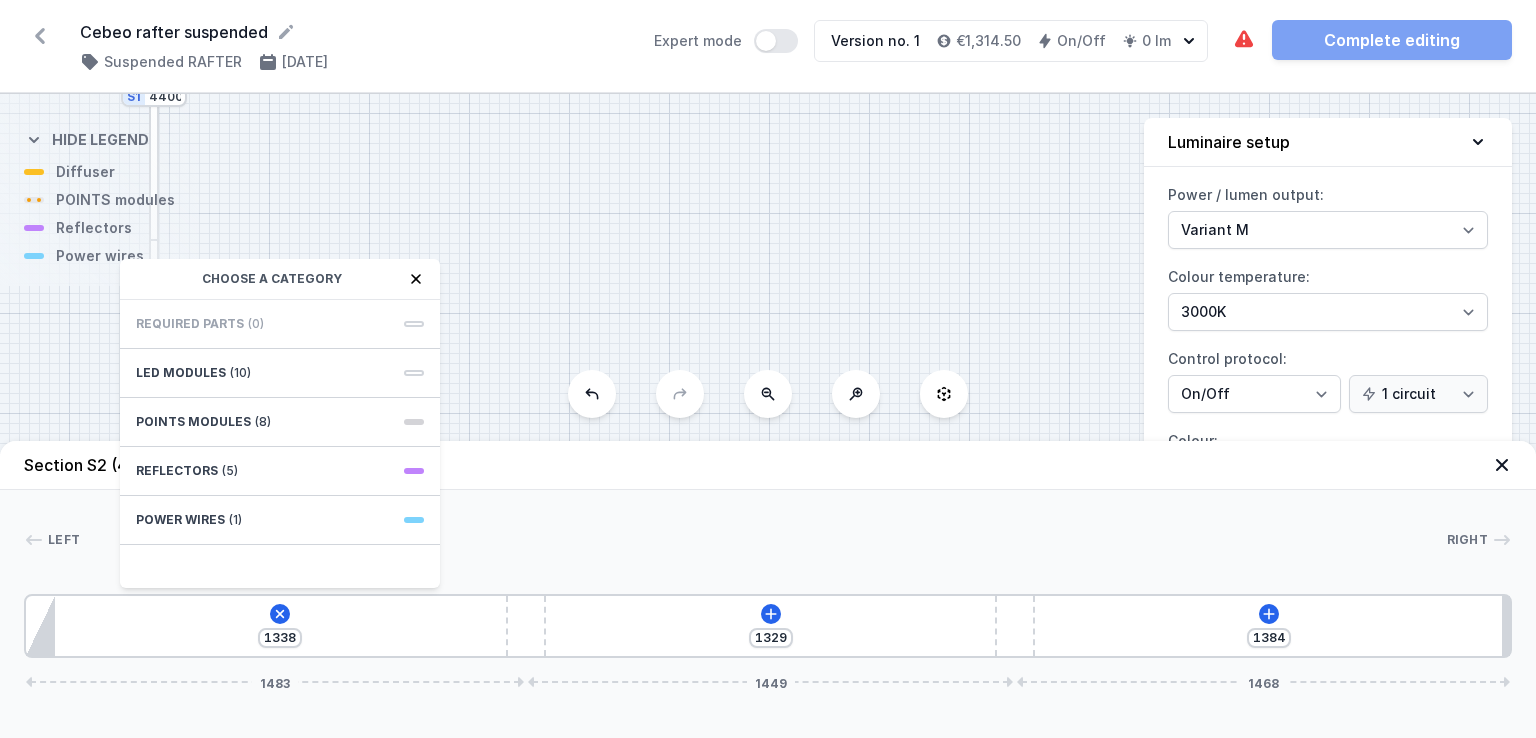 click on "S2 4400 S1 4400" at bounding box center [768, 416] 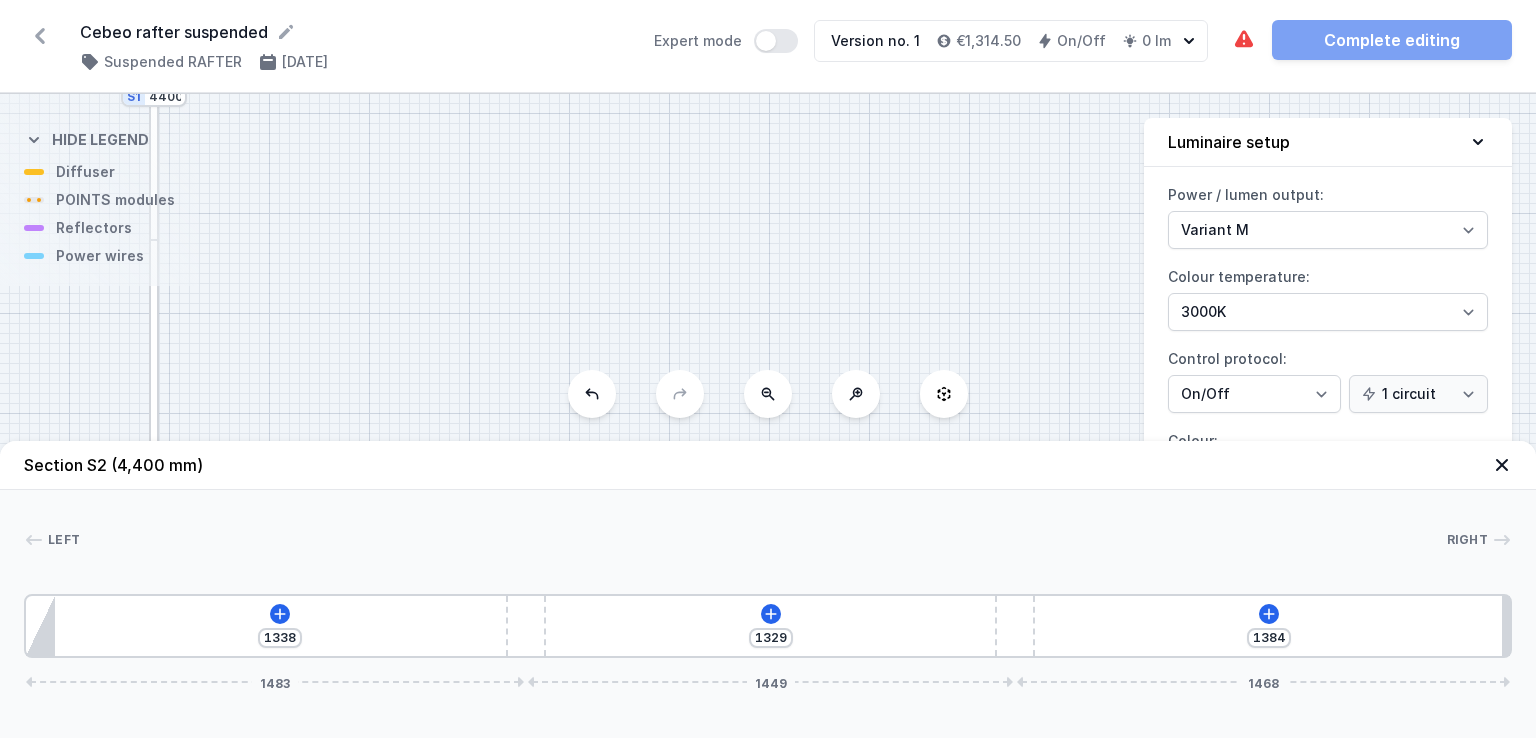 click on "1338 1329 1384 1483 1449 1468" at bounding box center [768, 626] 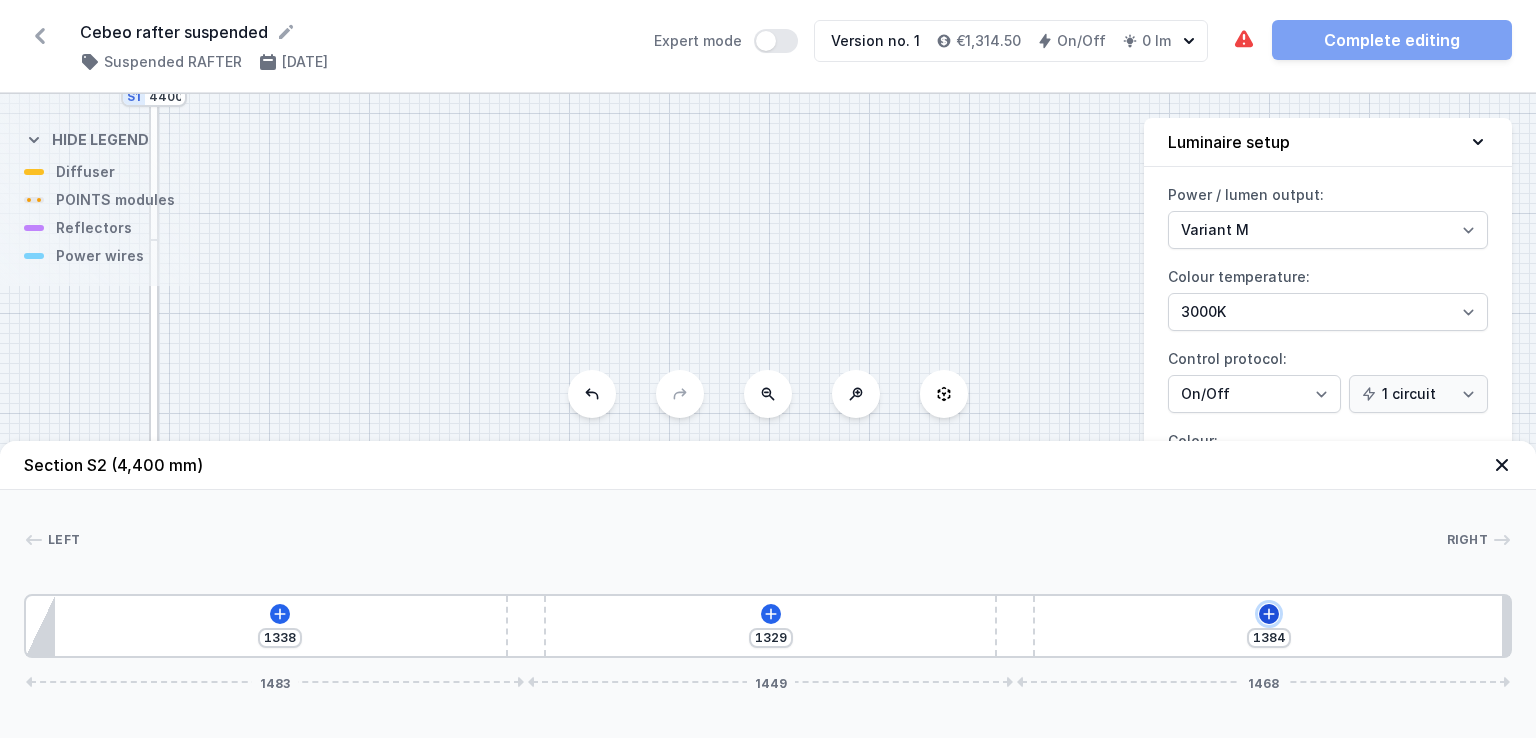 click at bounding box center [280, 614] 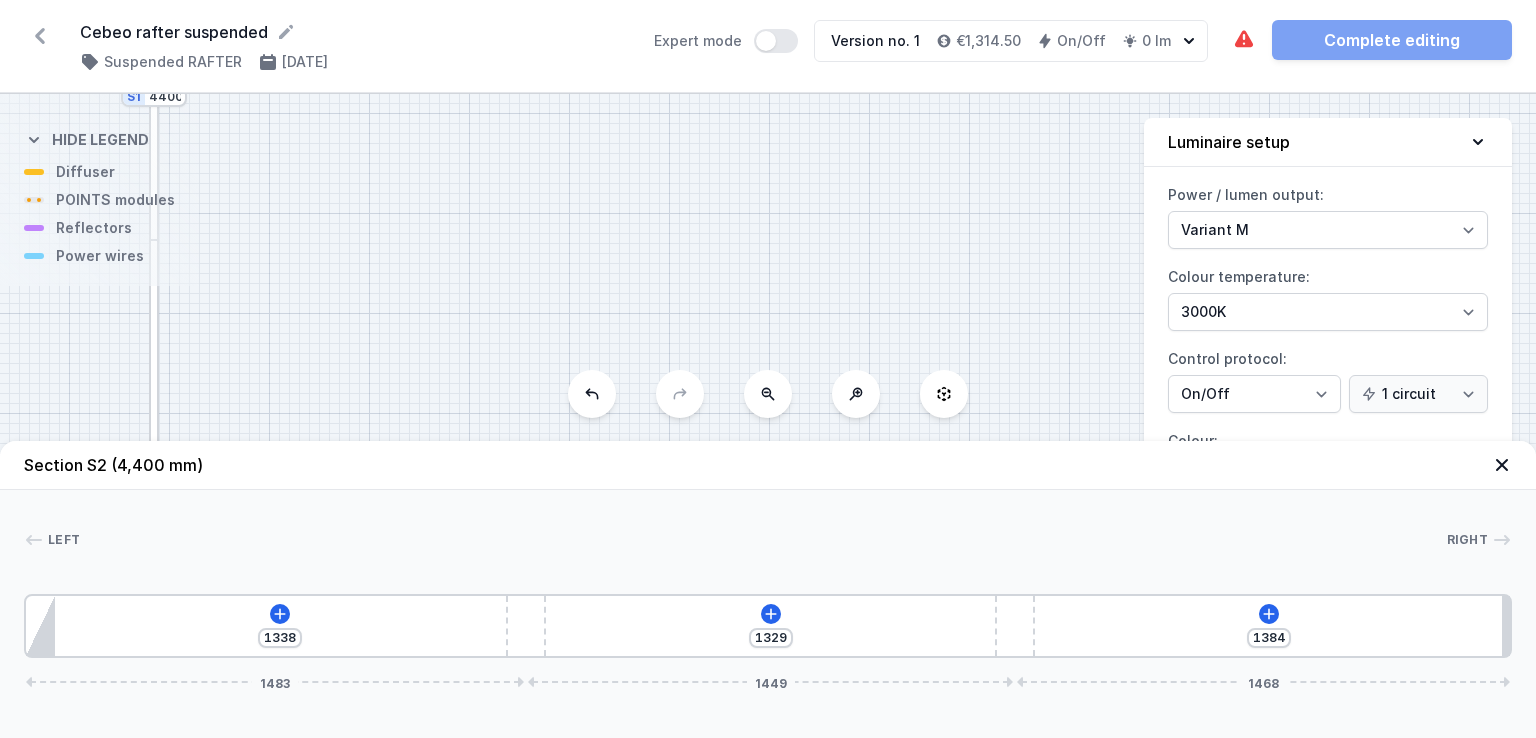 click on "S2 4400 S1 4400" at bounding box center [768, 416] 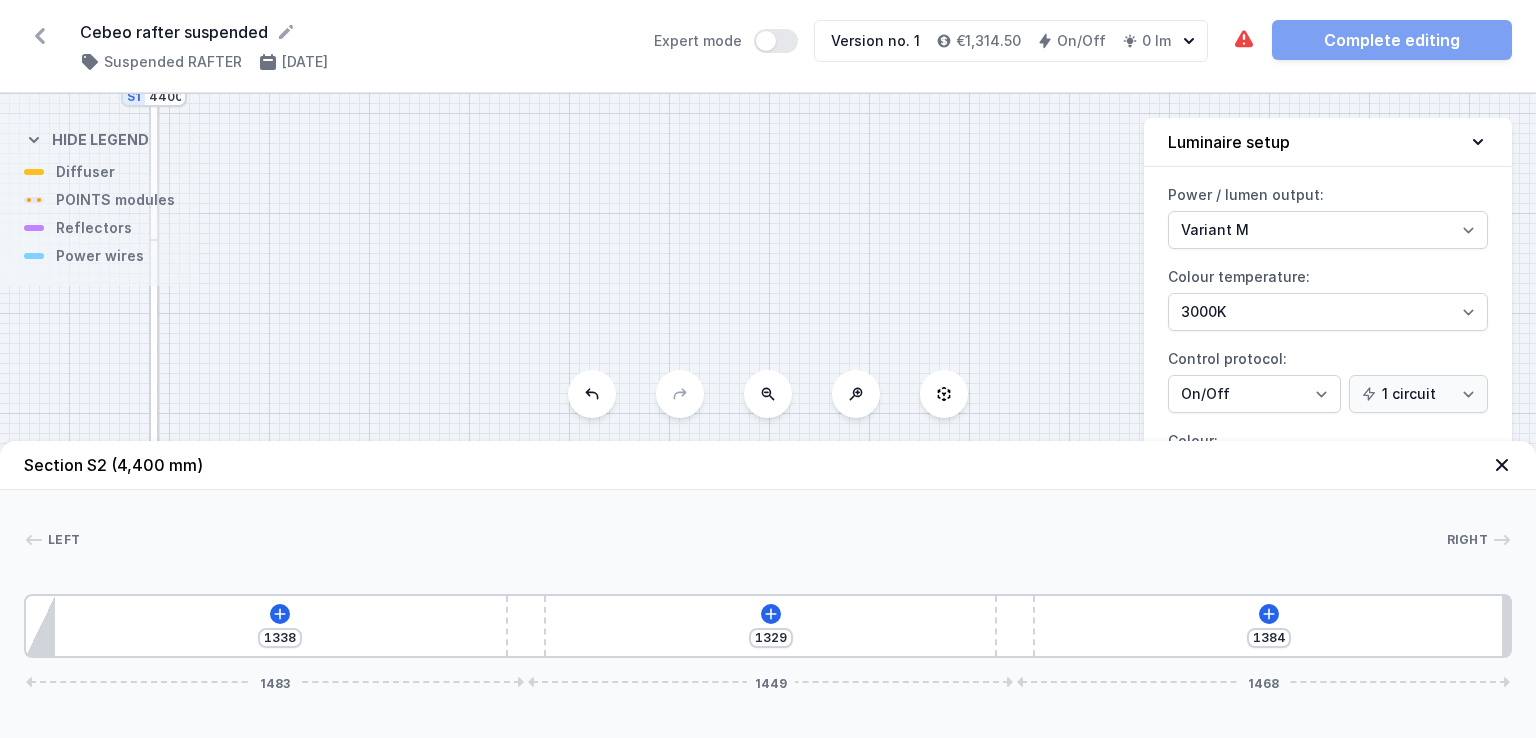 click on "Right" at bounding box center (1468, 540) 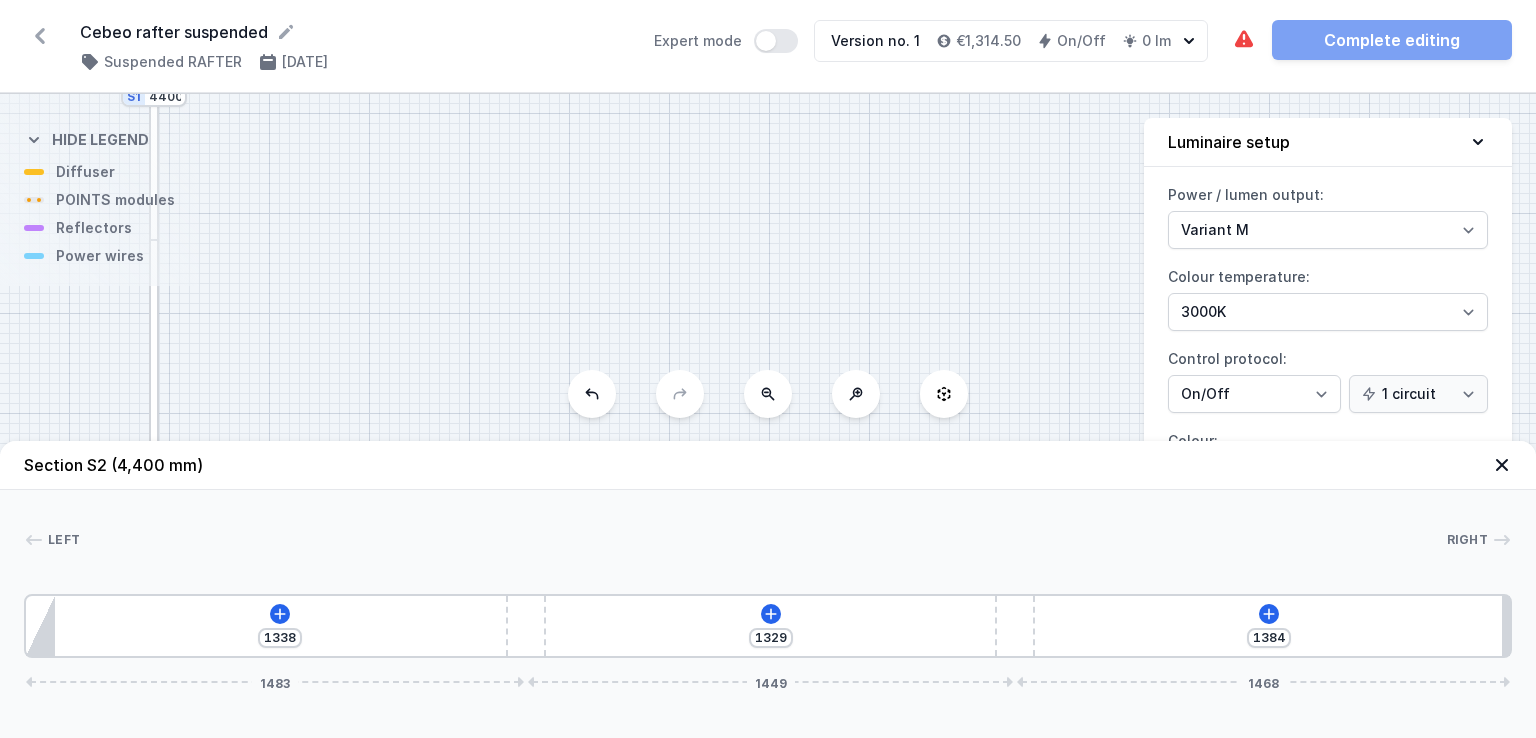 click on "Left Right 1 2 2 3 1338 1329 1384 1483 1449 1468 85 1338 120 1329 120 1384 24 4400" at bounding box center (768, 574) 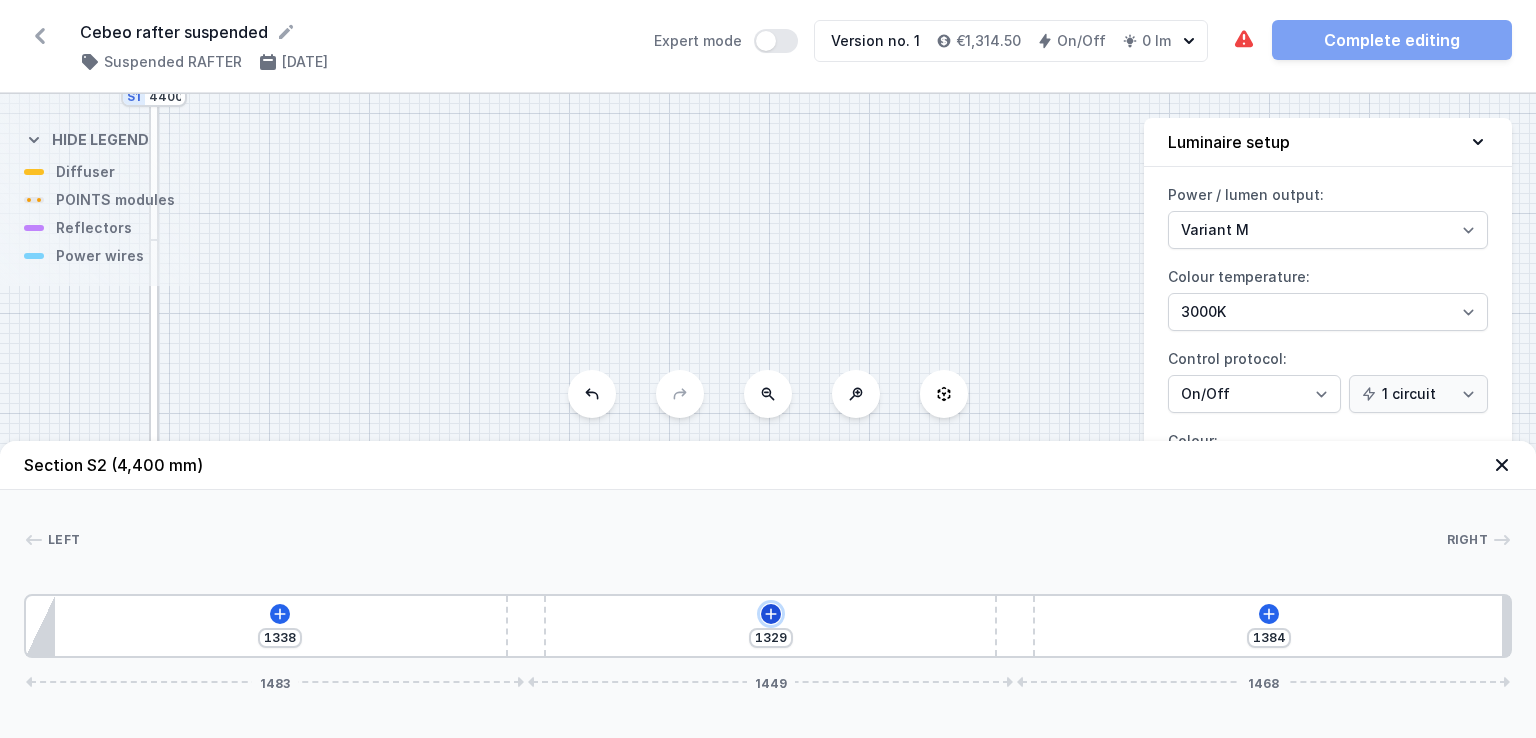 click at bounding box center [280, 614] 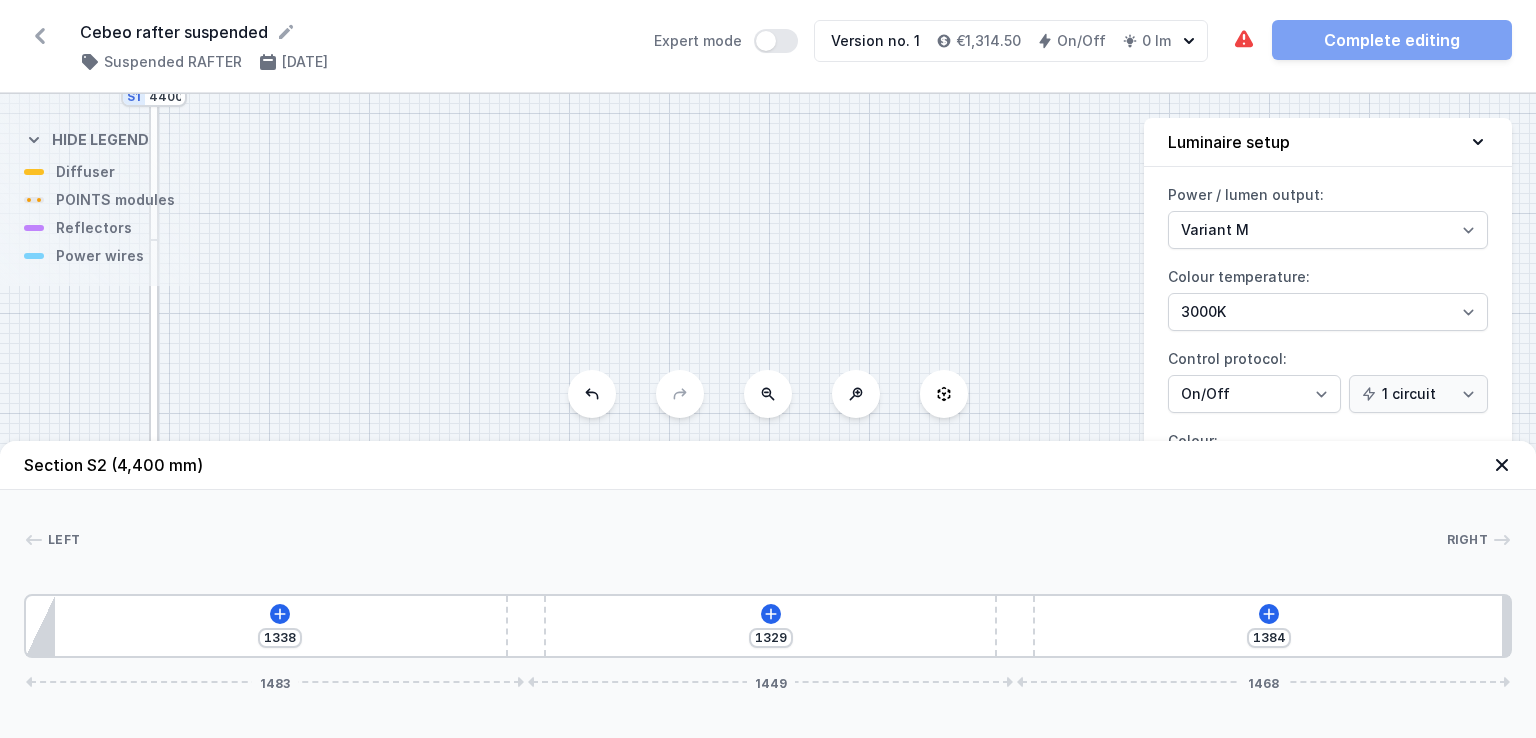 click on "S2 4400 S1 4400" at bounding box center (768, 416) 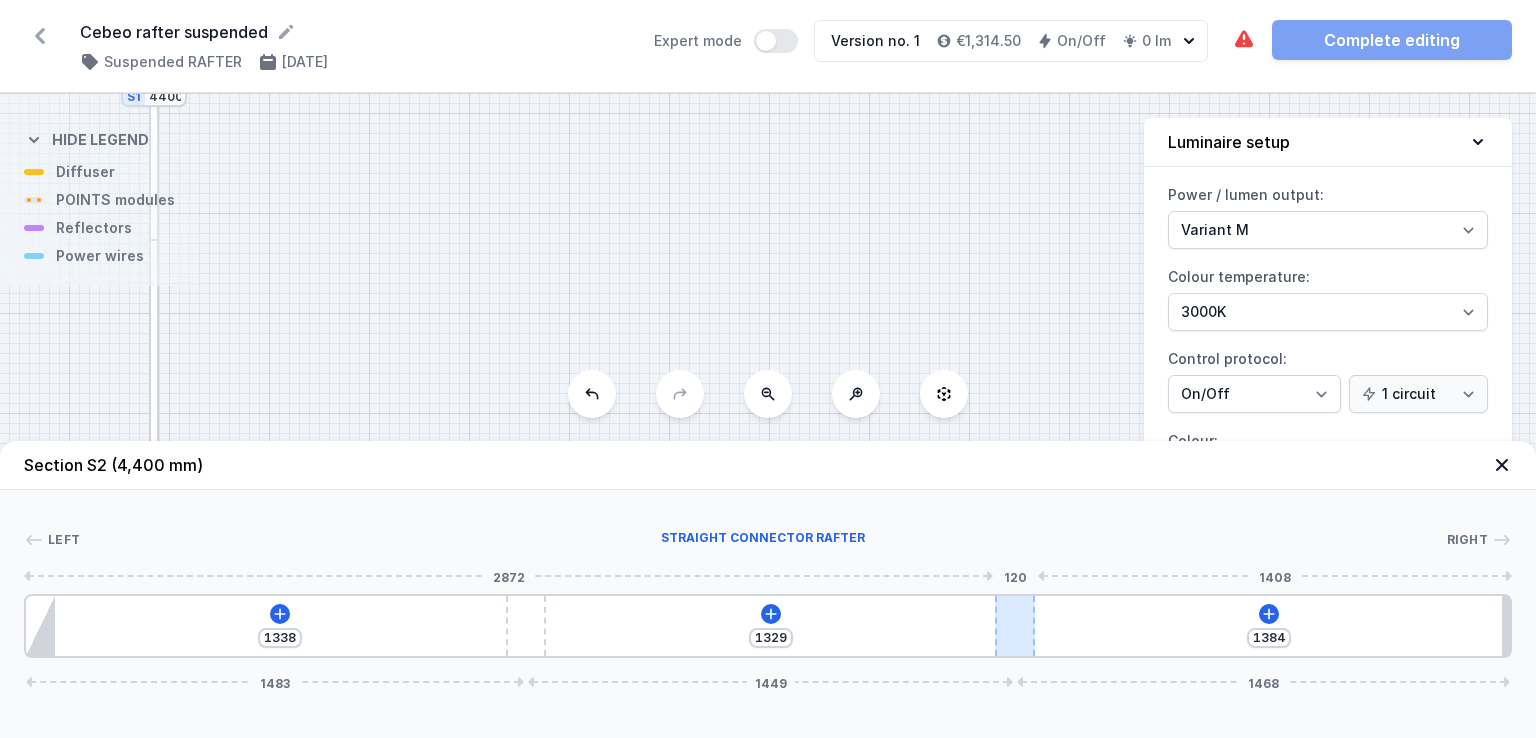 click at bounding box center (526, 626) 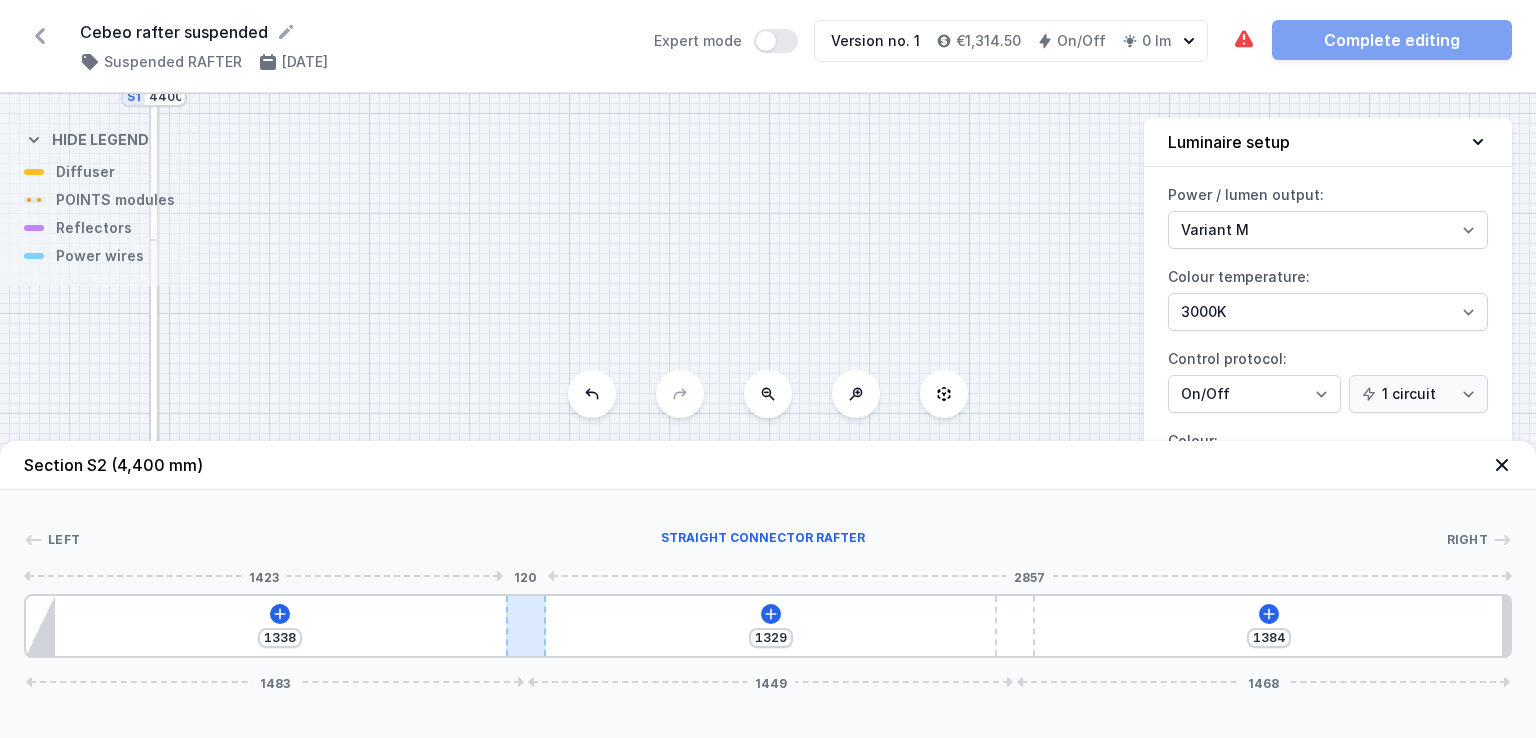 click at bounding box center (526, 626) 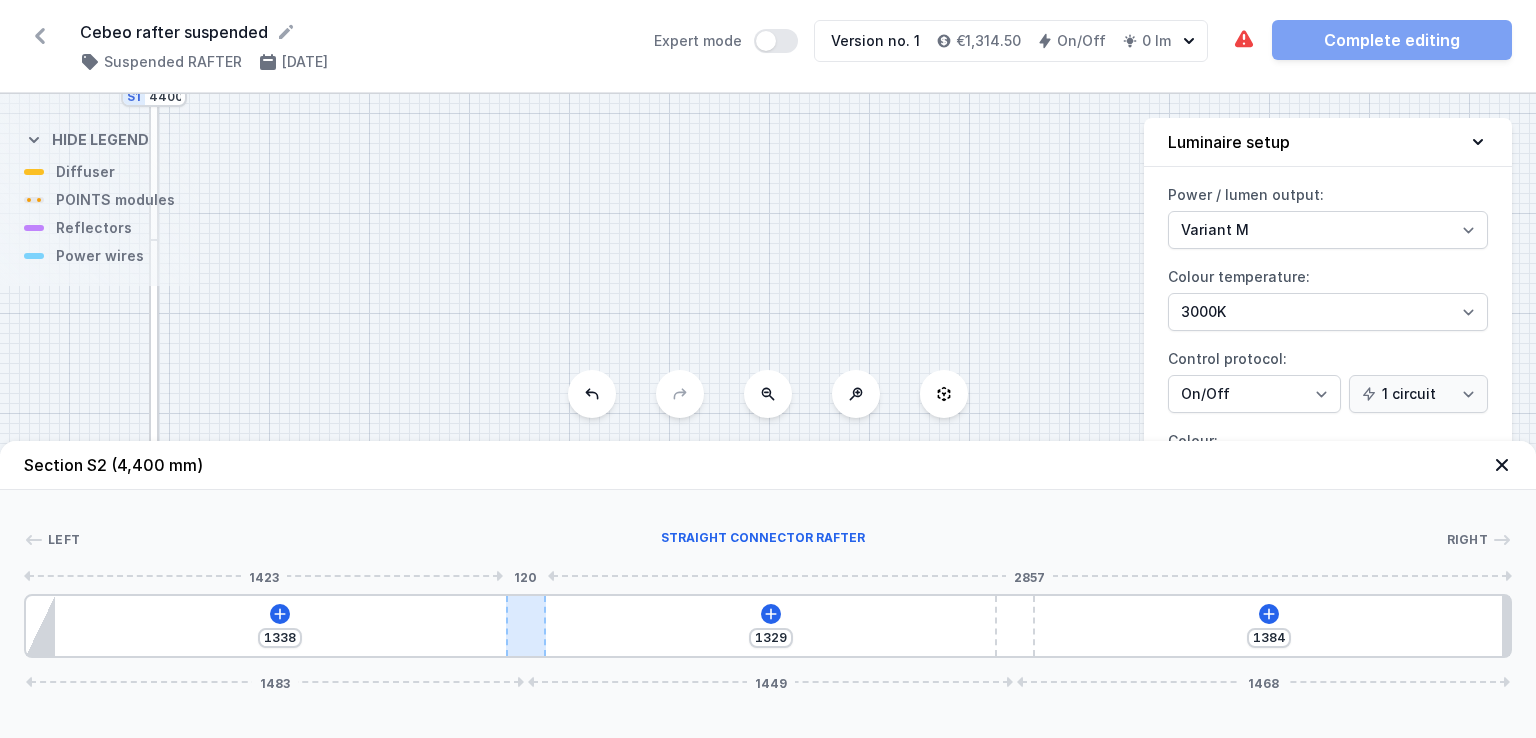 click at bounding box center [526, 626] 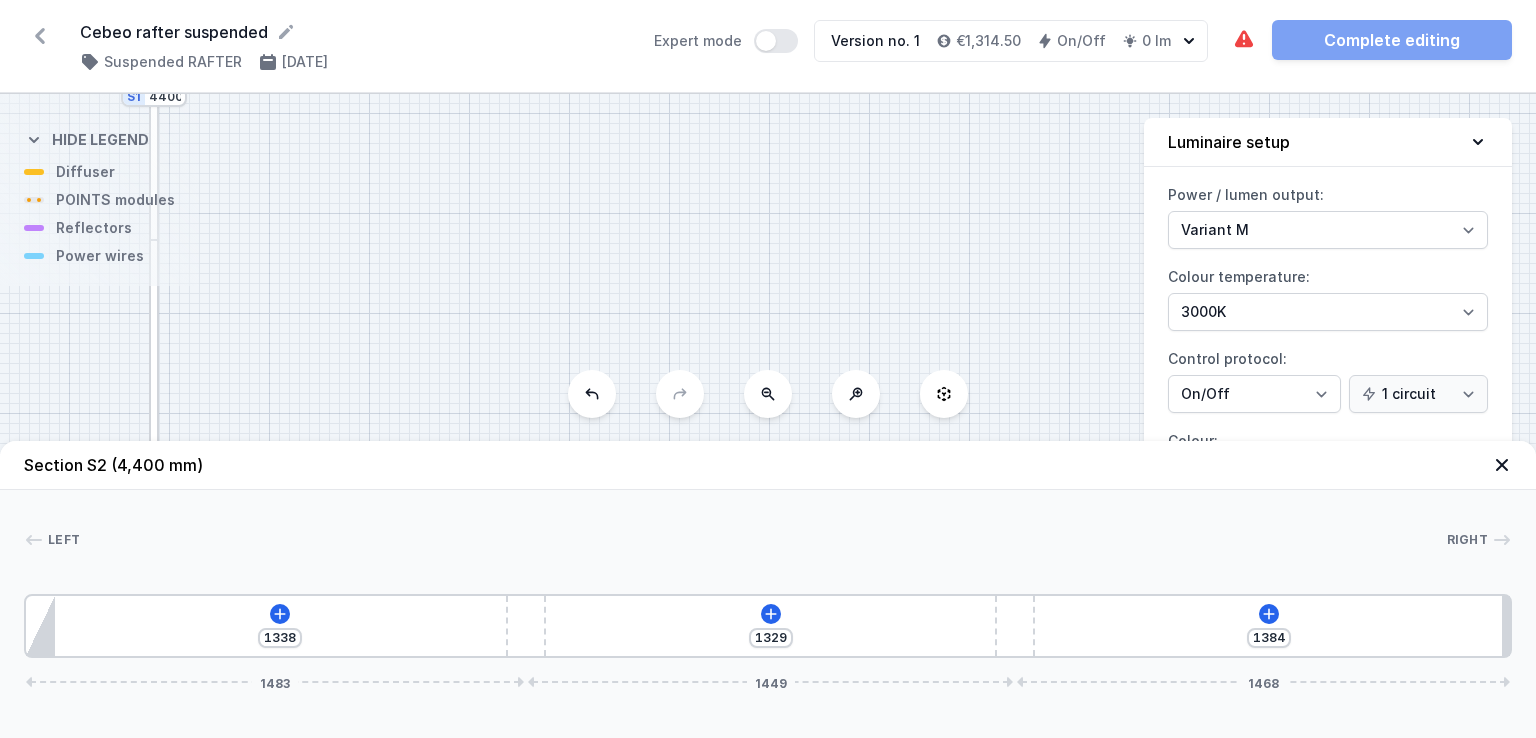 click on "S2 4400 S1 4400" at bounding box center (768, 416) 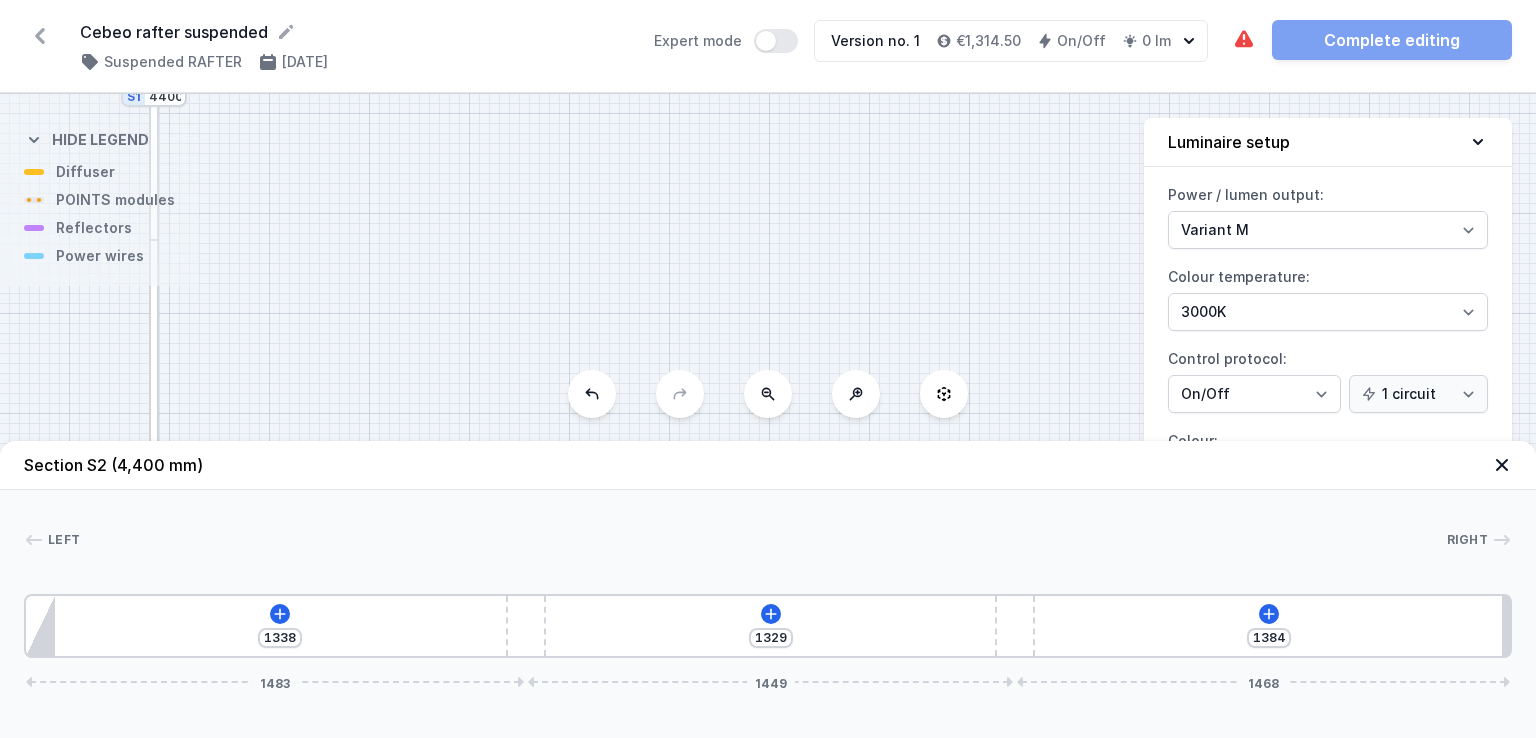 click at bounding box center (1502, 465) 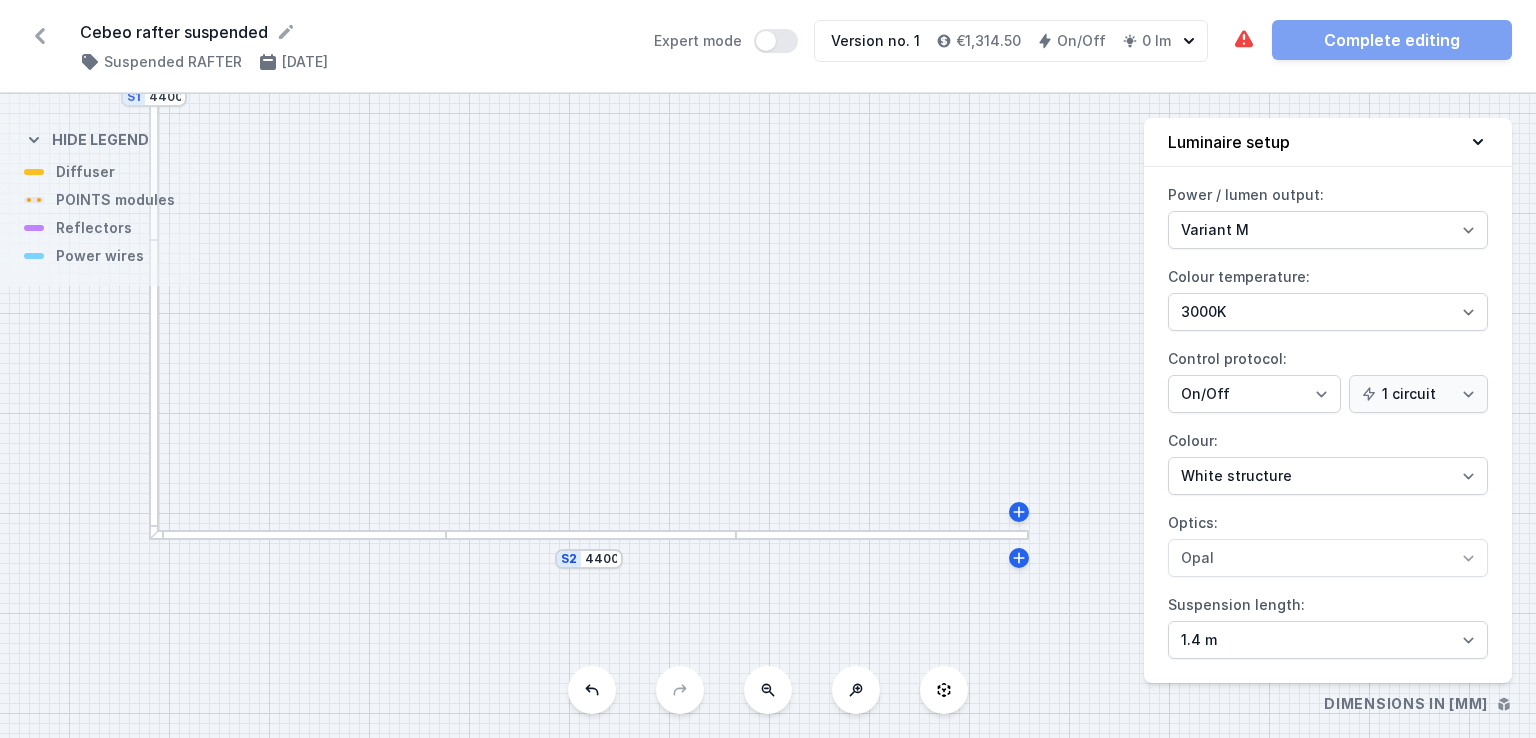click on "The luminous element has not been added. Complete editing" at bounding box center (1372, 40) 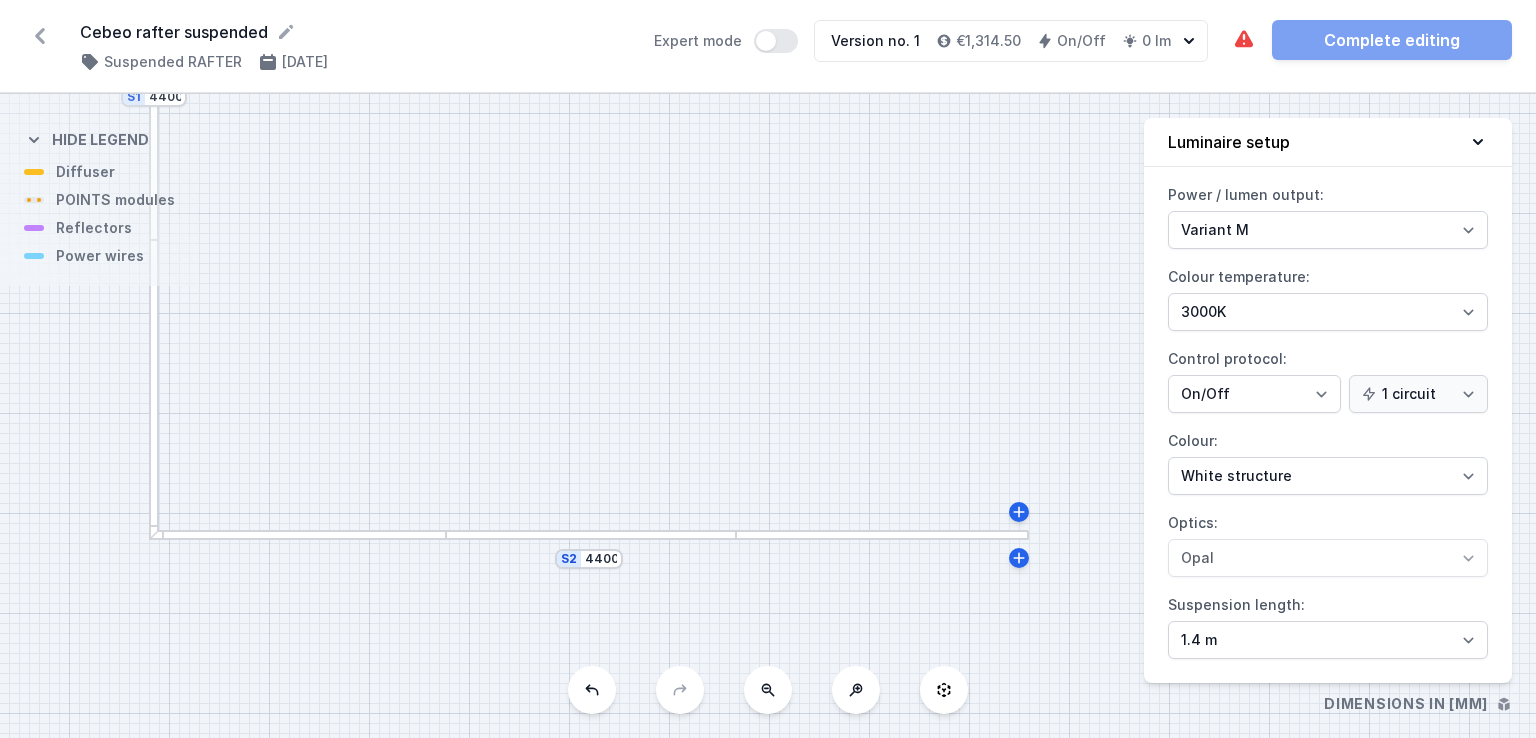 click on "The luminous element has not been added. Complete editing" at bounding box center (1372, 40) 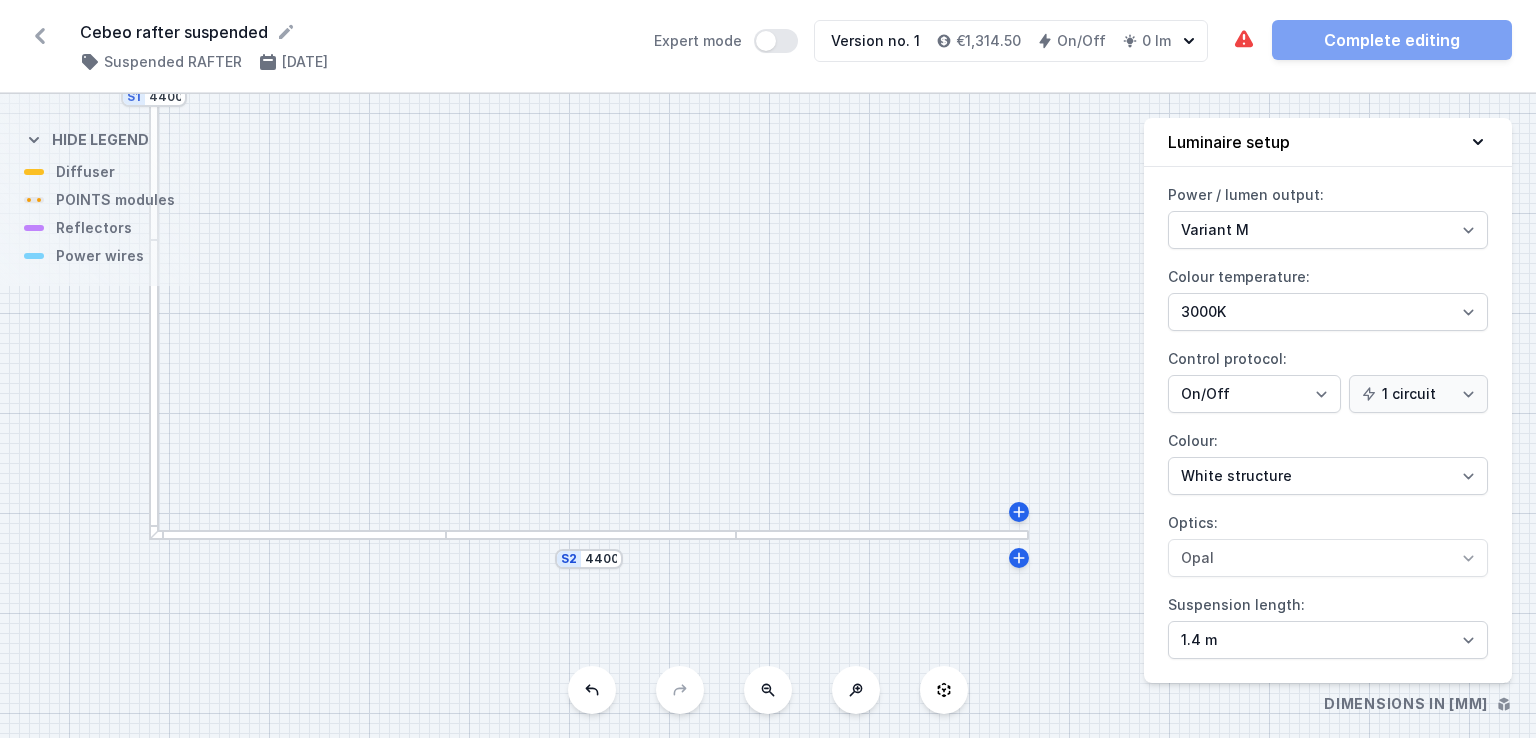click on "S2 4400 S1 4400" at bounding box center [768, 416] 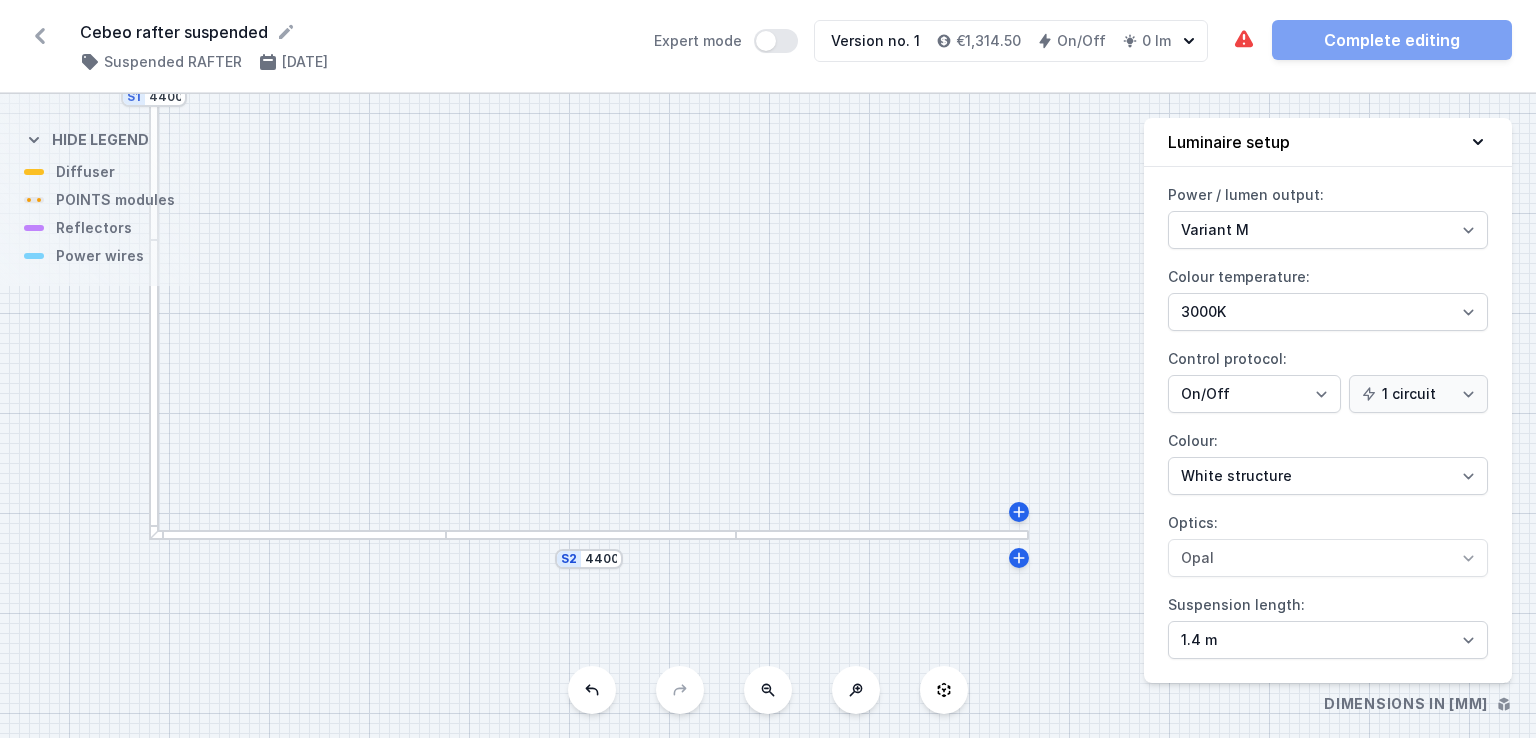 click on "Hide legend" at bounding box center (100, 140) 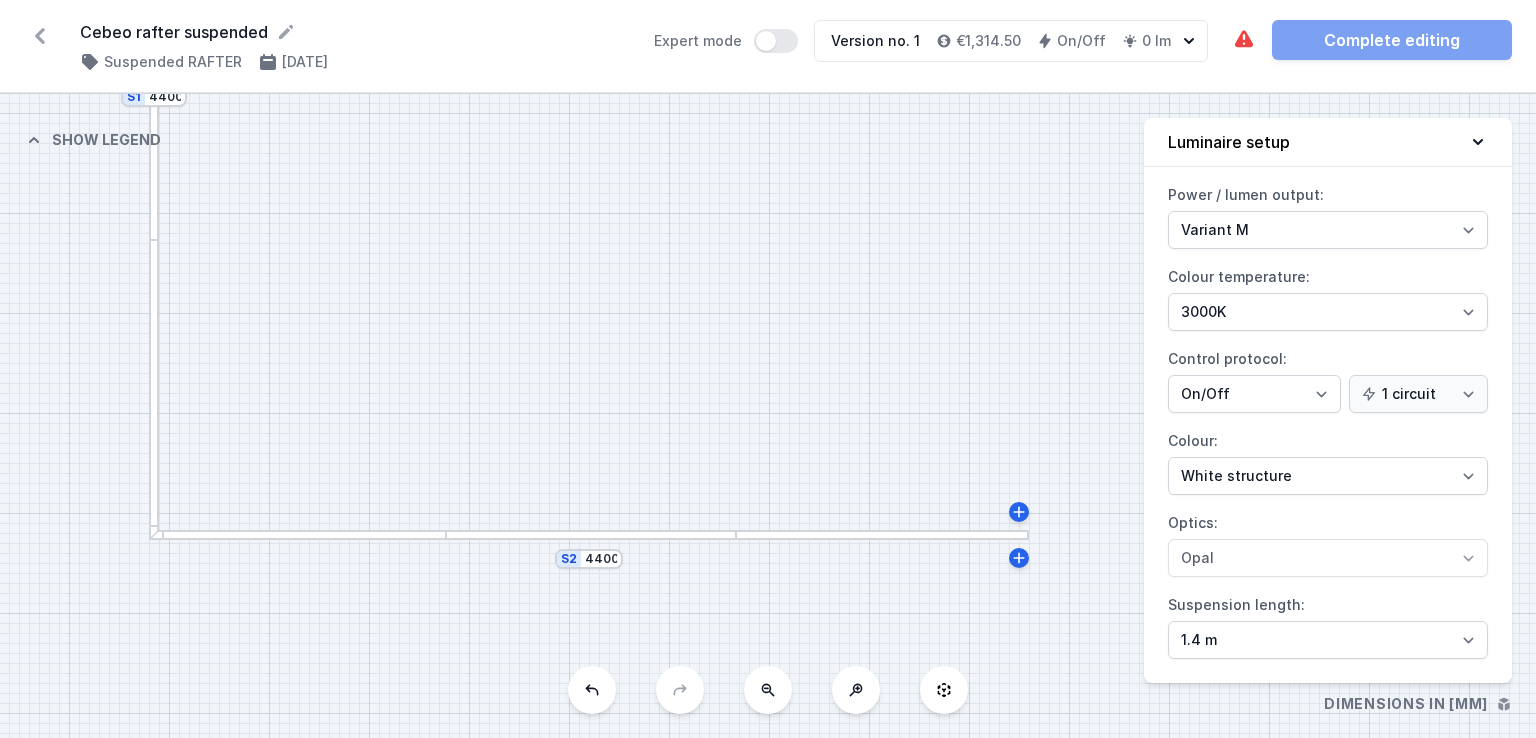 click on "Show legend" at bounding box center [106, 140] 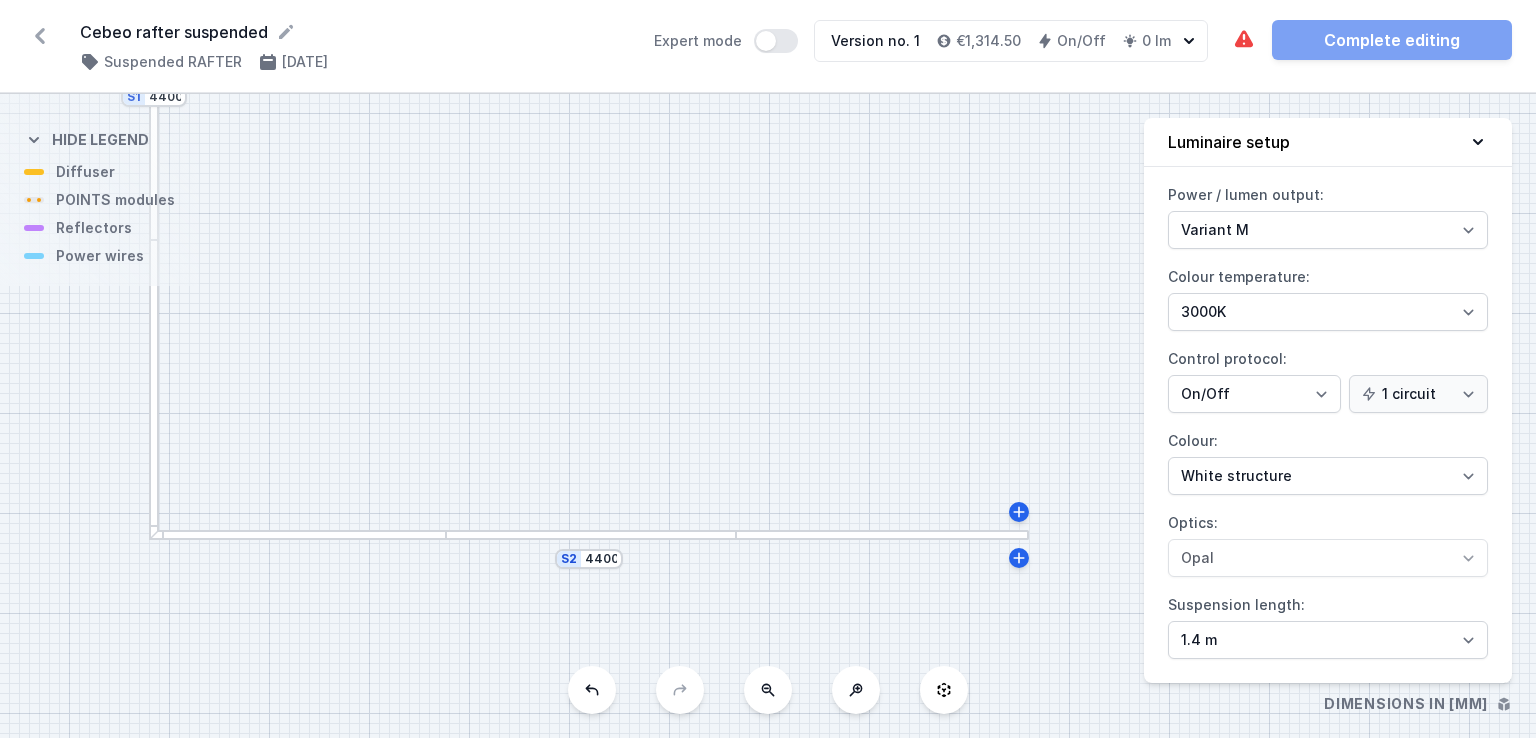 click on "S2 4400 S1 4400" at bounding box center (768, 416) 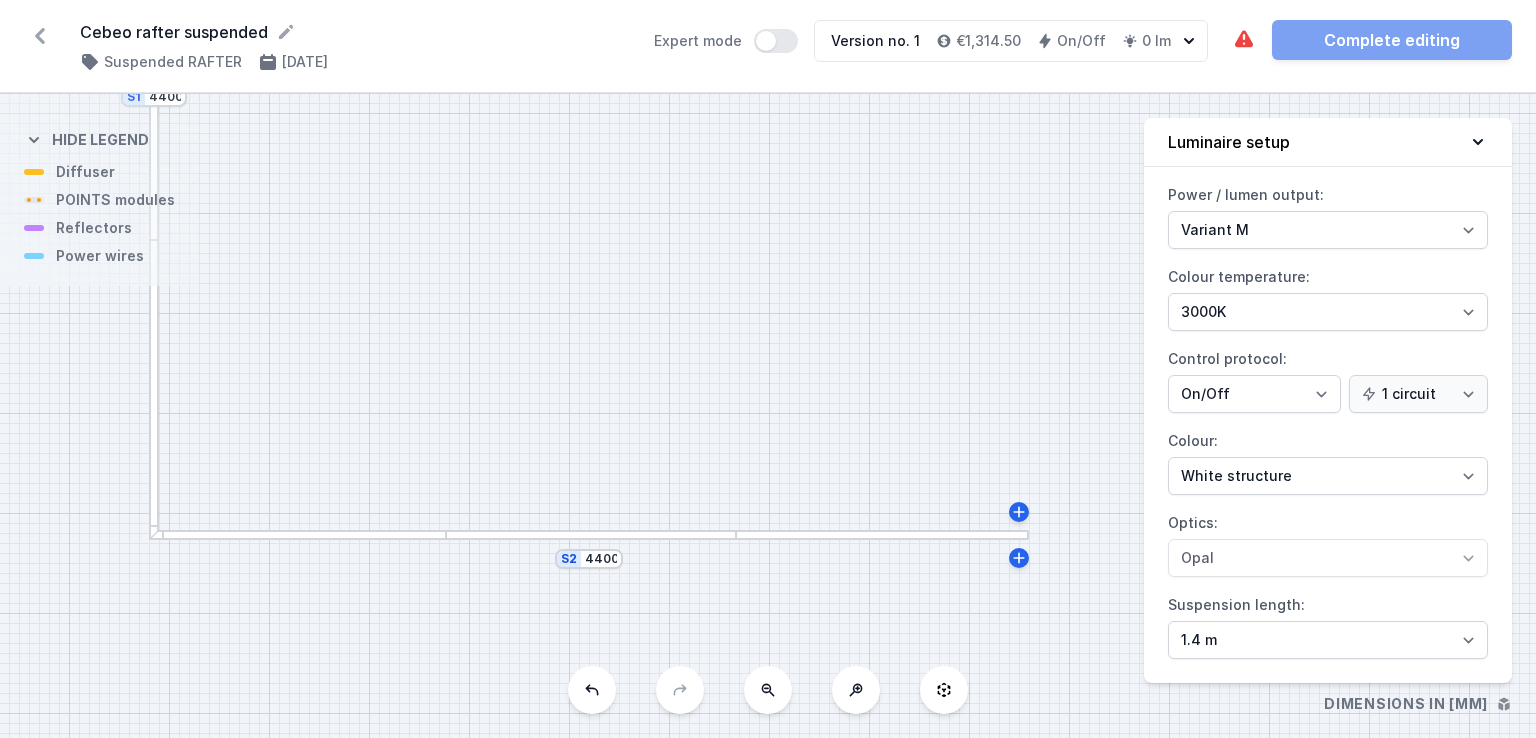 click at bounding box center [944, 690] 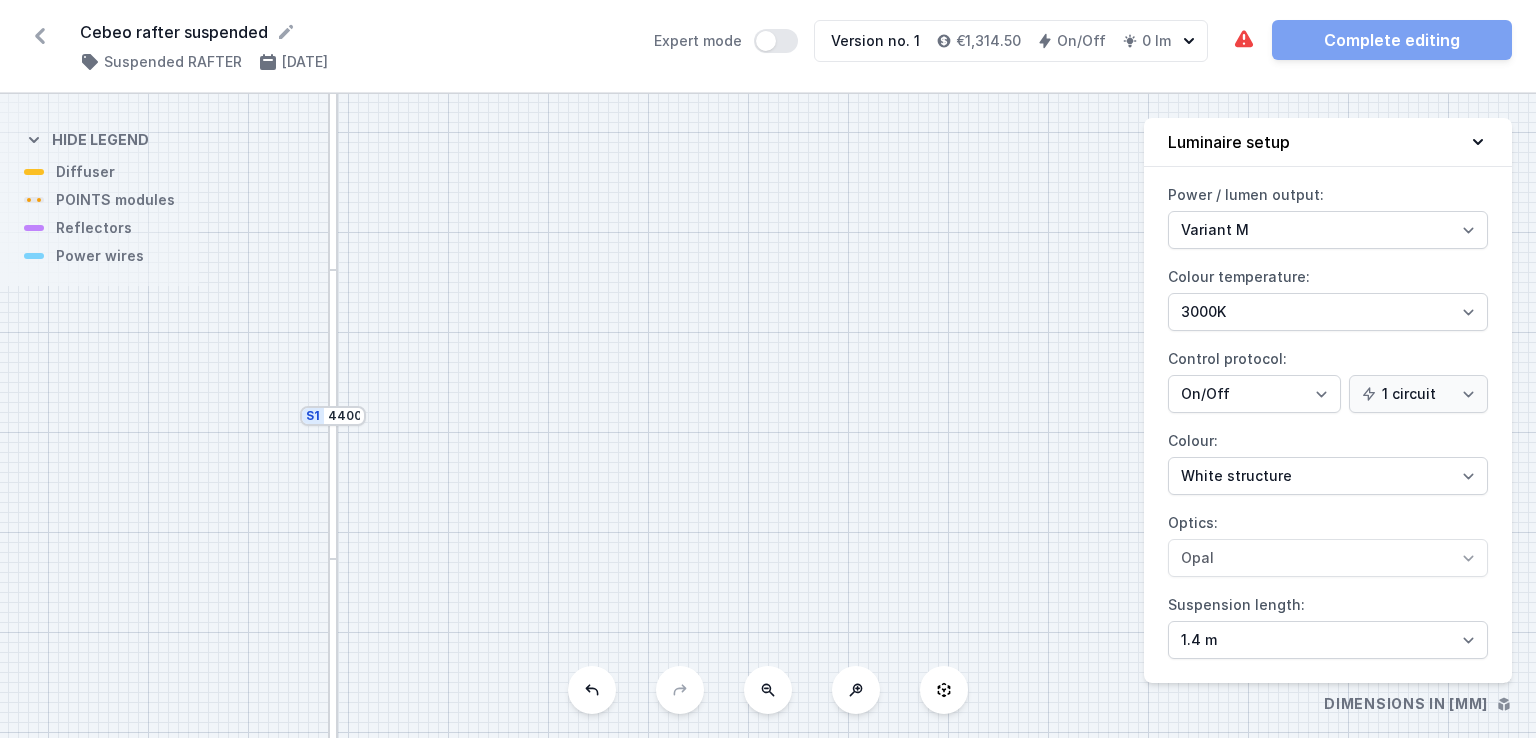 click at bounding box center (944, 690) 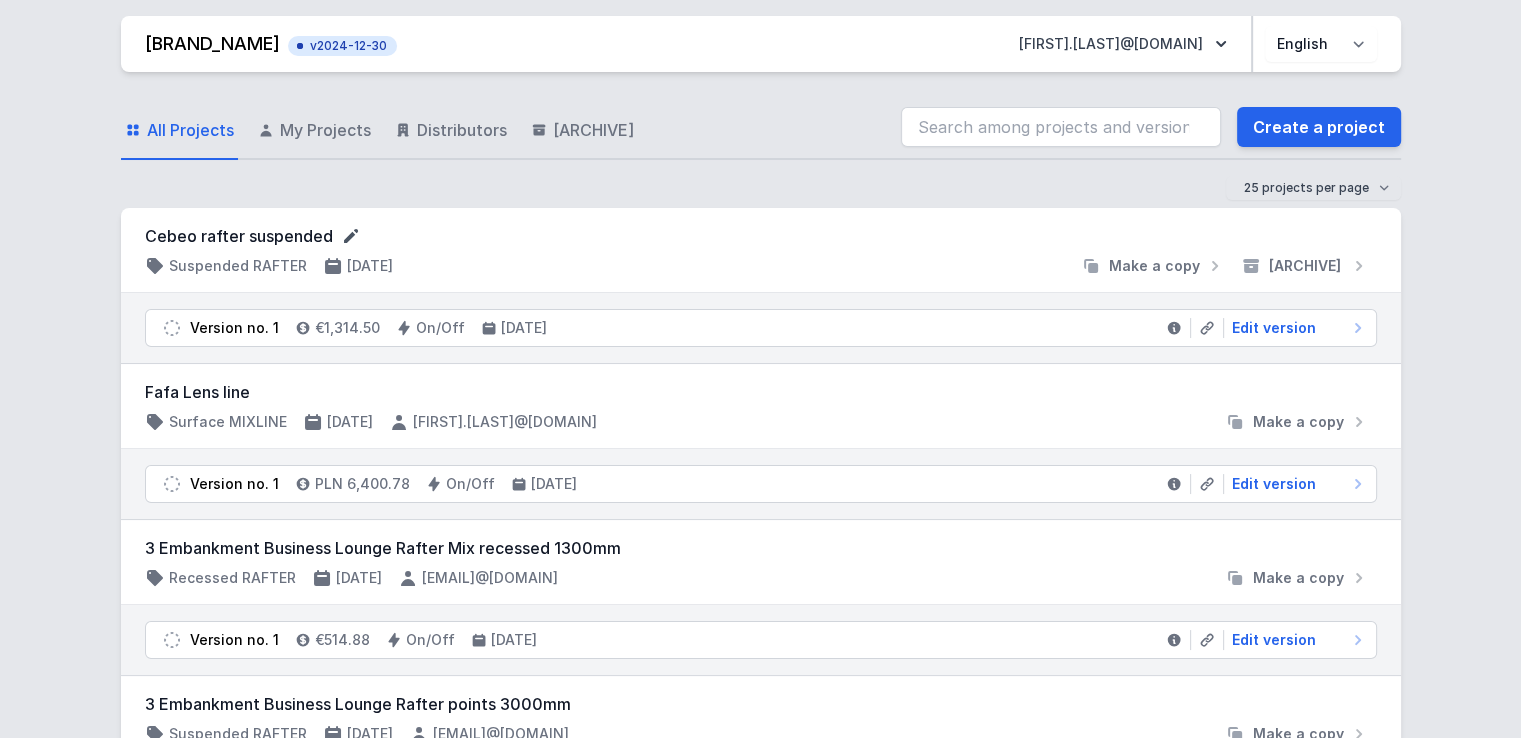 click at bounding box center [351, 236] 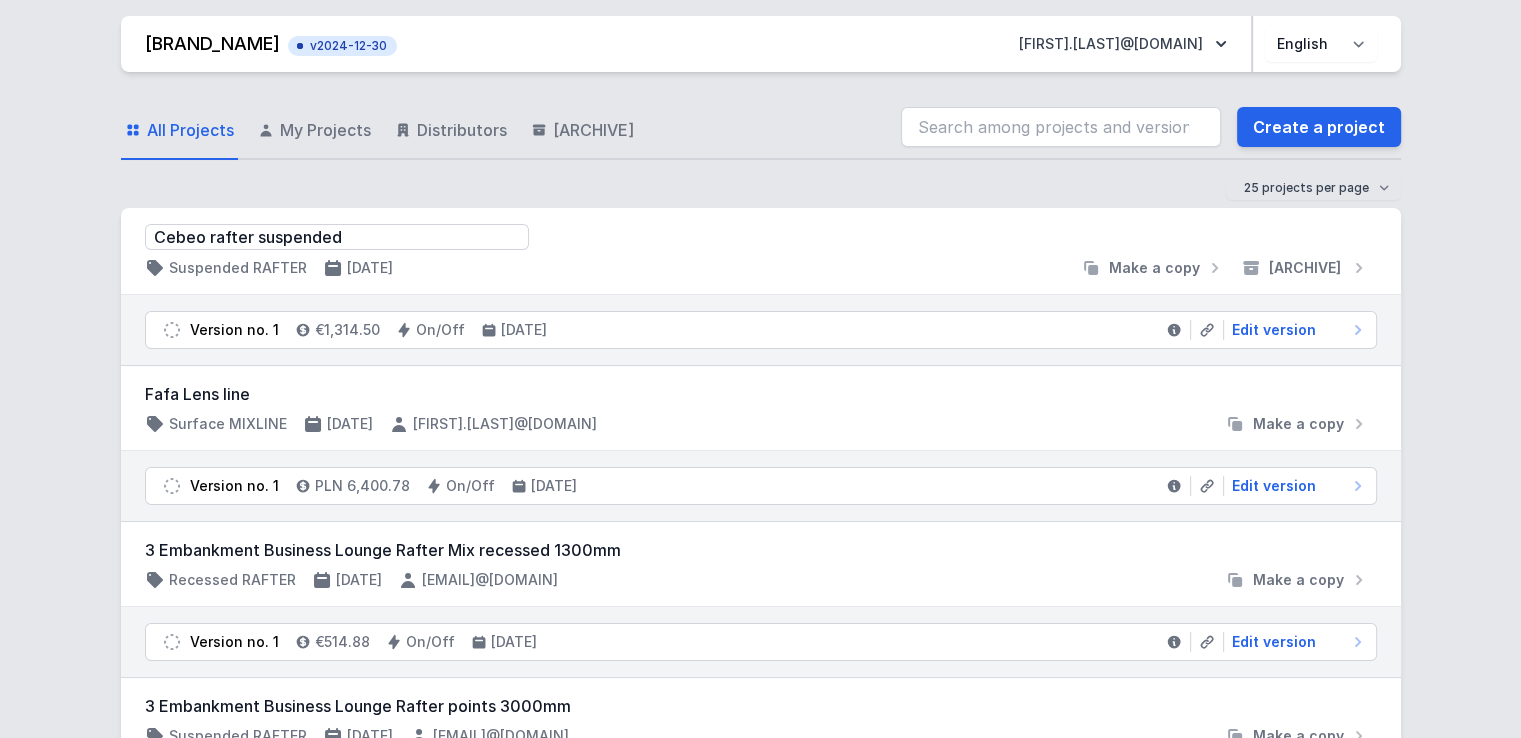 click on "Cebeo rafter suspended" at bounding box center (761, 237) 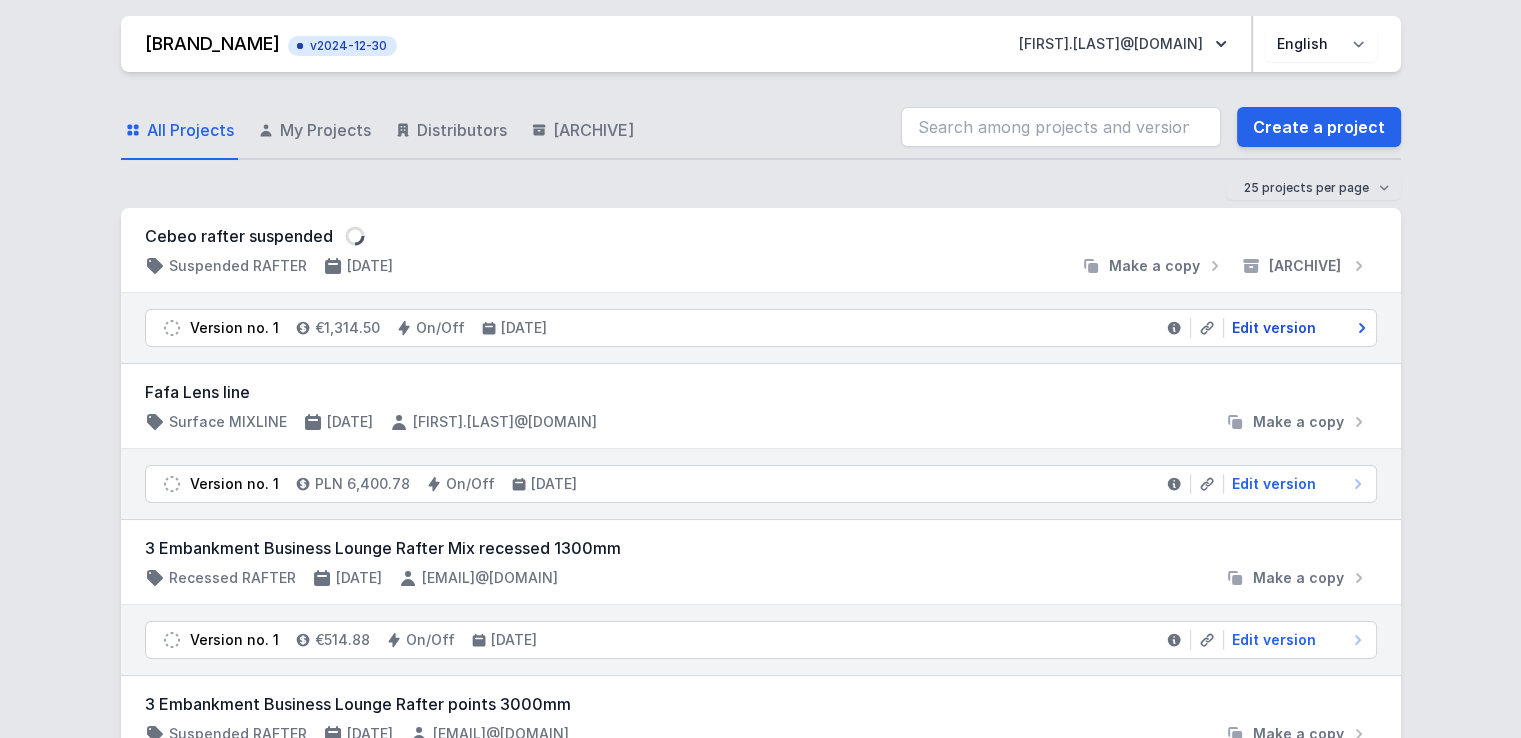 click on "Edit version" at bounding box center (1274, 328) 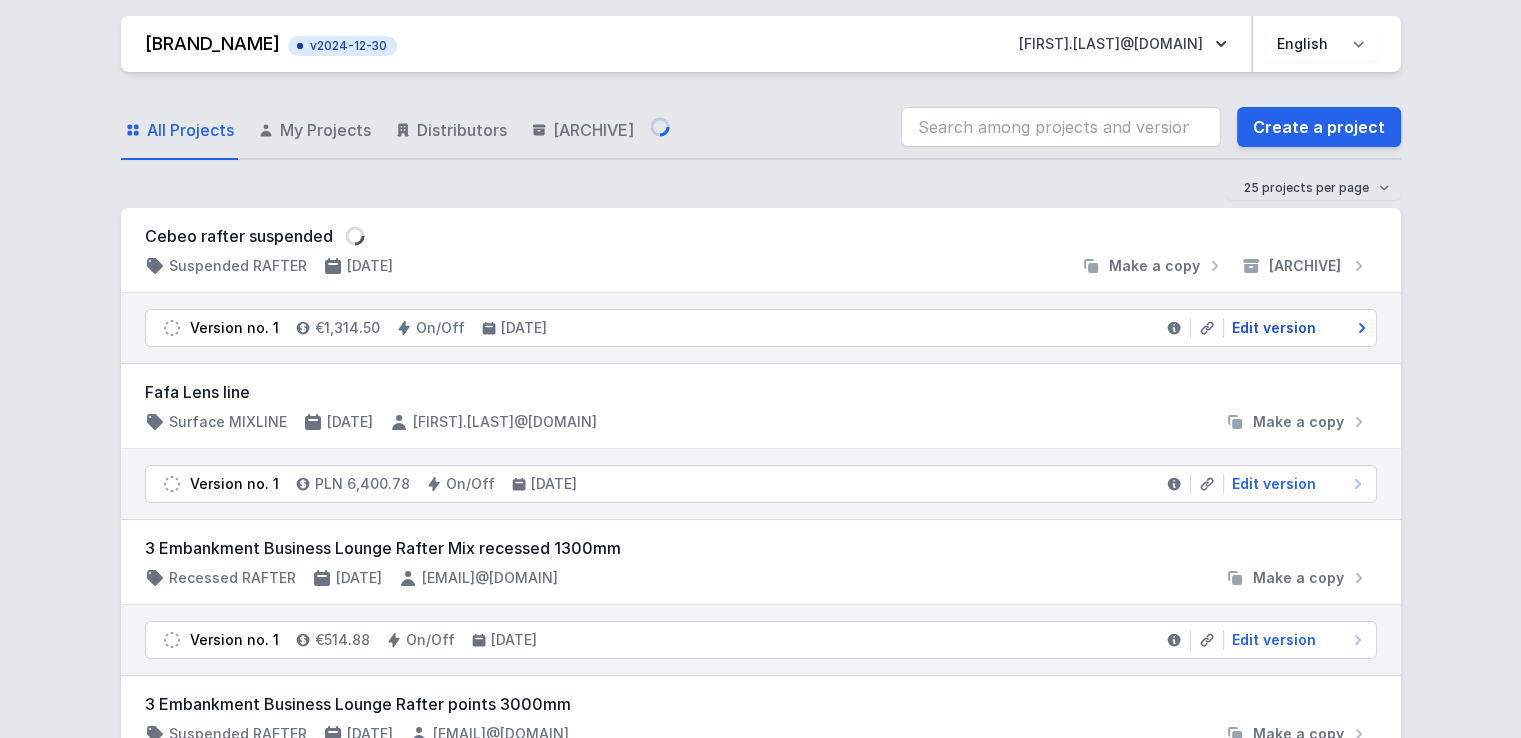 click at bounding box center [1362, 328] 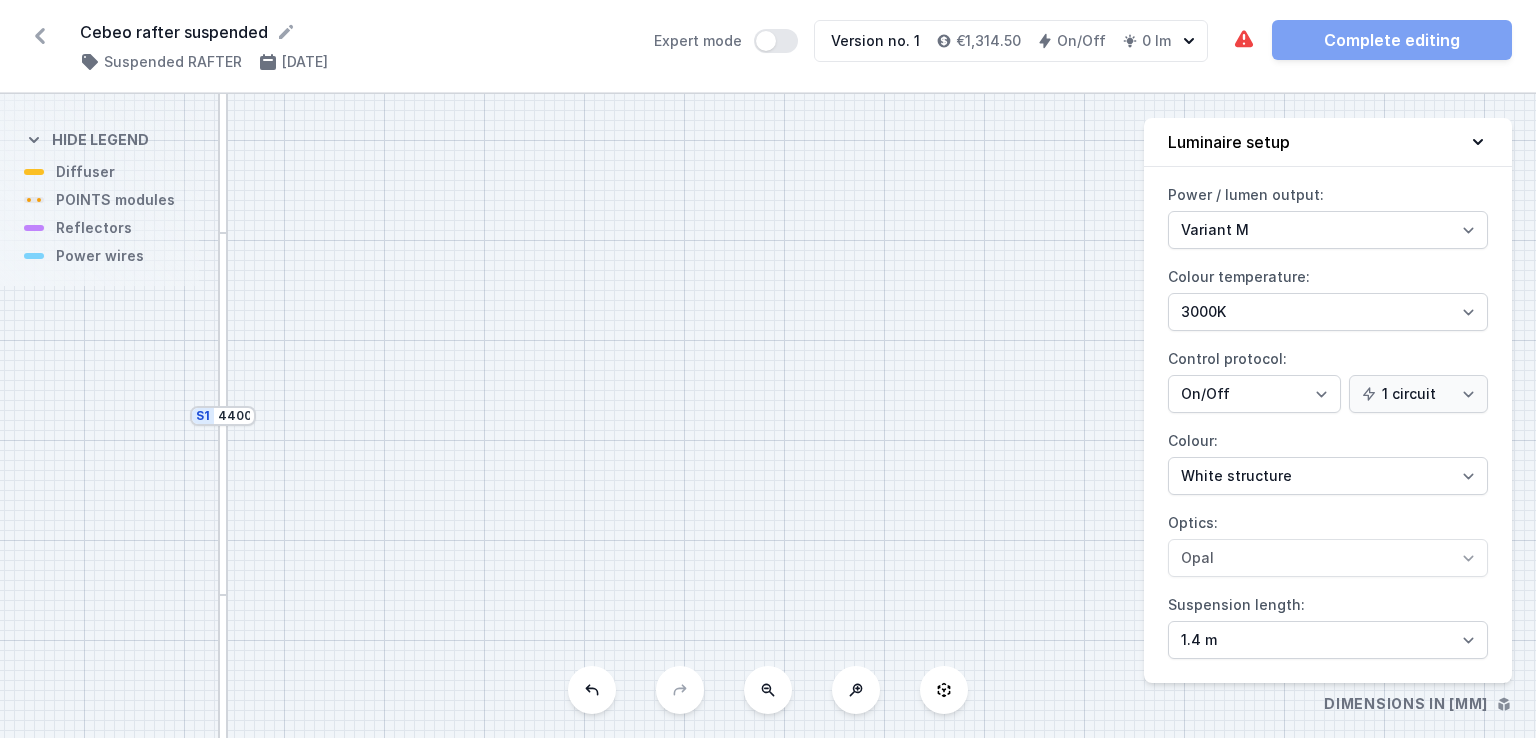 click at bounding box center (768, 690) 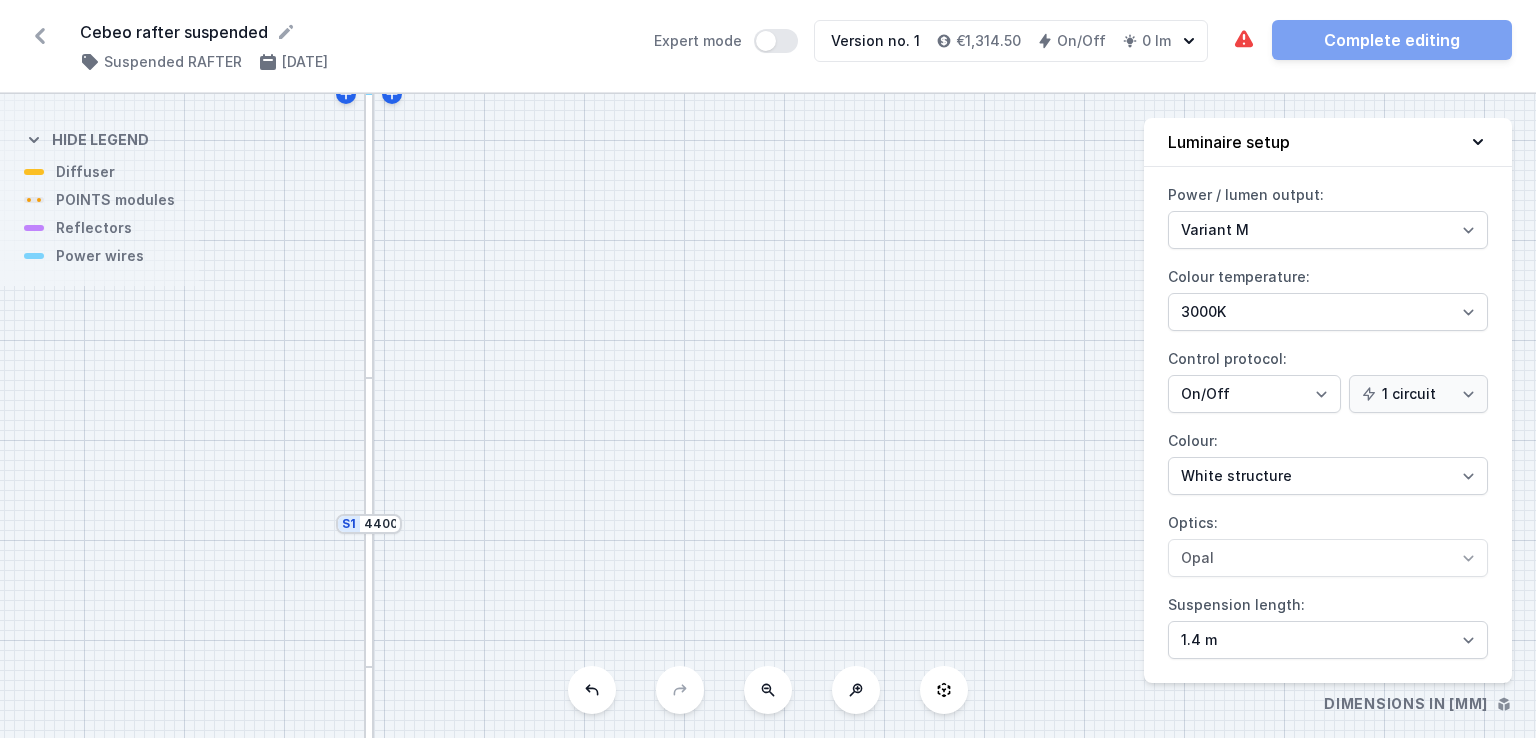 click at bounding box center [768, 690] 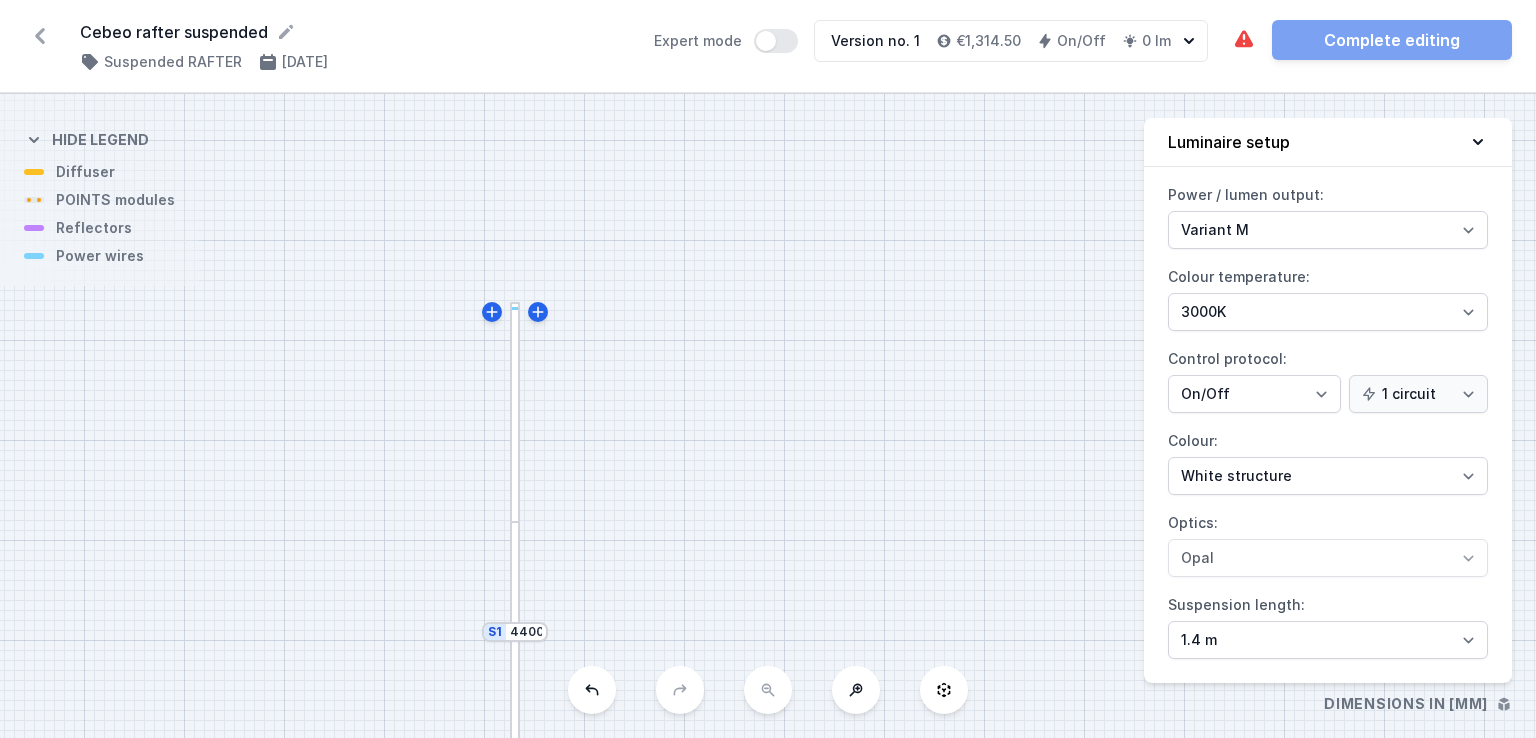 click on "S2 4400 S1 4400" at bounding box center [768, 416] 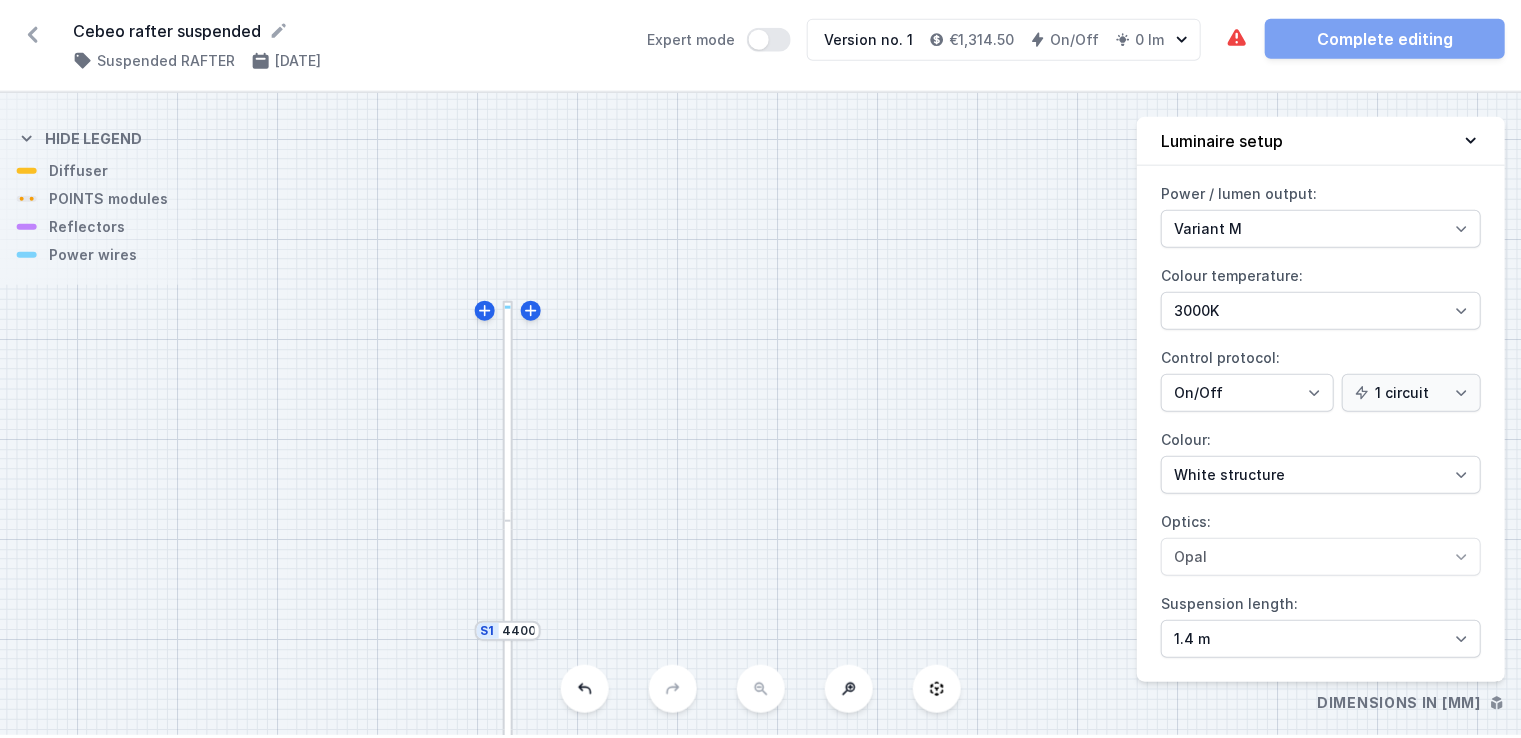 scroll, scrollTop: 0, scrollLeft: 0, axis: both 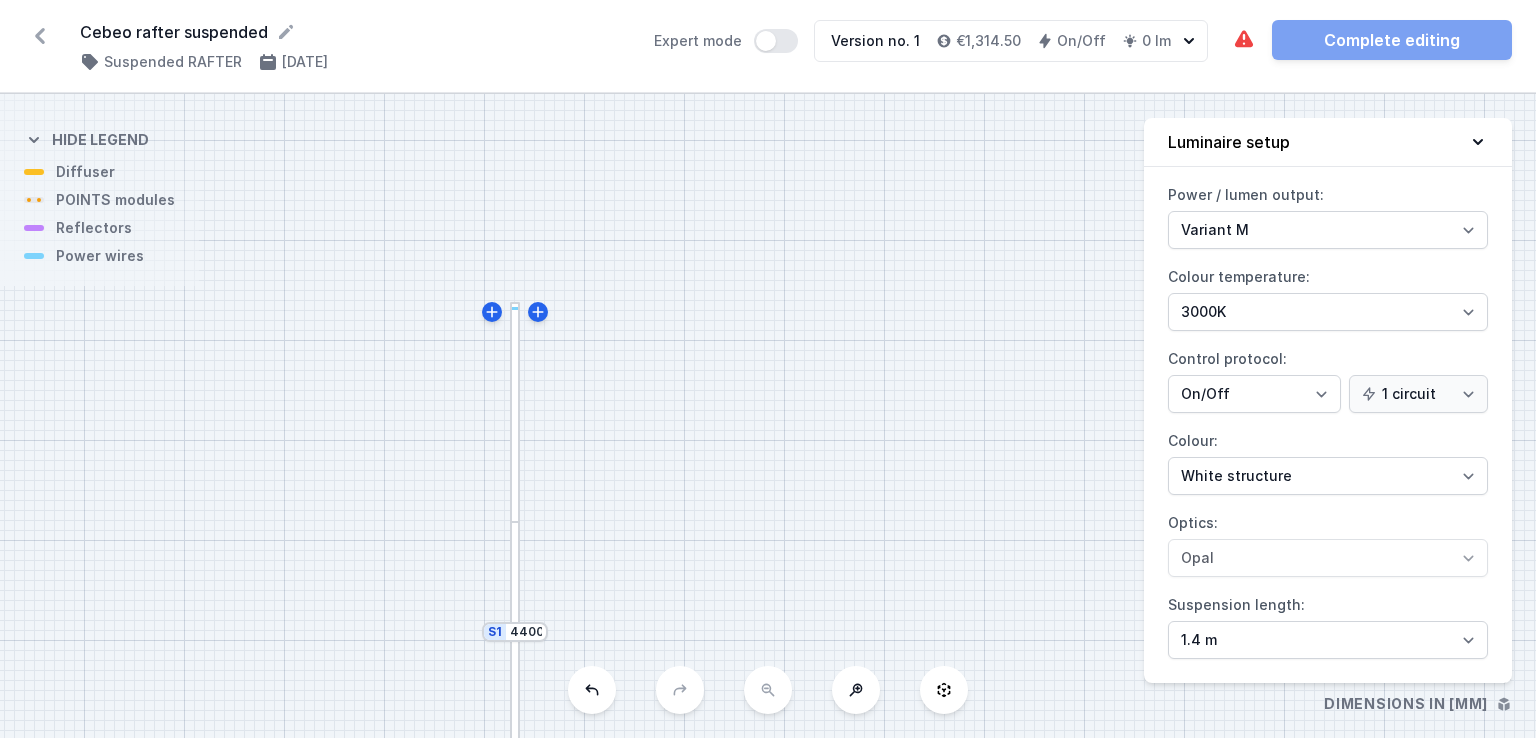 click on "S2 4400 S1 4400" at bounding box center (768, 416) 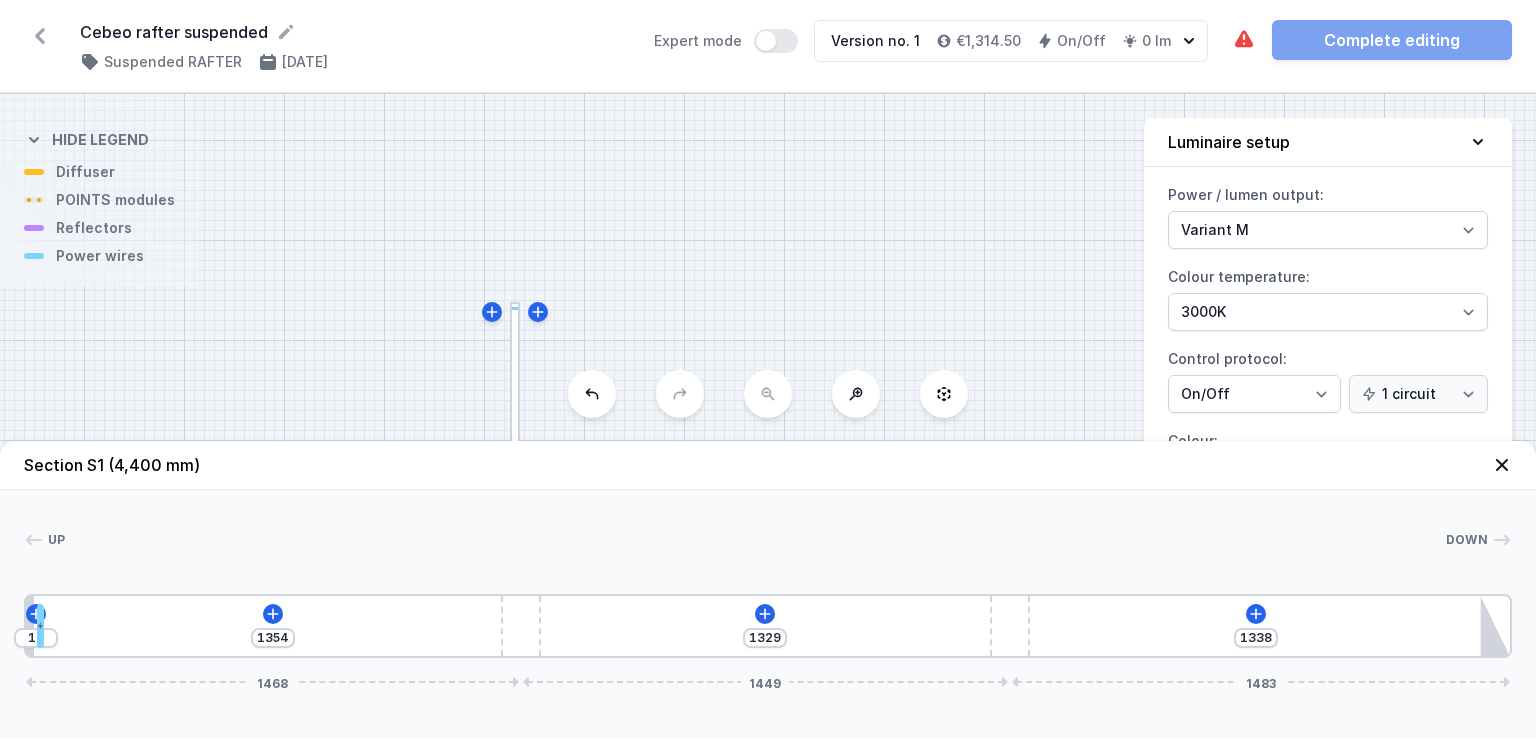 click on "S2 4400 S1 4400" at bounding box center [768, 416] 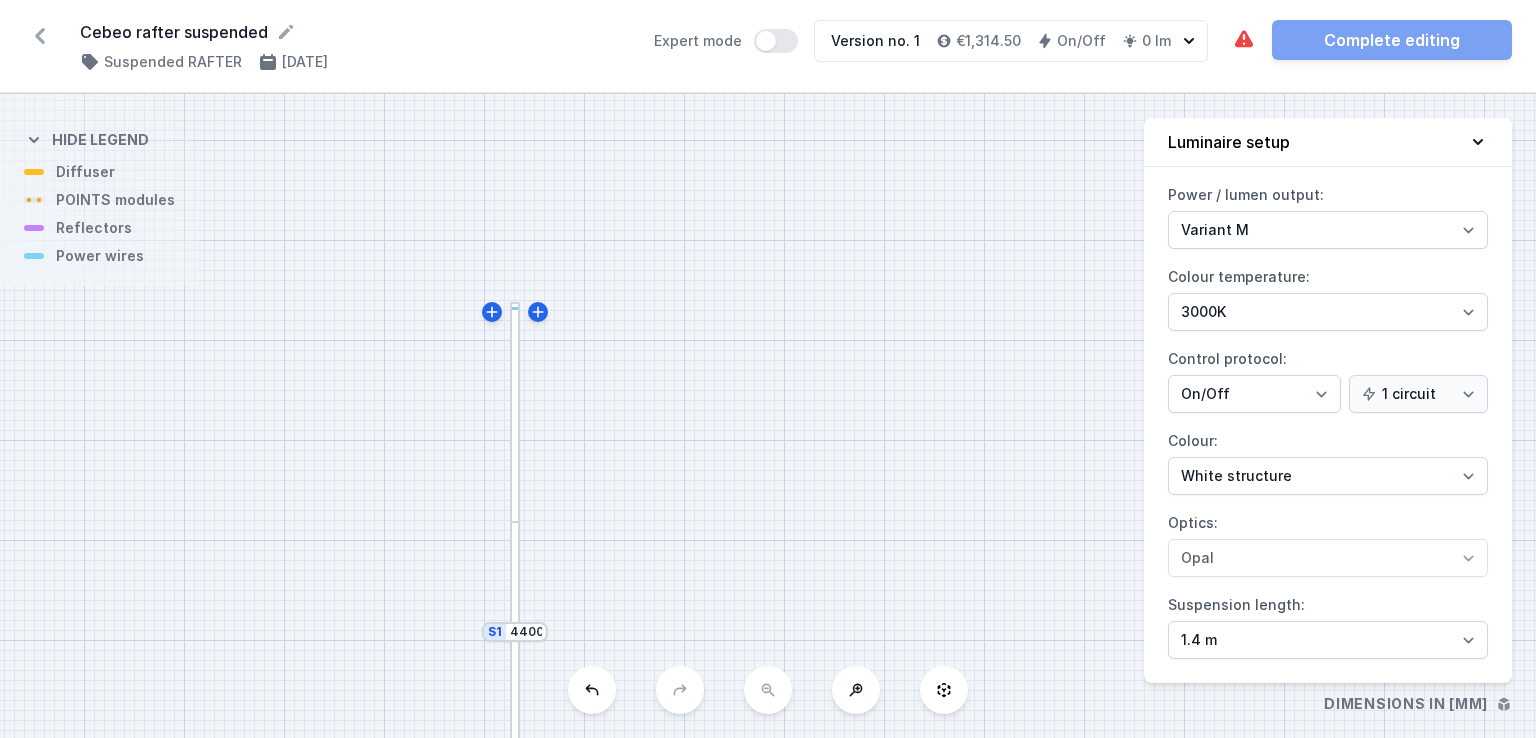 drag, startPoint x: 720, startPoint y: 587, endPoint x: 543, endPoint y: 765, distance: 251.02391 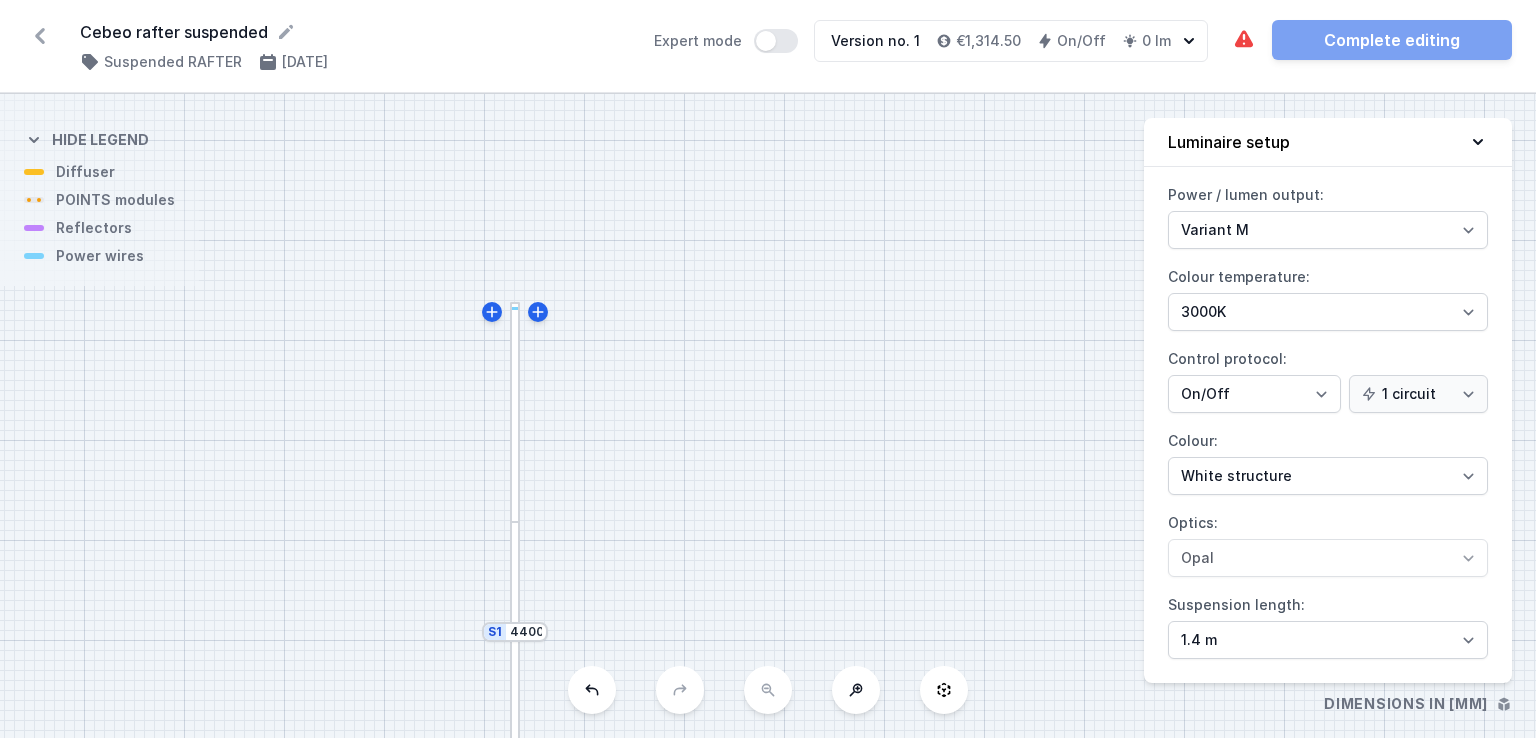 drag, startPoint x: 543, startPoint y: 765, endPoint x: 992, endPoint y: 111, distance: 793.29504 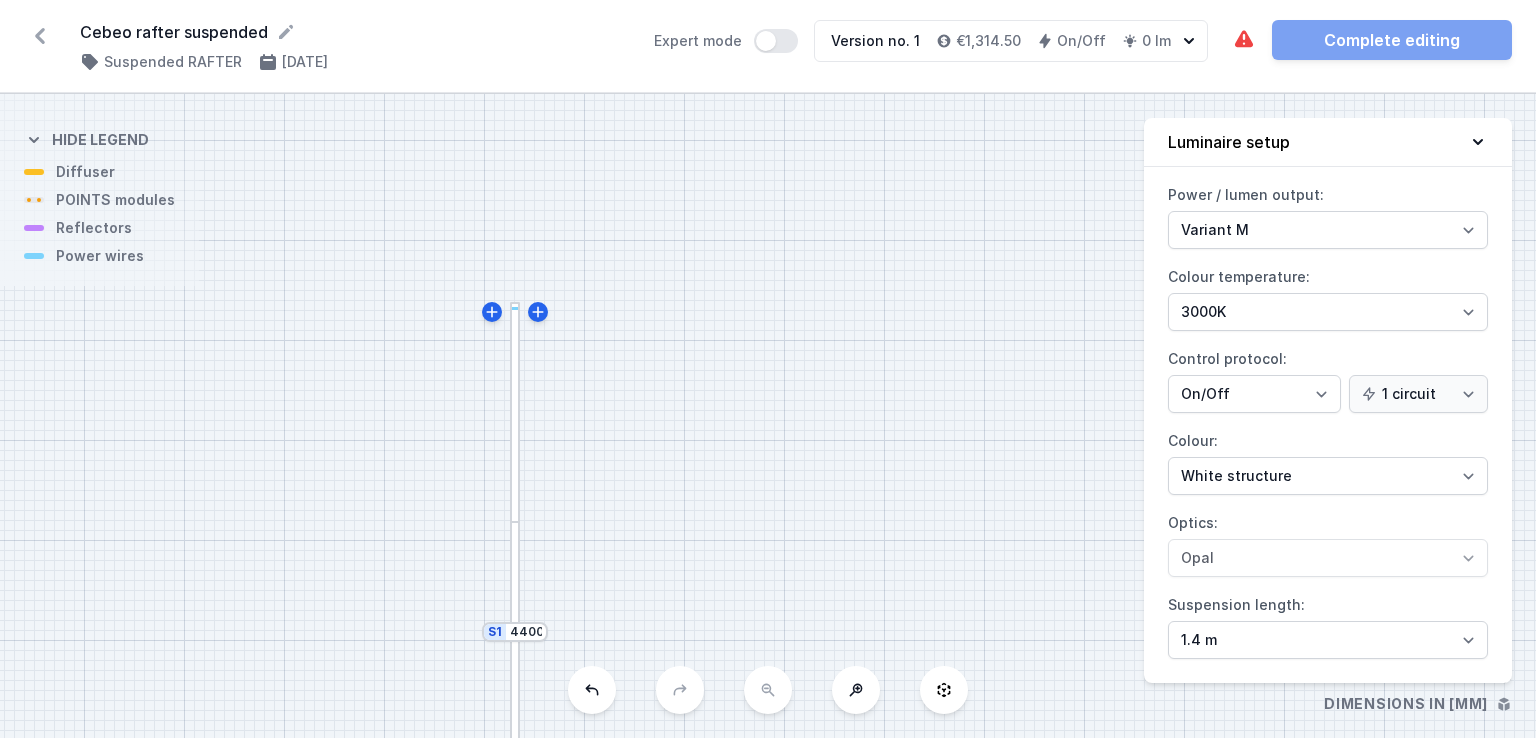 click on "S2 4400 S1 4400" at bounding box center [768, 416] 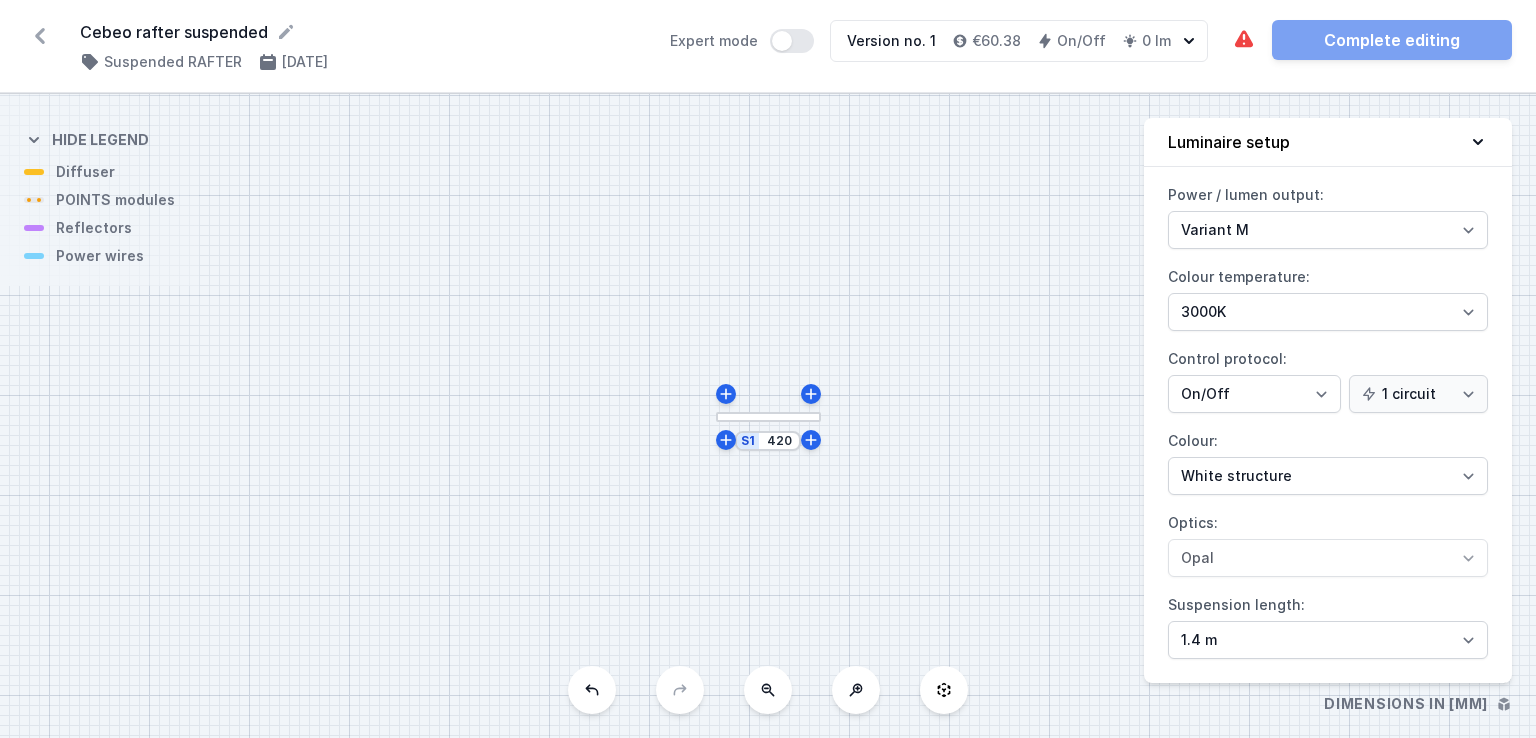 click at bounding box center (40, 36) 